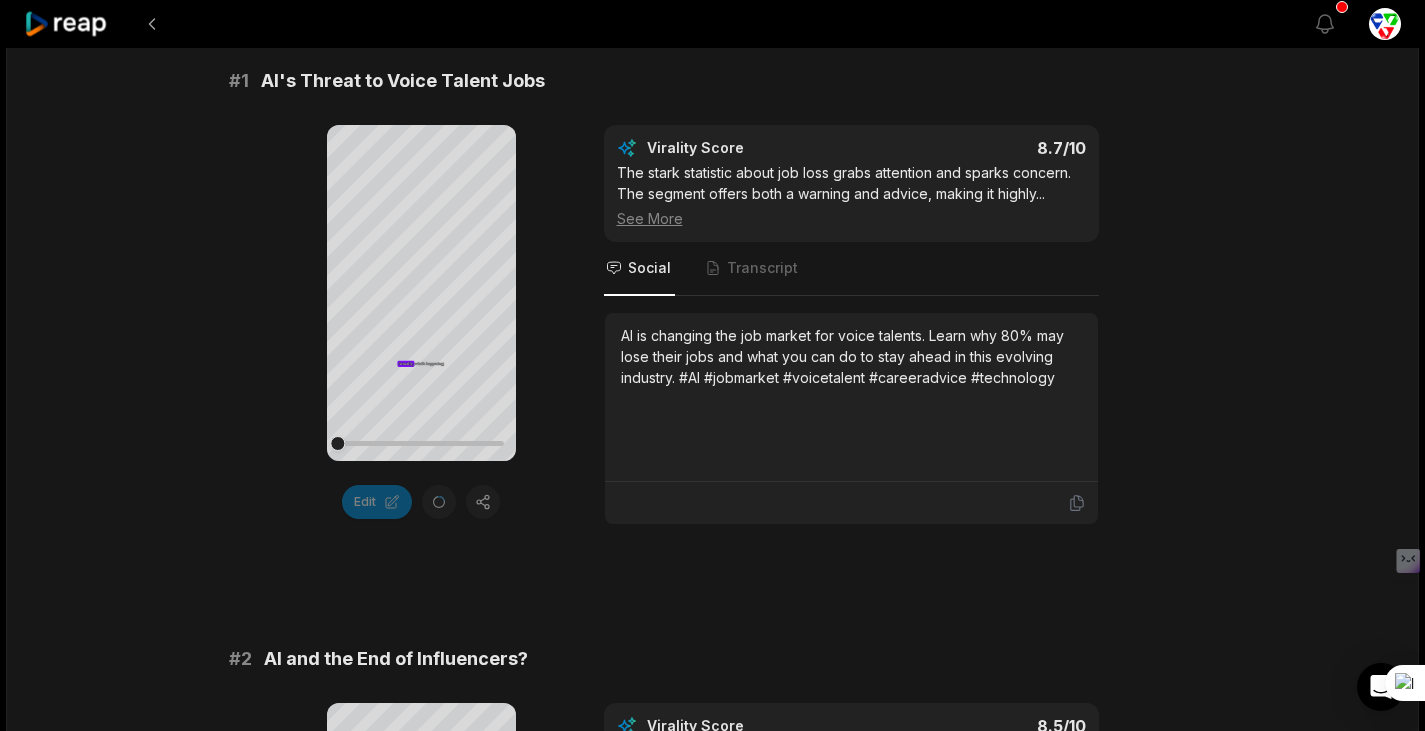 scroll, scrollTop: 0, scrollLeft: 0, axis: both 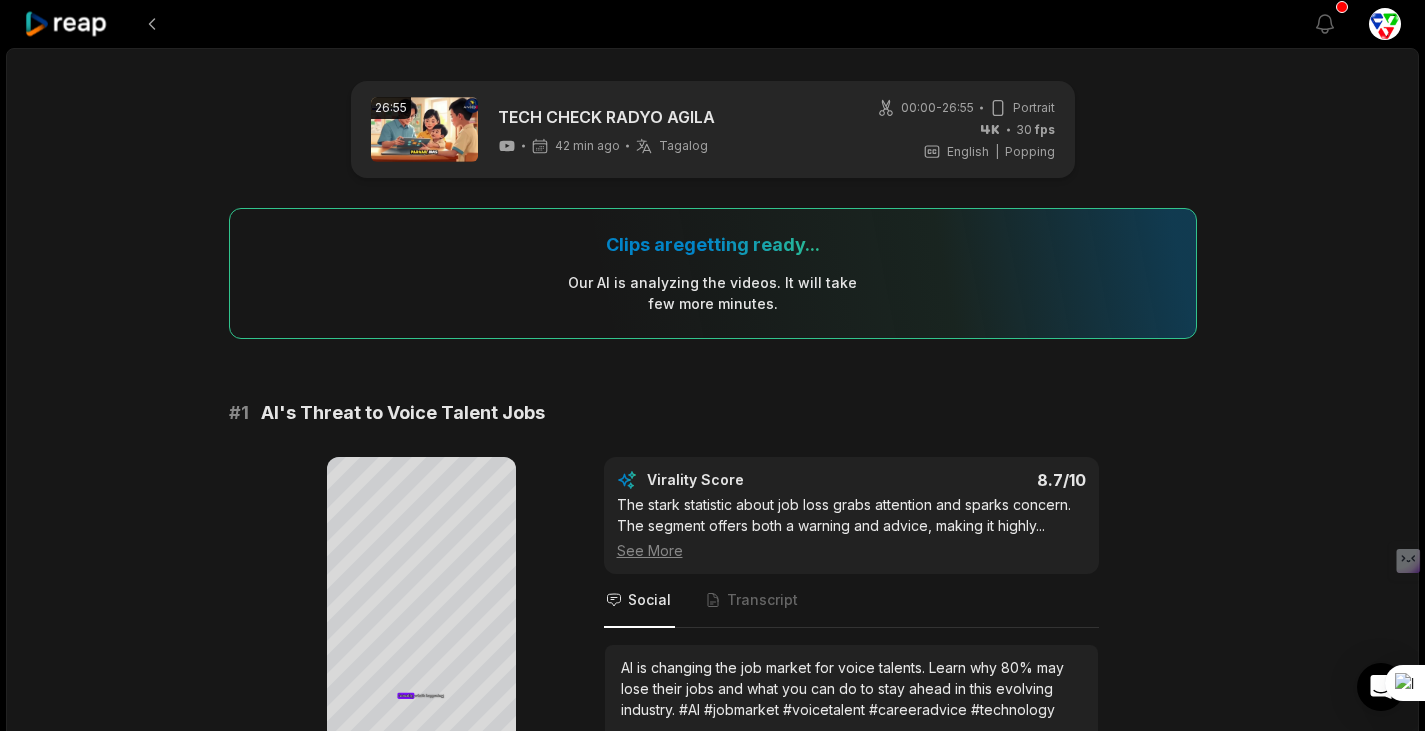 click 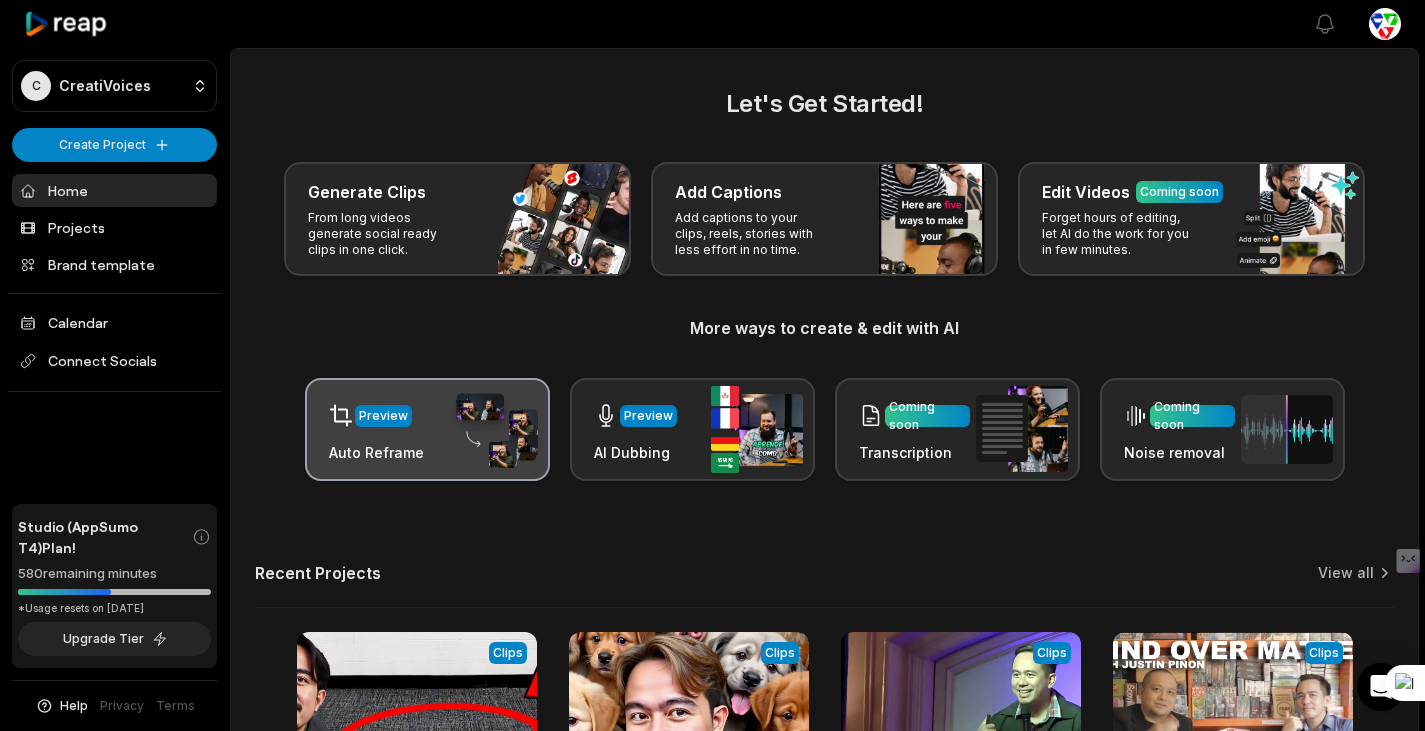 scroll, scrollTop: 0, scrollLeft: 0, axis: both 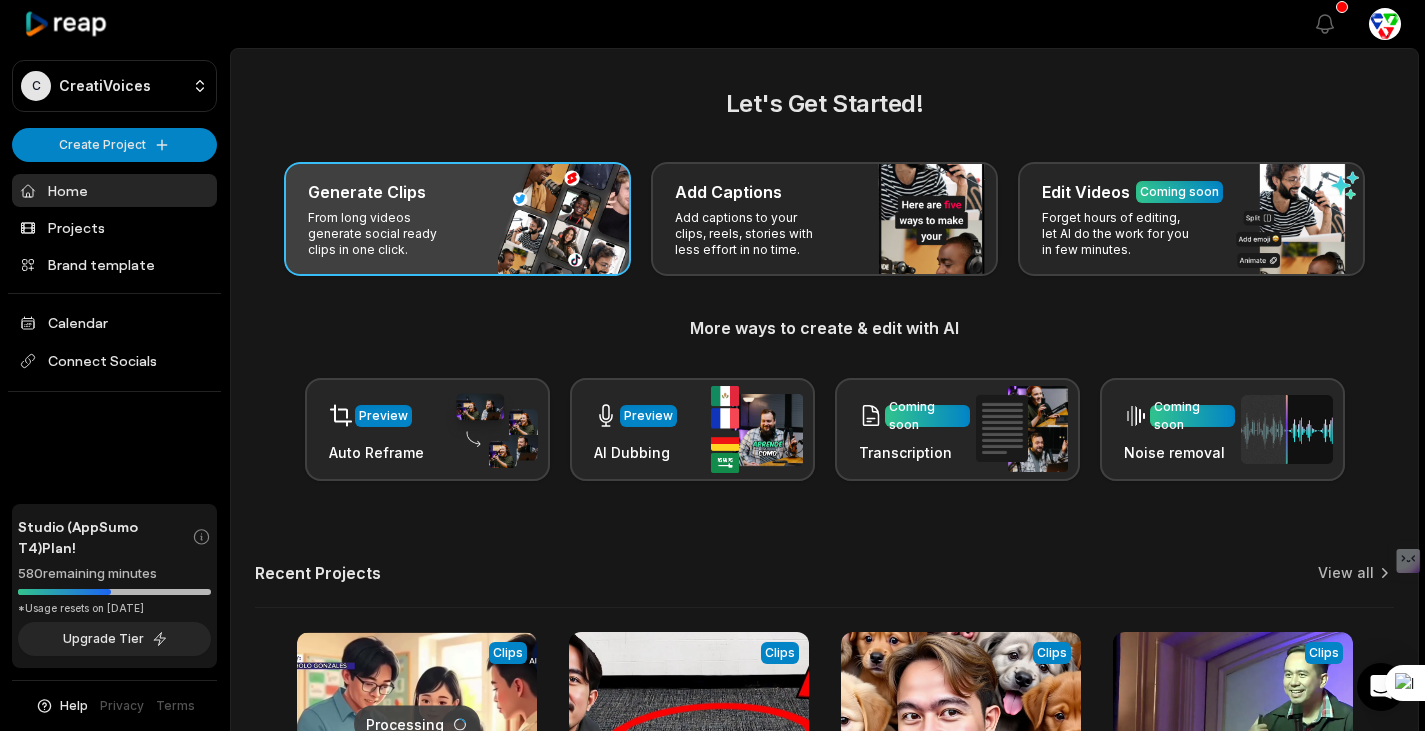 click on "Generate Clips From long videos generate social ready clips in one click." at bounding box center (457, 219) 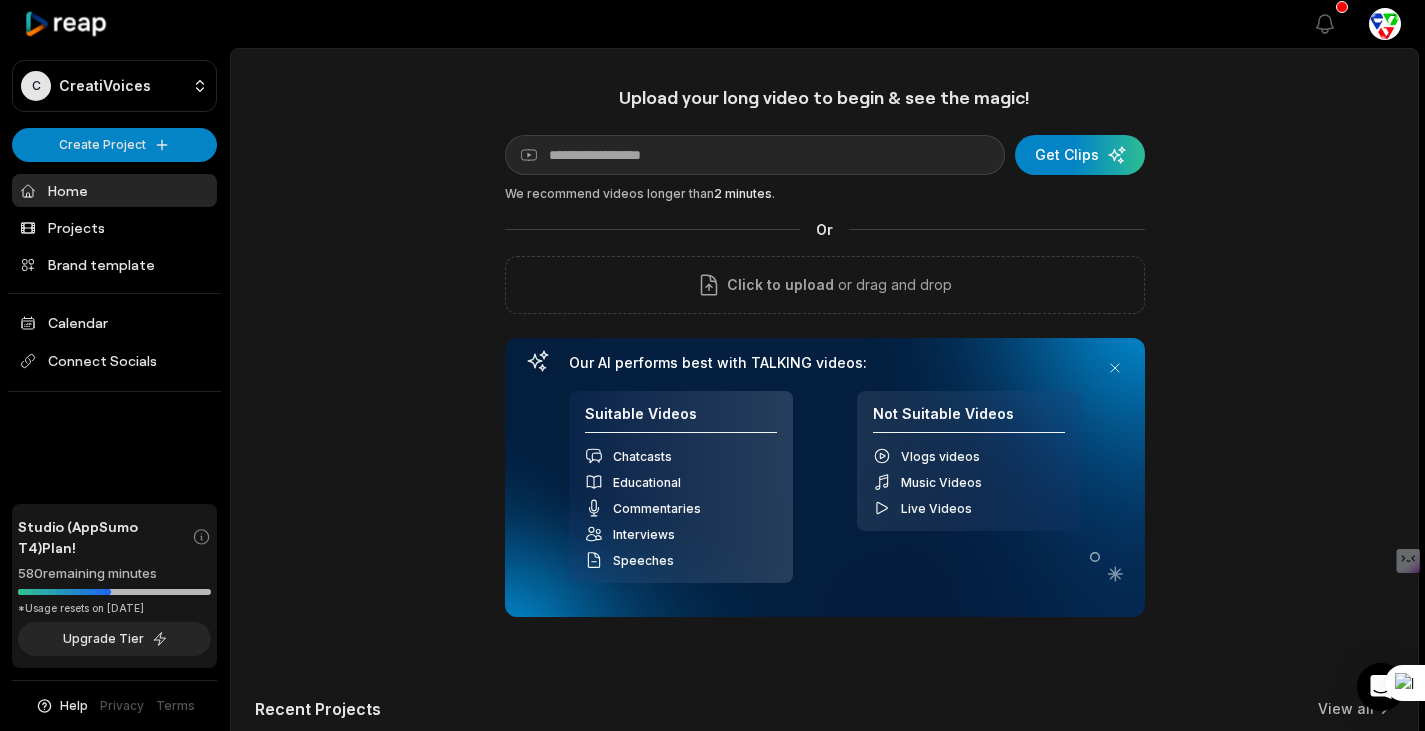 scroll, scrollTop: 0, scrollLeft: 0, axis: both 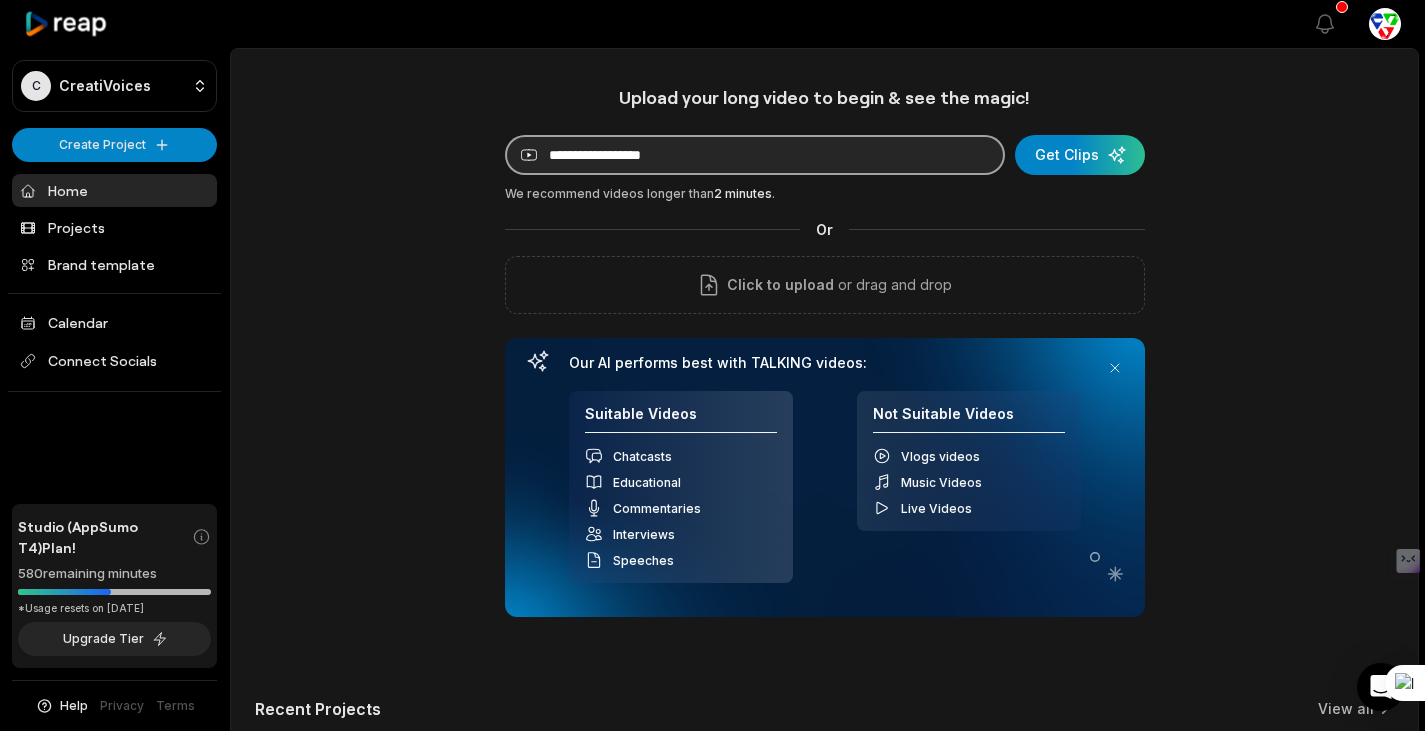 paste on "**********" 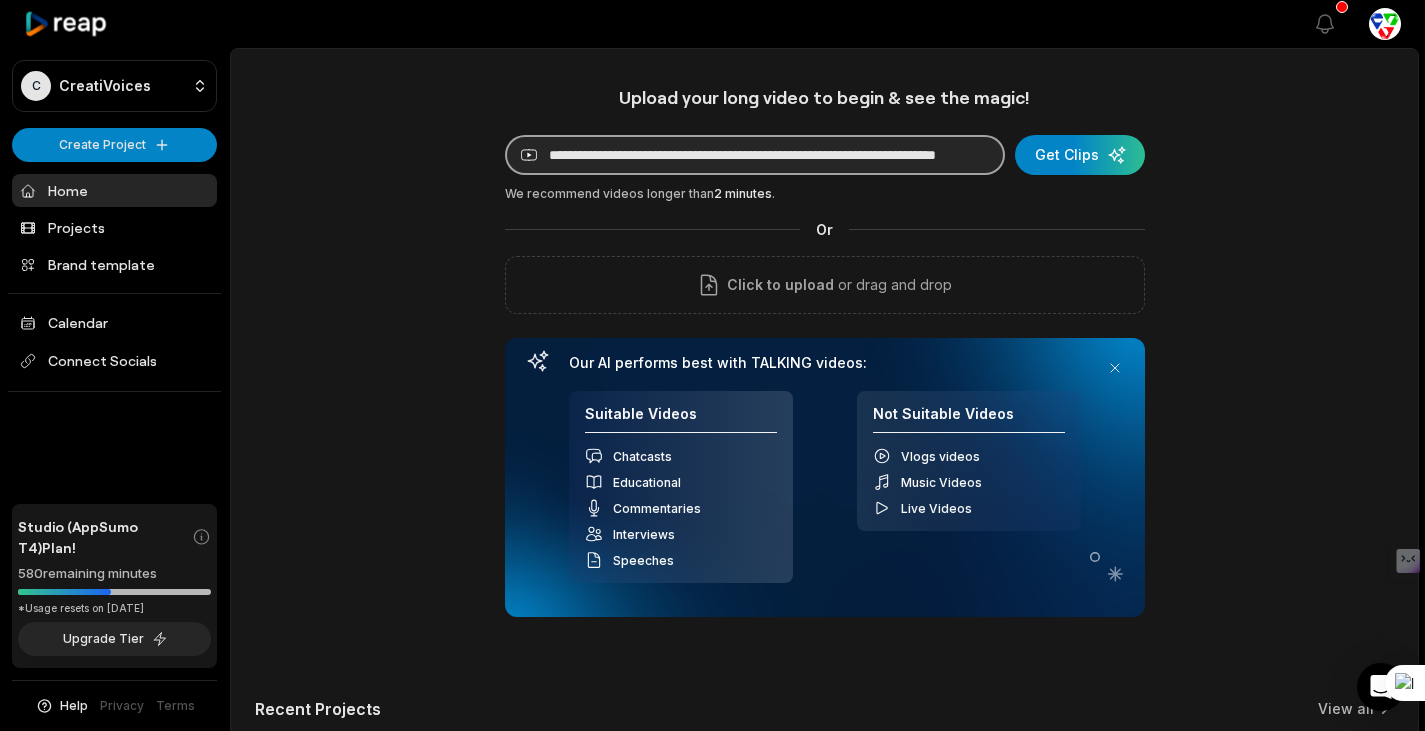 scroll, scrollTop: 0, scrollLeft: 131, axis: horizontal 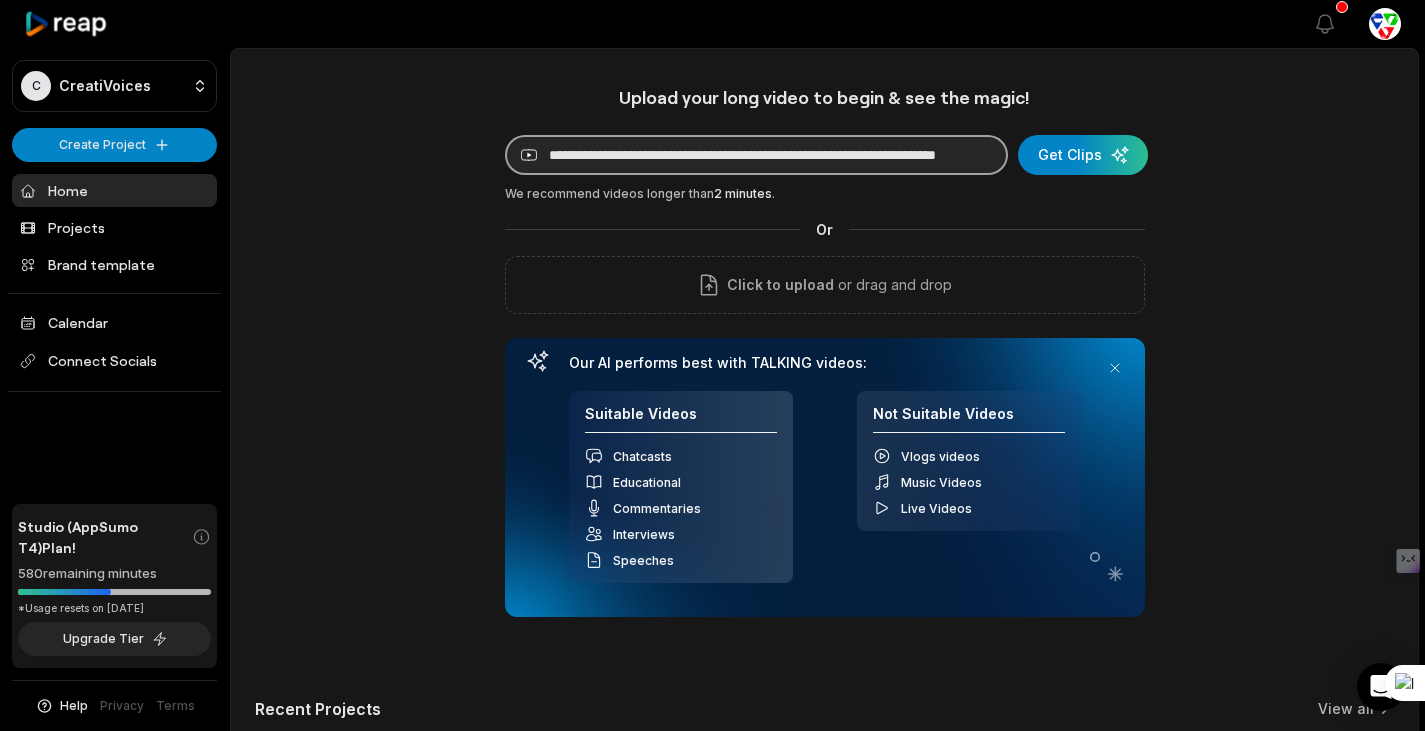 click on "**********" at bounding box center [756, 155] 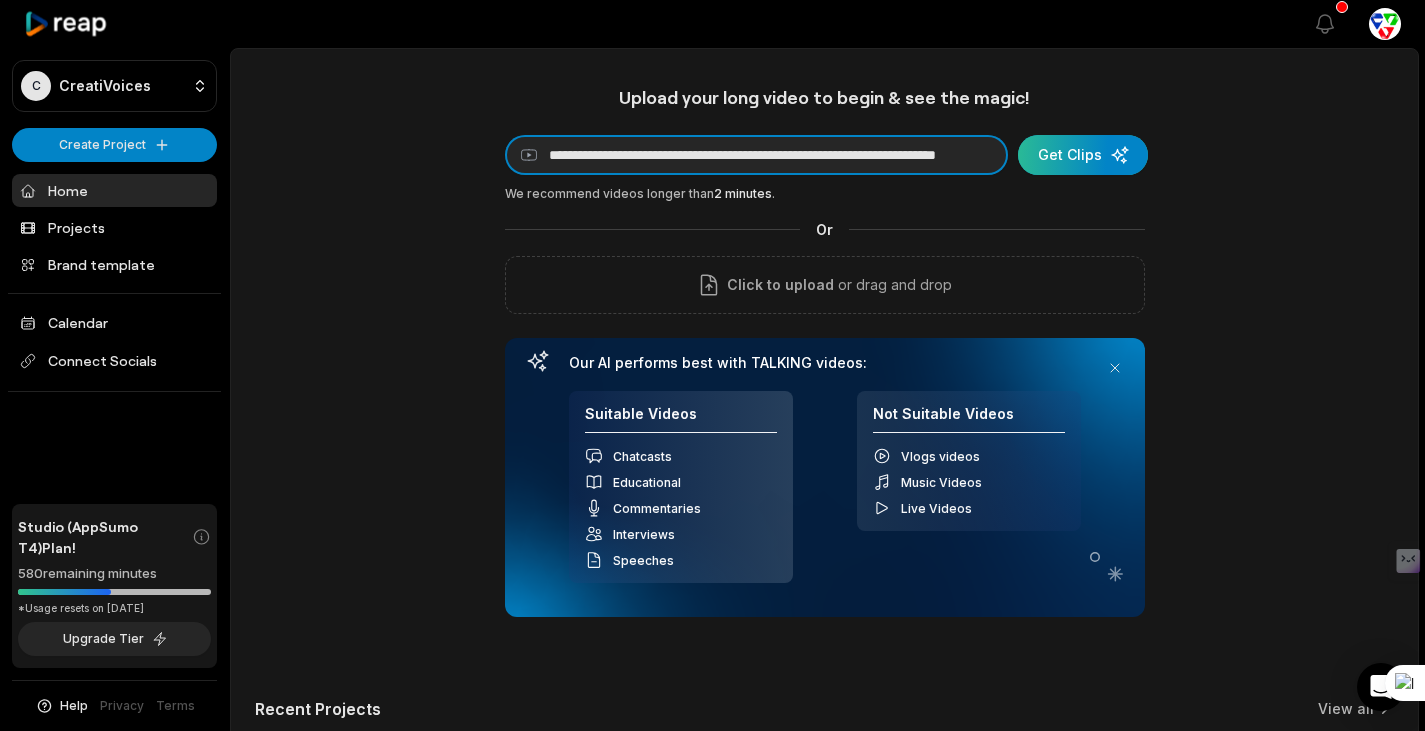 type on "**********" 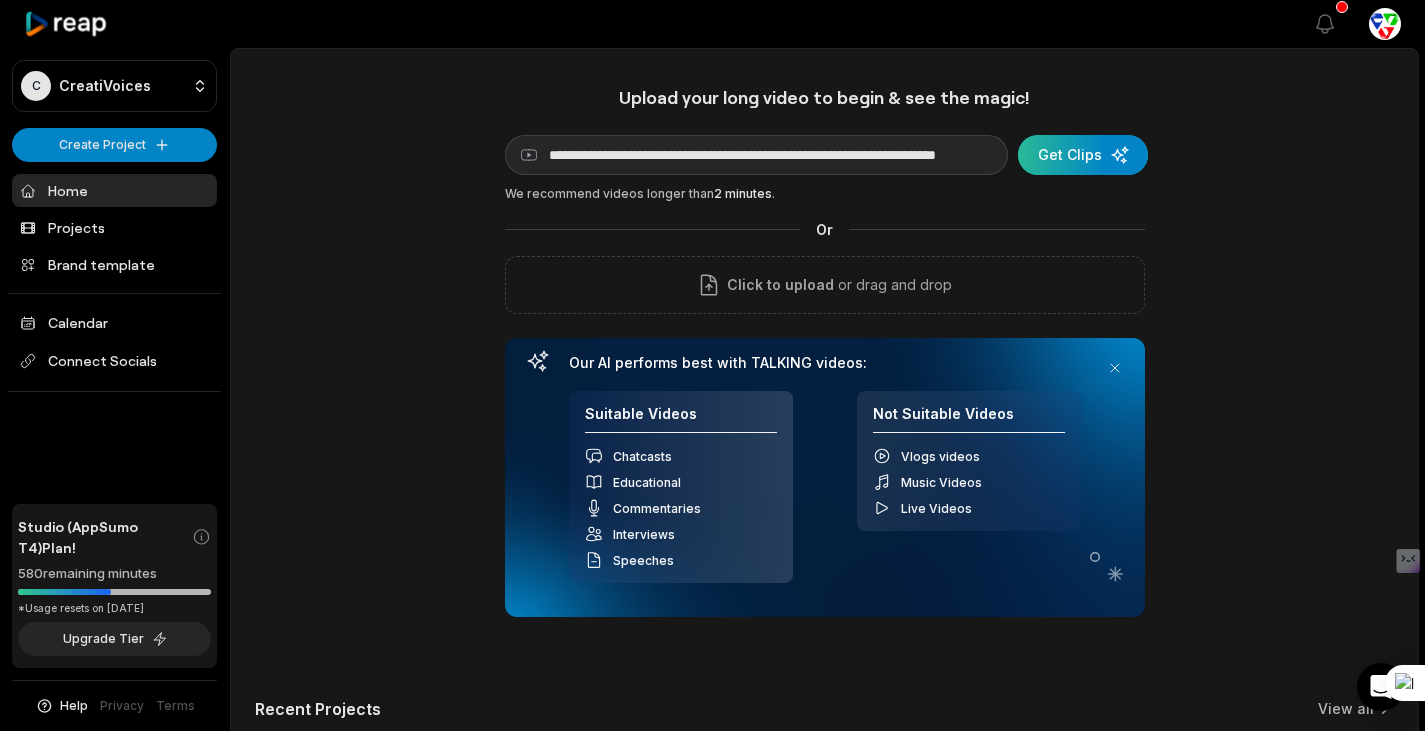 scroll, scrollTop: 0, scrollLeft: 0, axis: both 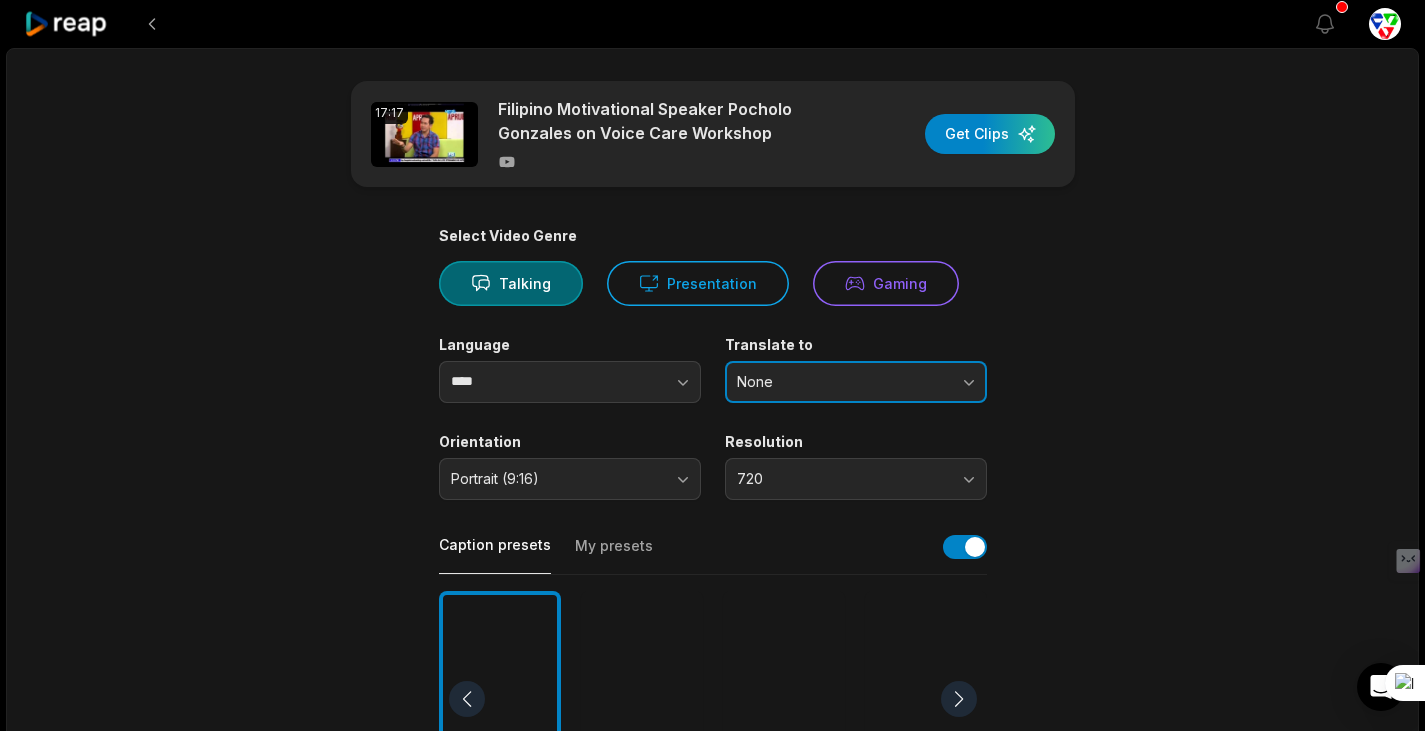 click on "None" at bounding box center [842, 382] 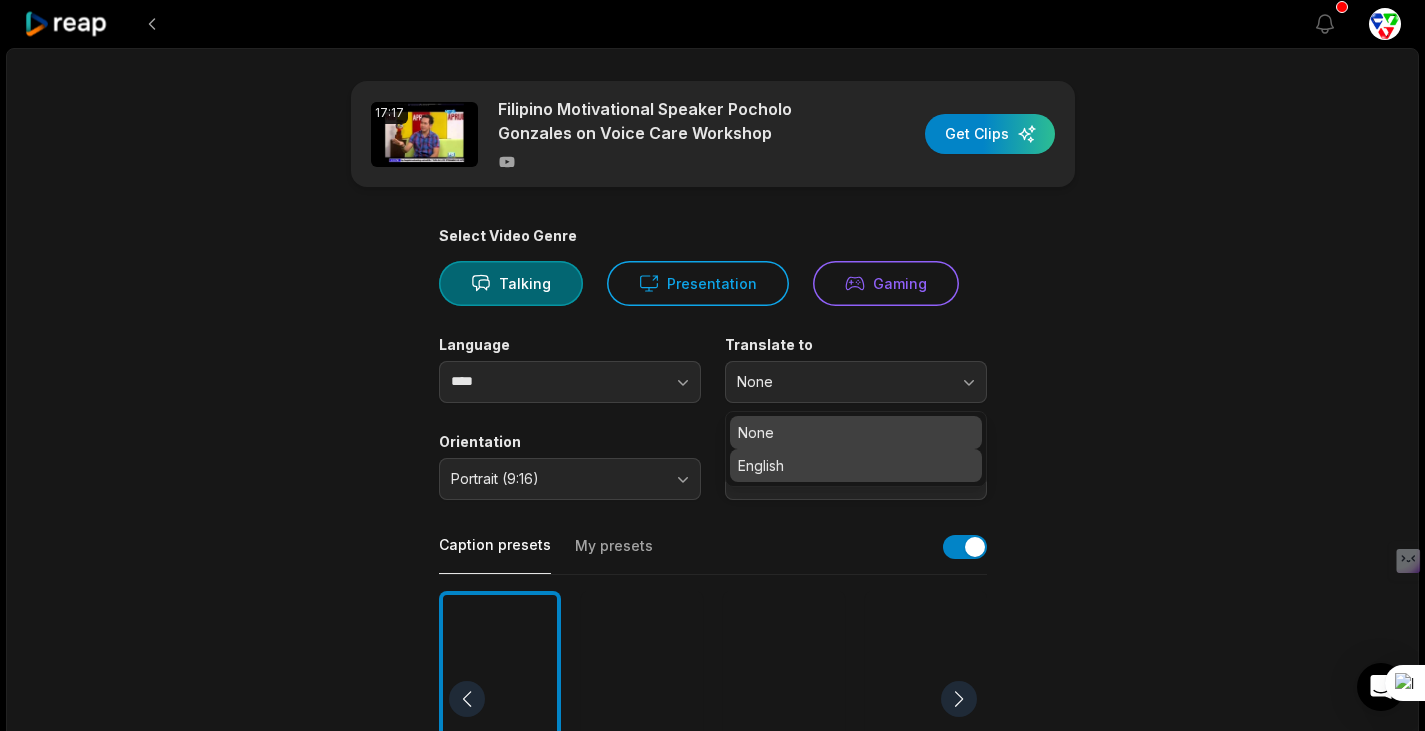 click on "English" at bounding box center [856, 465] 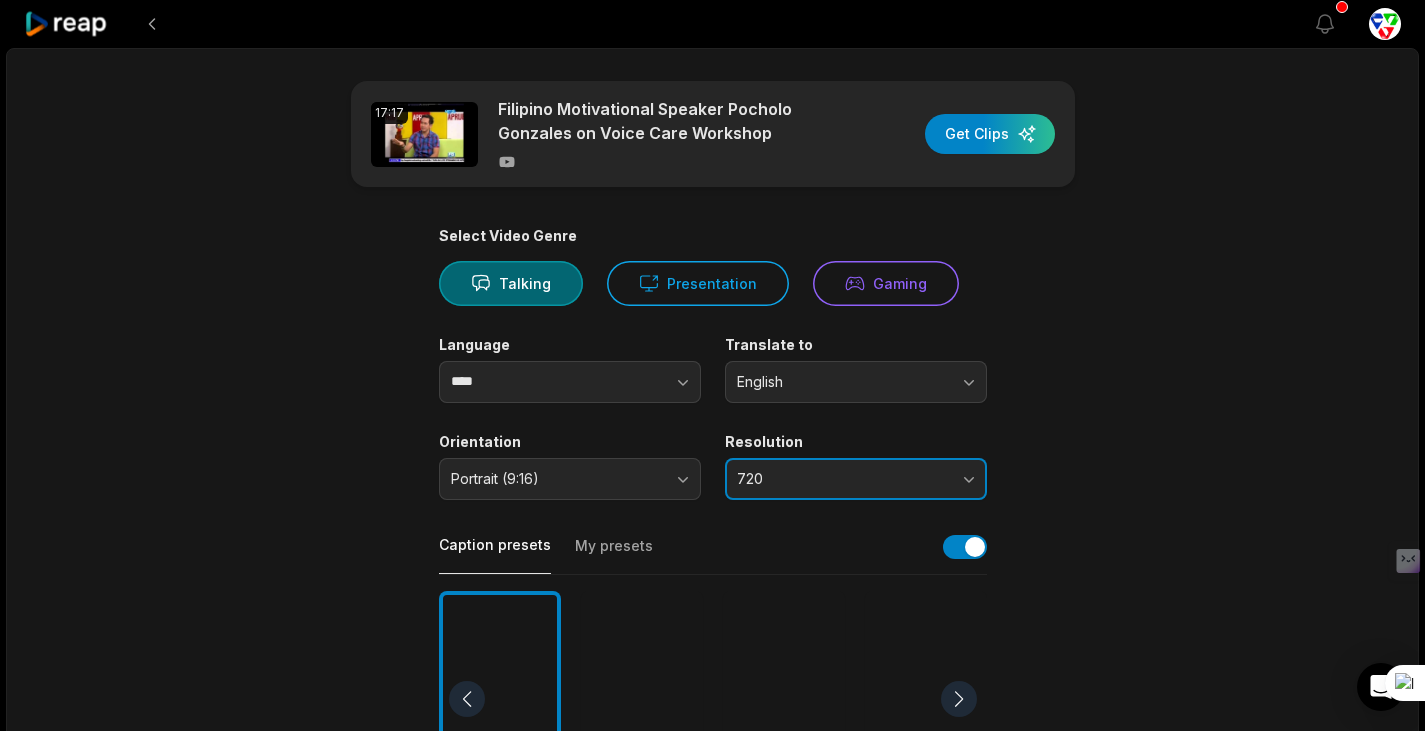 click on "720" at bounding box center (856, 479) 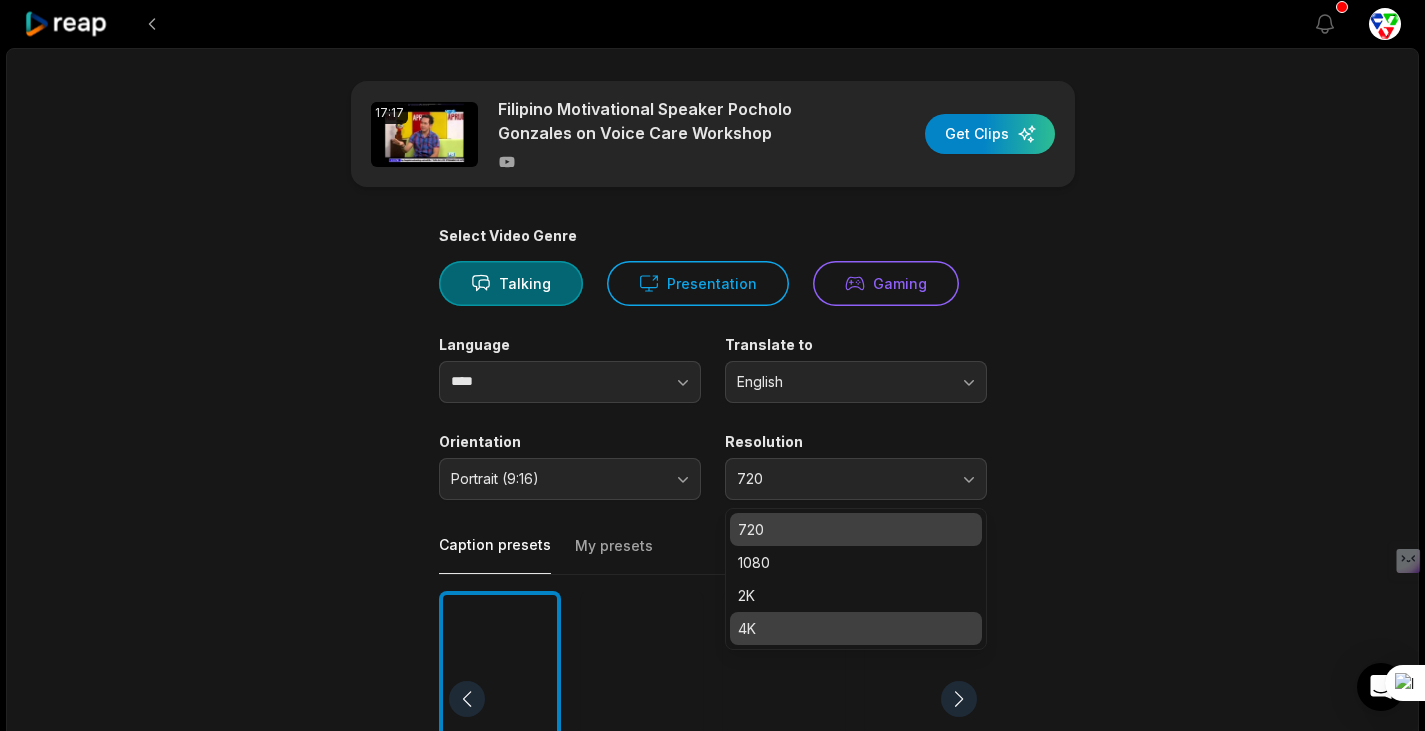 click on "4K" at bounding box center [856, 628] 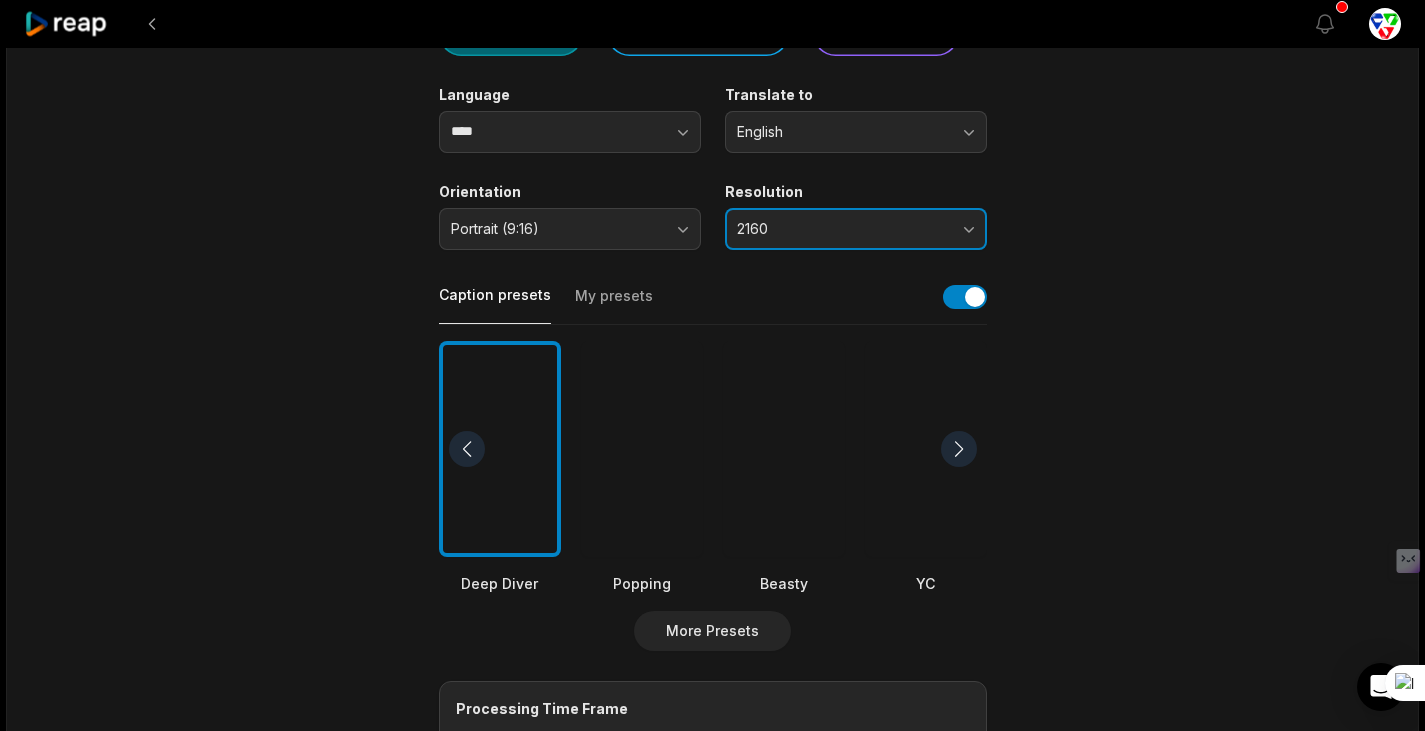 scroll, scrollTop: 273, scrollLeft: 0, axis: vertical 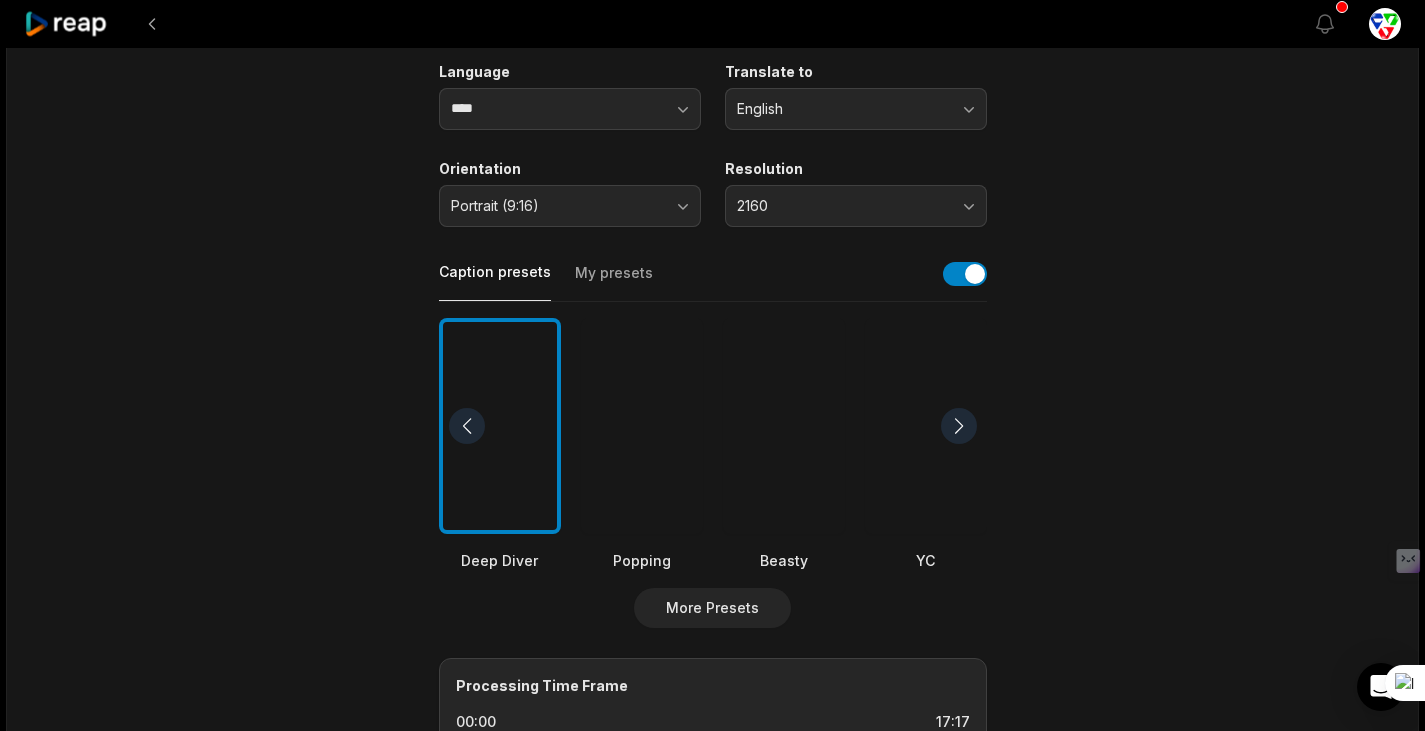 click at bounding box center (642, 426) 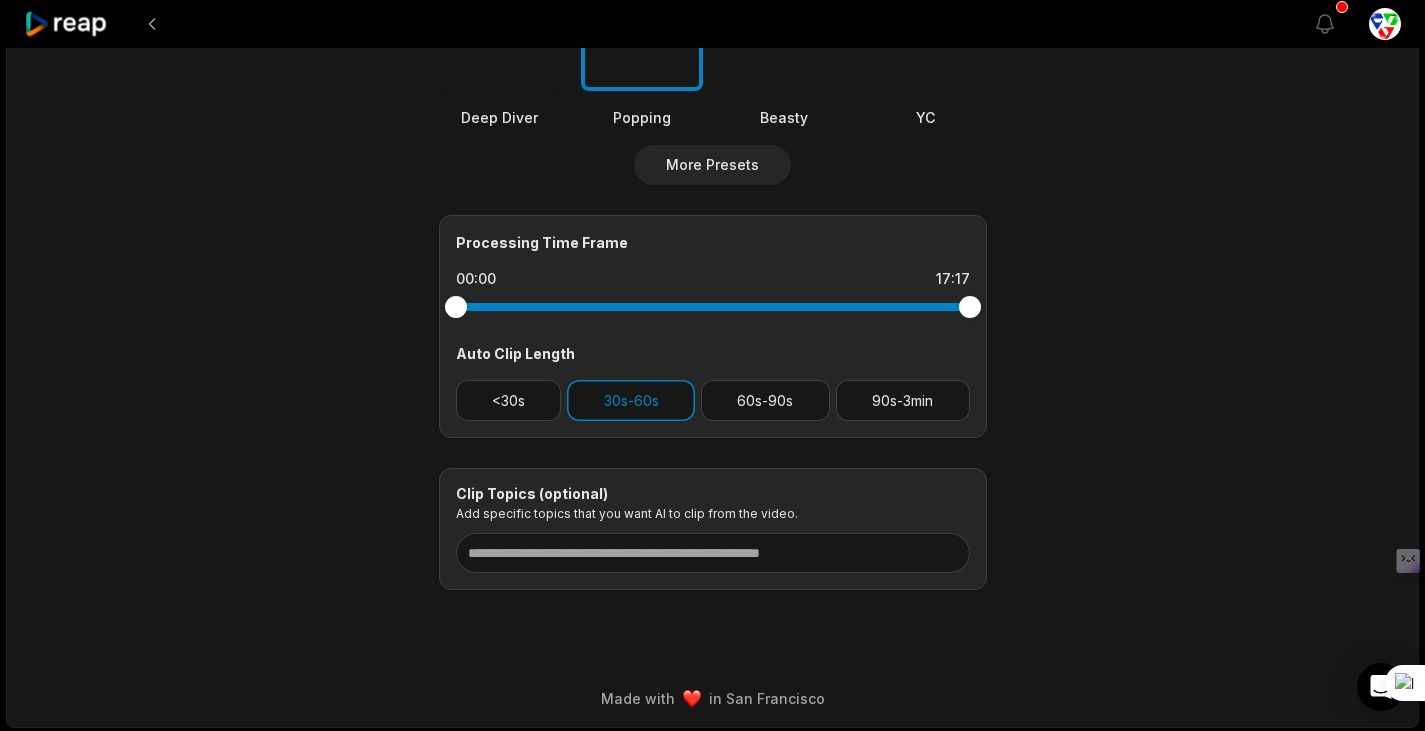 scroll, scrollTop: 717, scrollLeft: 0, axis: vertical 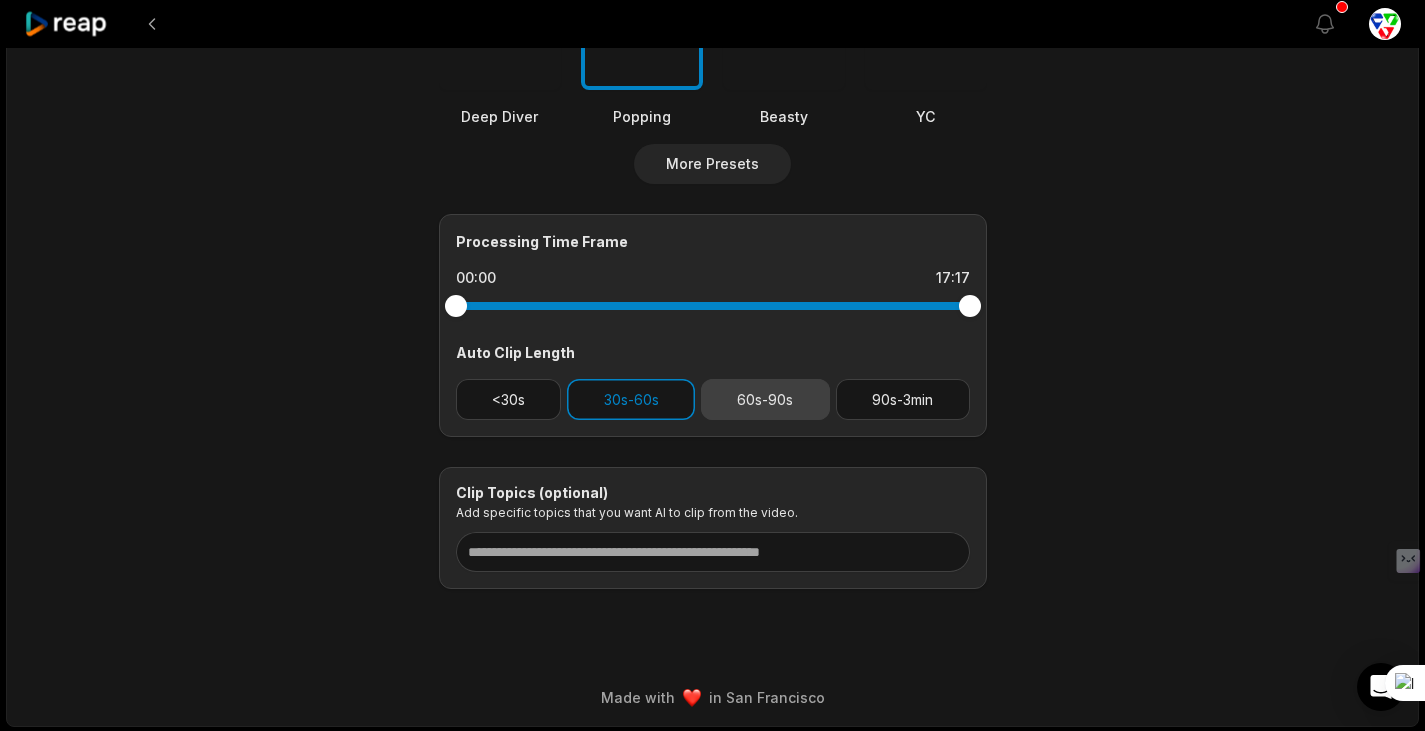 click on "60s-90s" at bounding box center (765, 399) 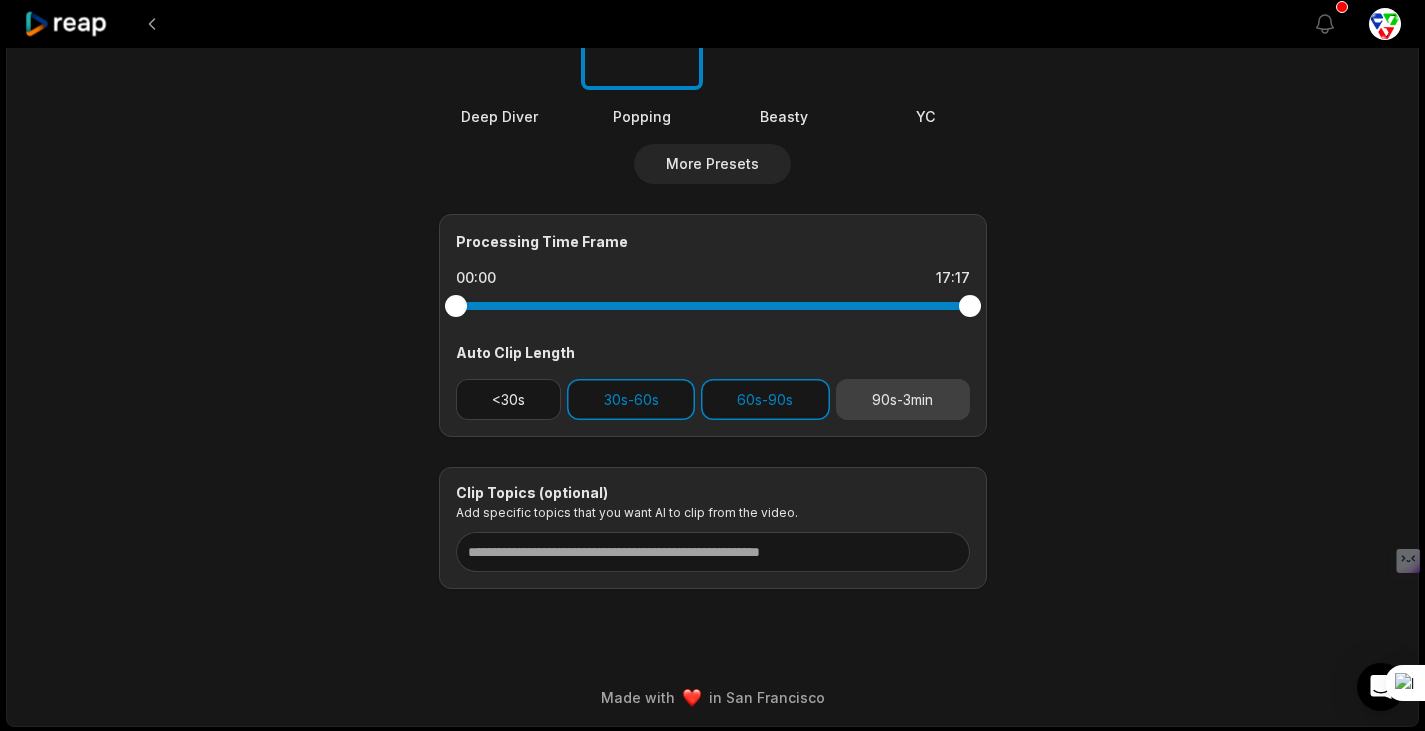 click on "90s-3min" at bounding box center [903, 399] 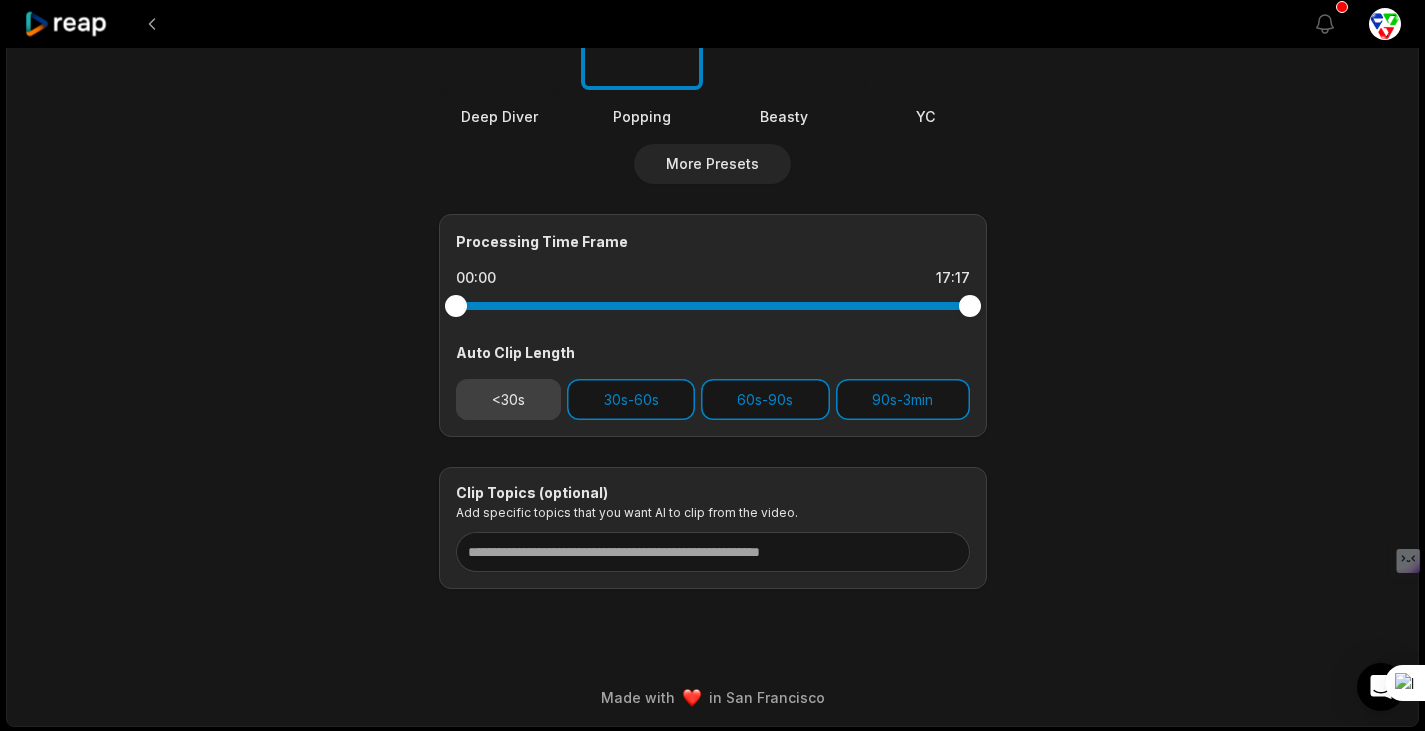 click on "<30s" at bounding box center [509, 399] 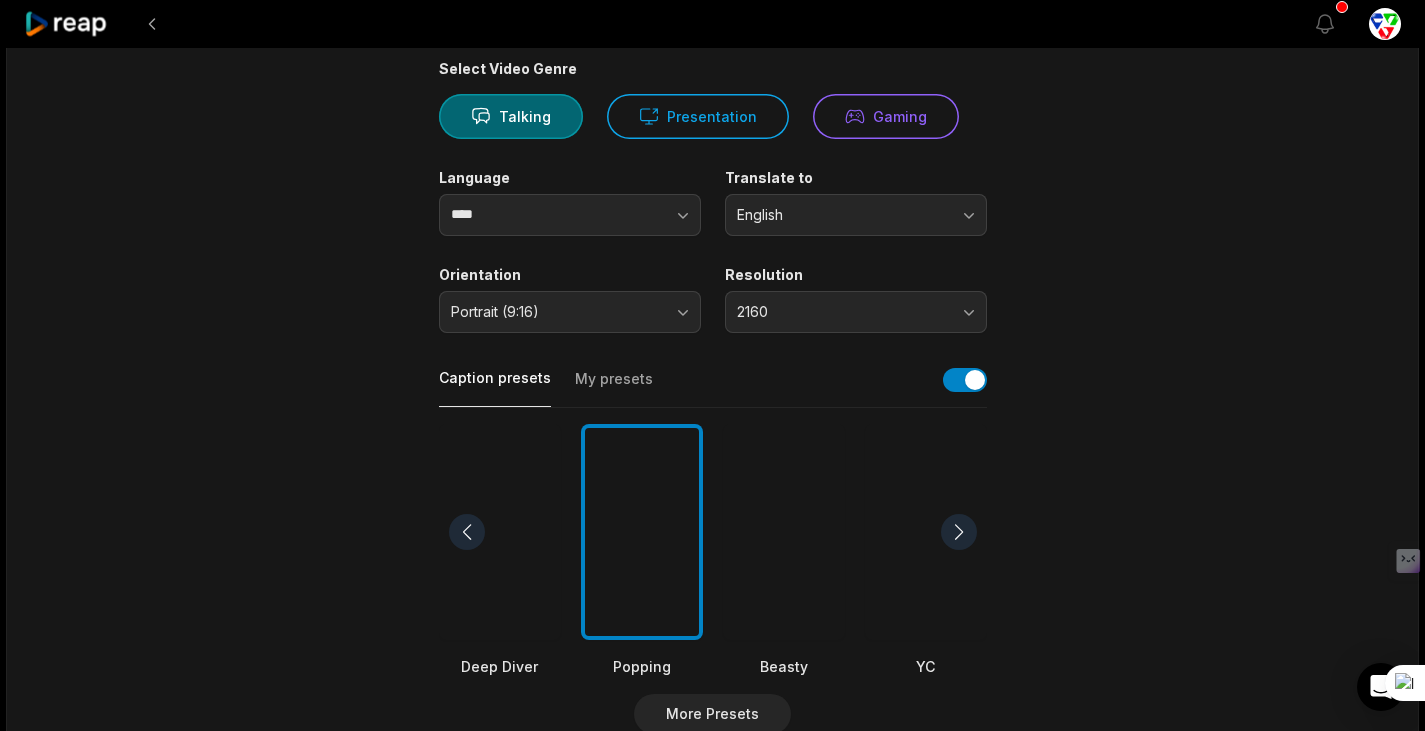 scroll, scrollTop: 0, scrollLeft: 0, axis: both 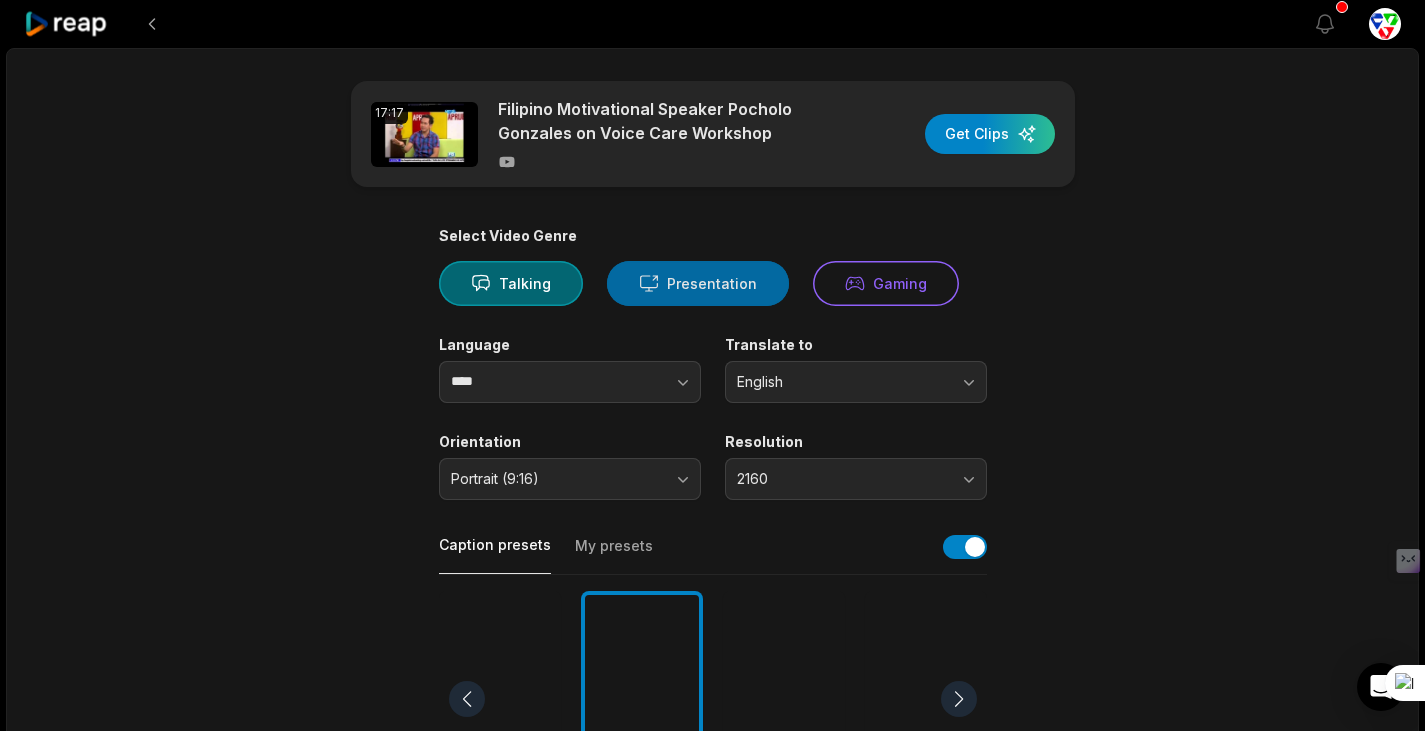 click on "Presentation" at bounding box center [698, 283] 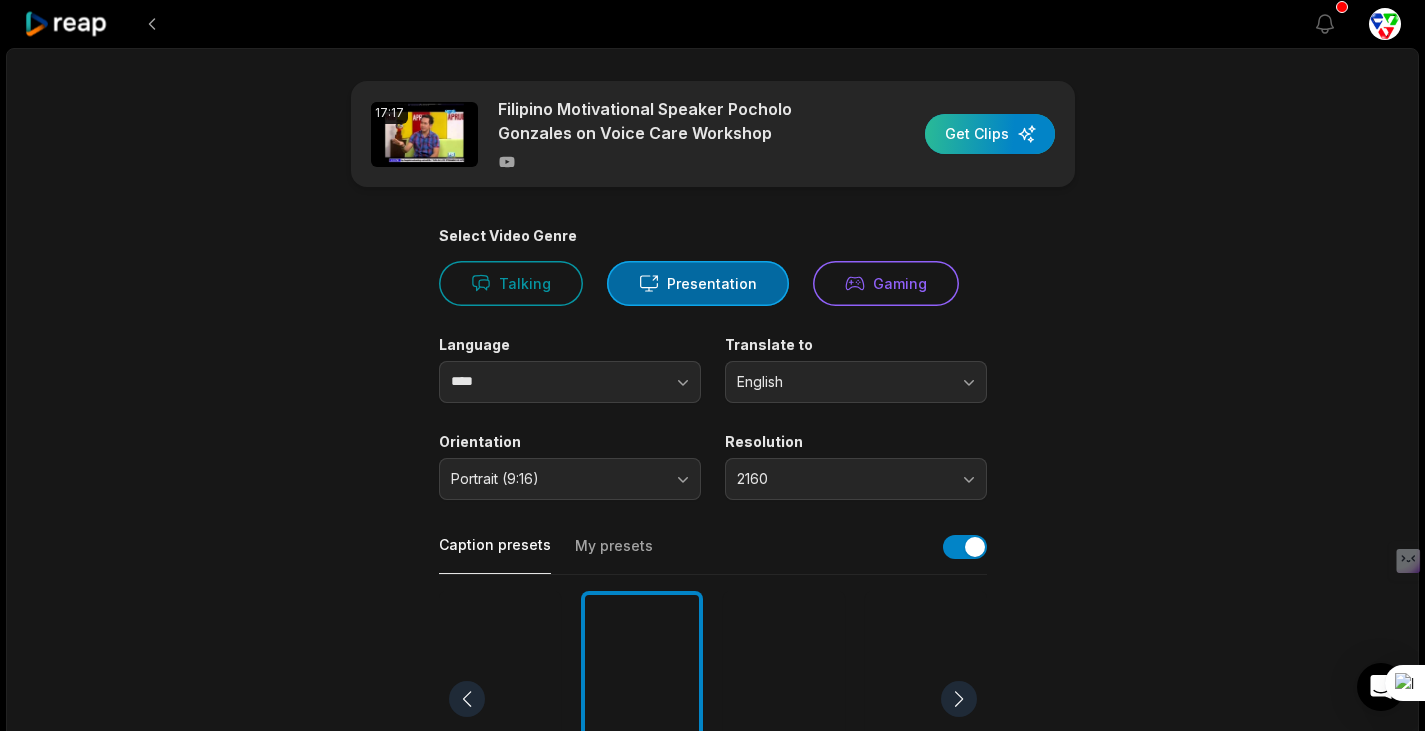 click at bounding box center (990, 134) 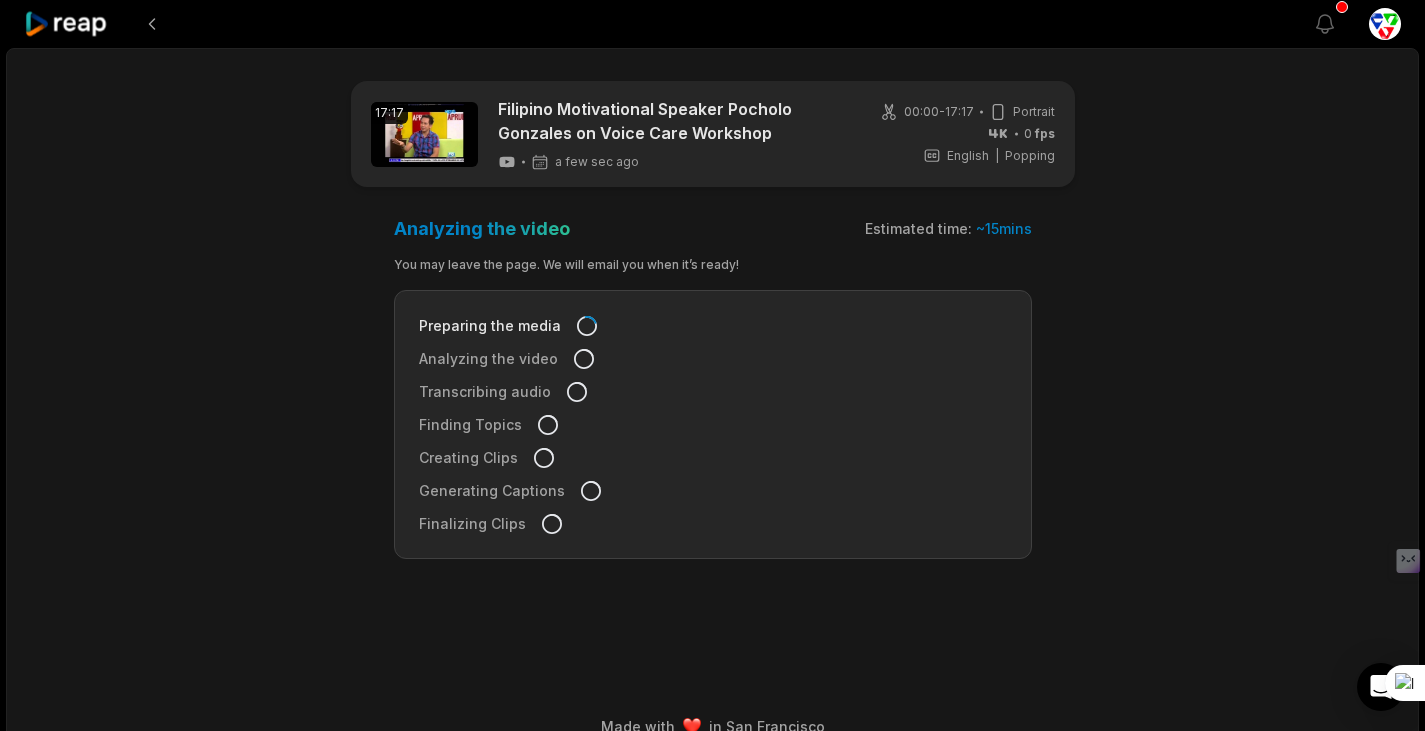 scroll, scrollTop: 0, scrollLeft: 0, axis: both 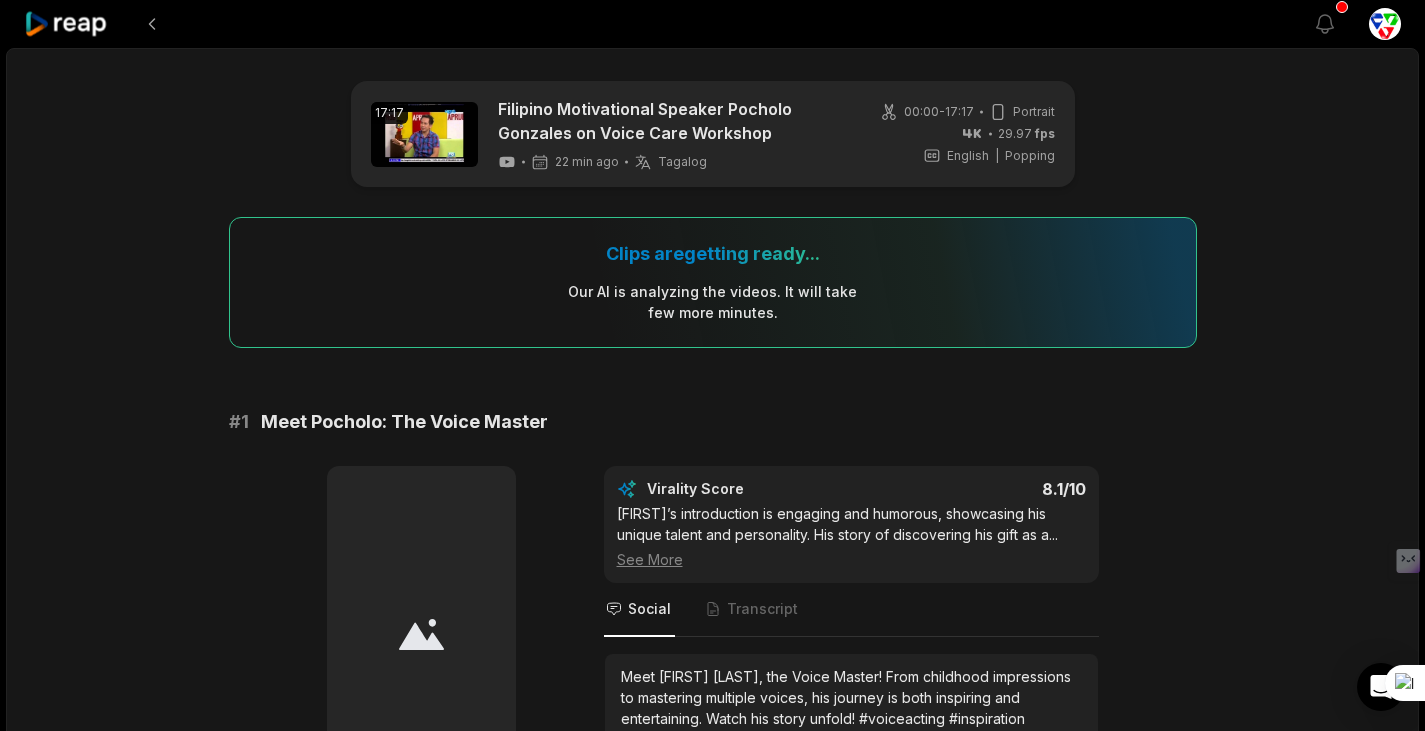 click 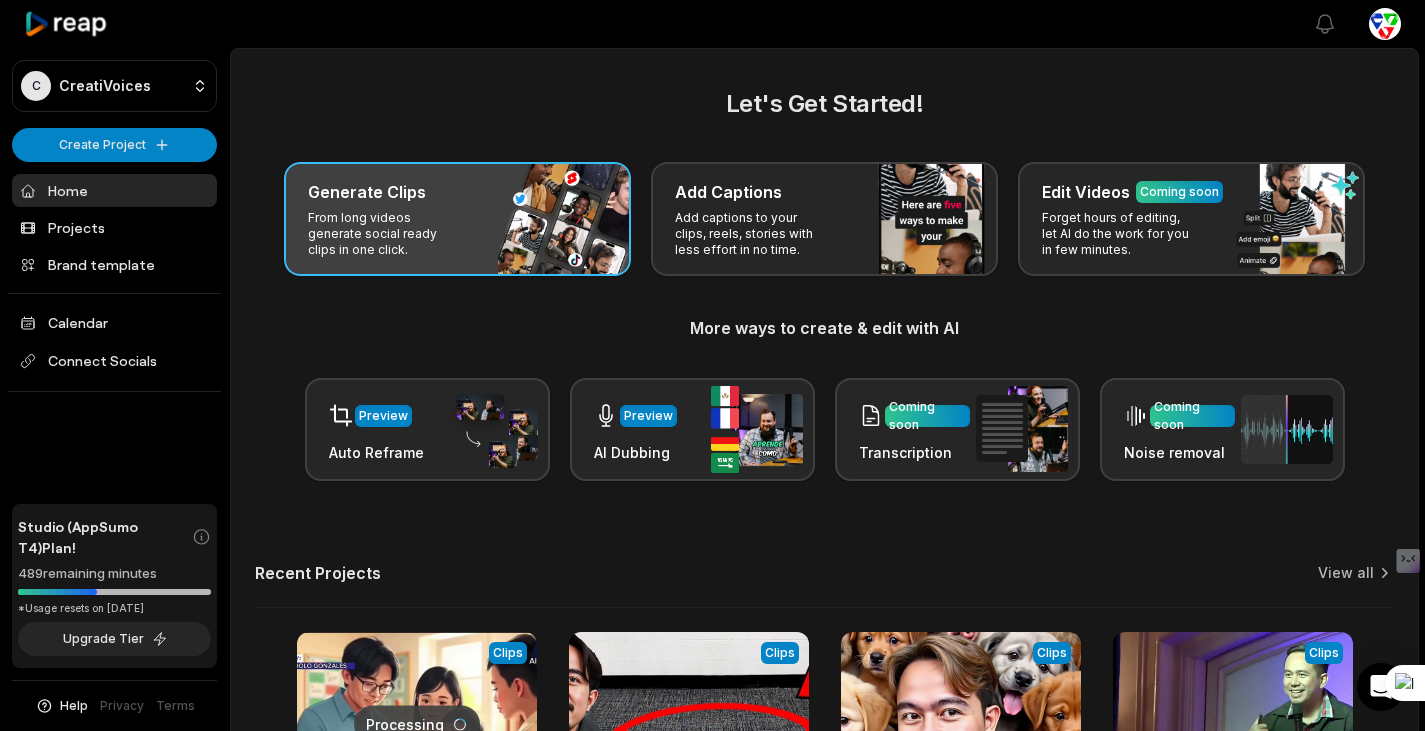 click on "Generate Clips" at bounding box center [457, 192] 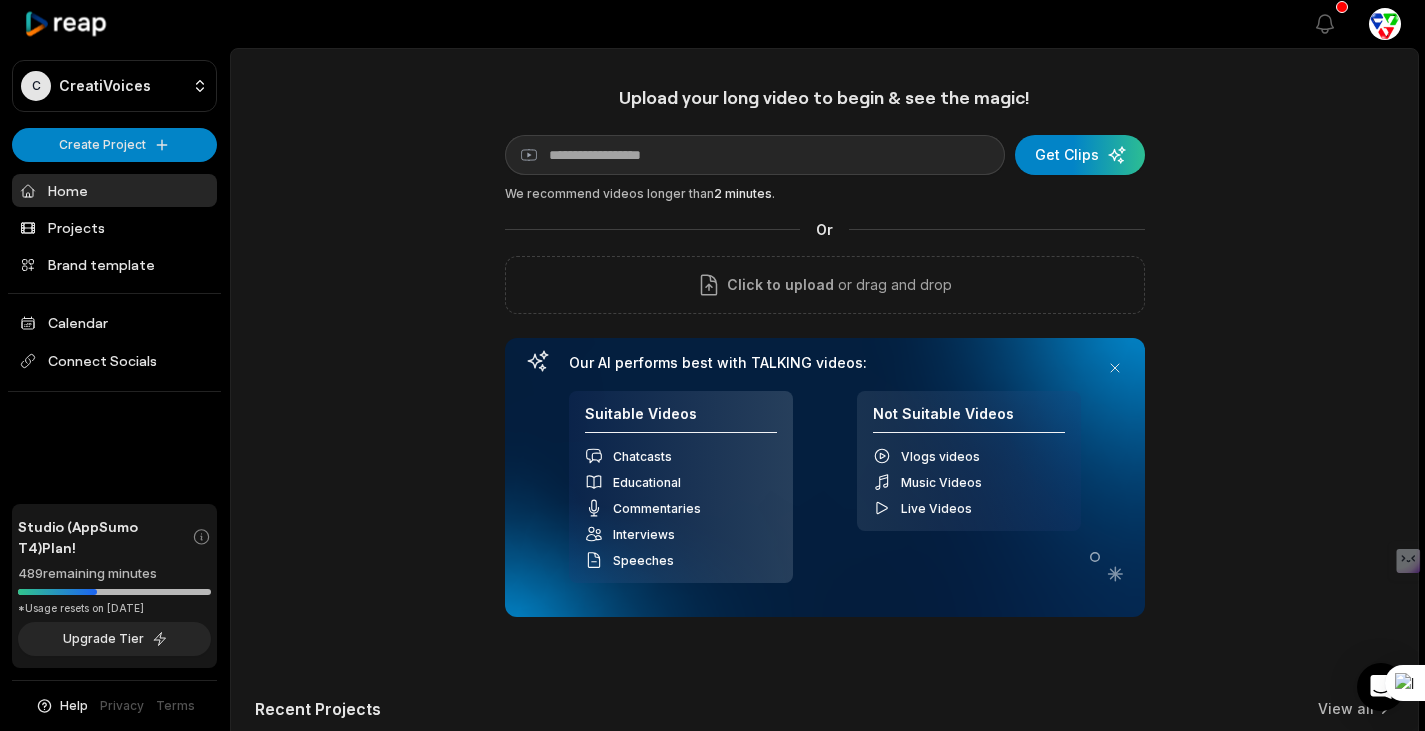 scroll, scrollTop: 0, scrollLeft: 0, axis: both 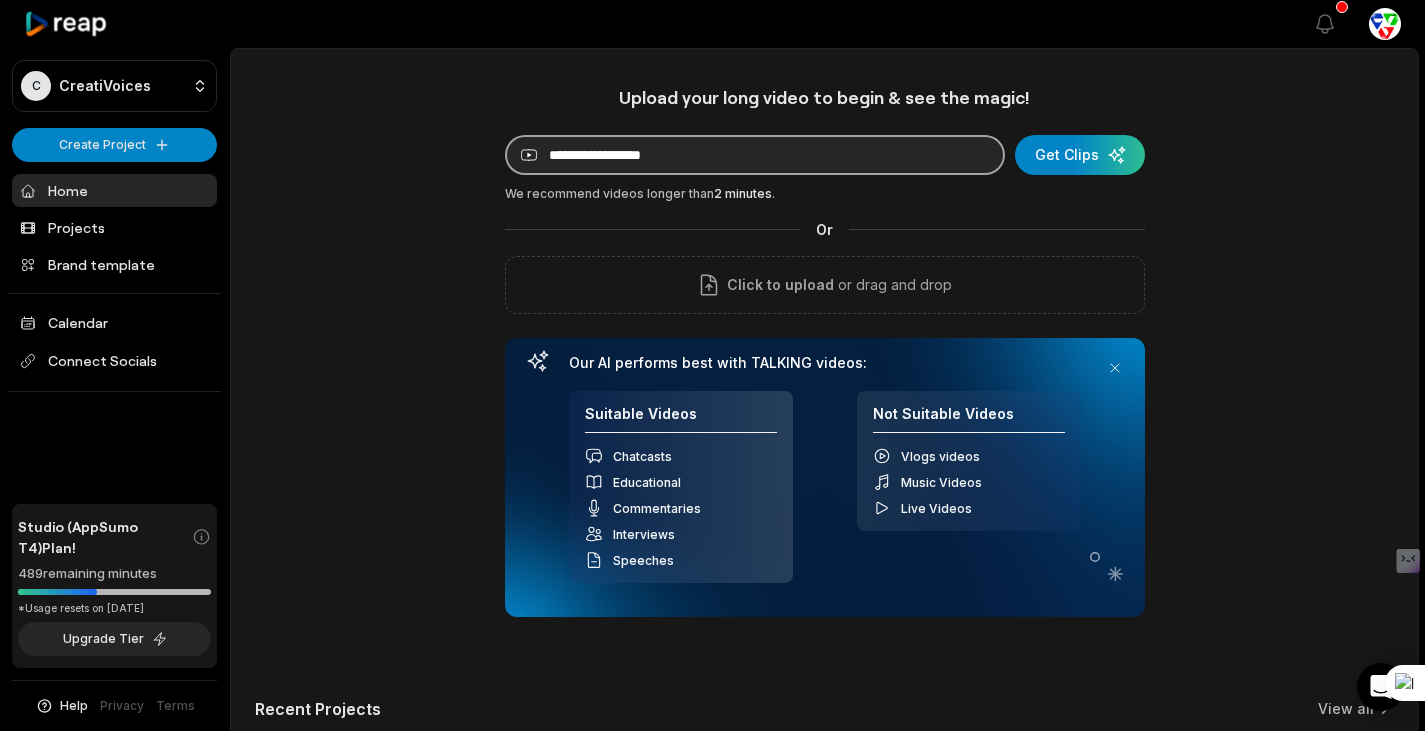 click at bounding box center (755, 155) 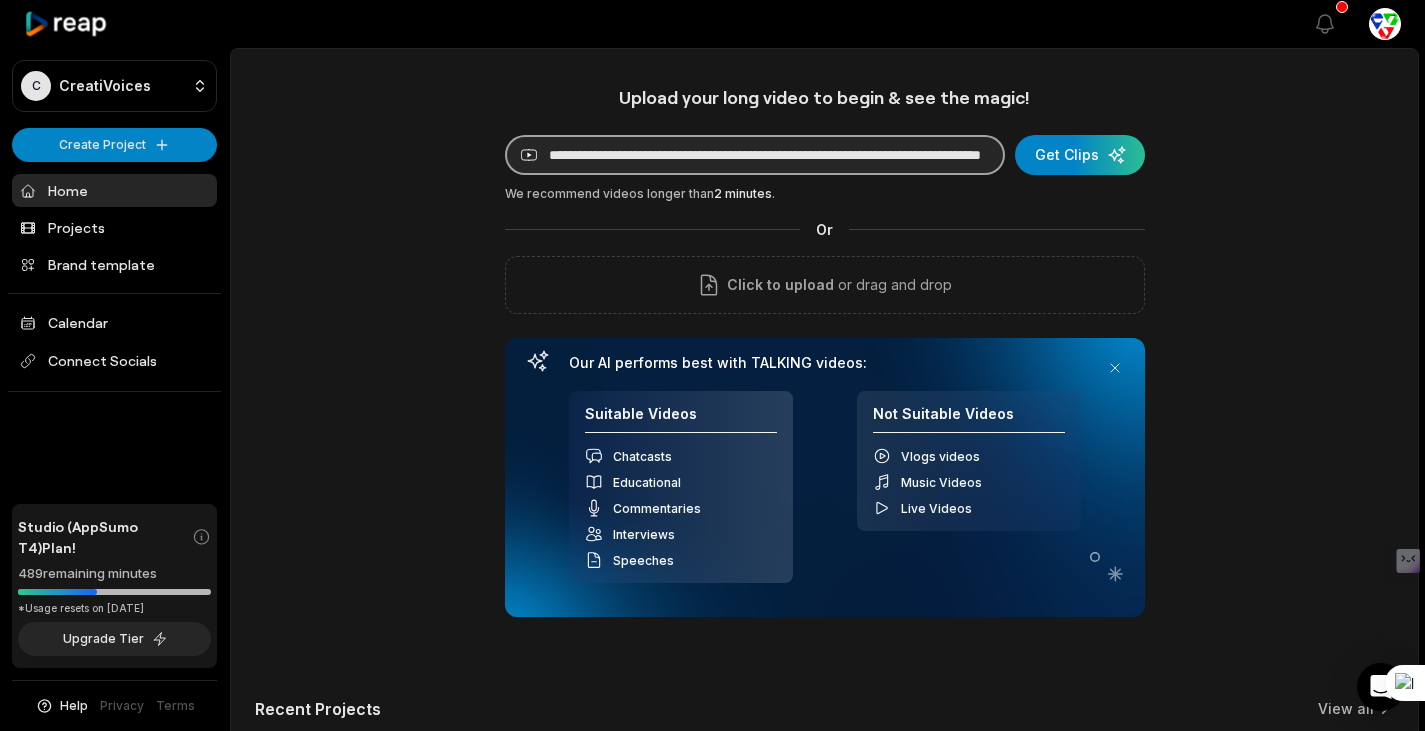scroll, scrollTop: 0, scrollLeft: 216, axis: horizontal 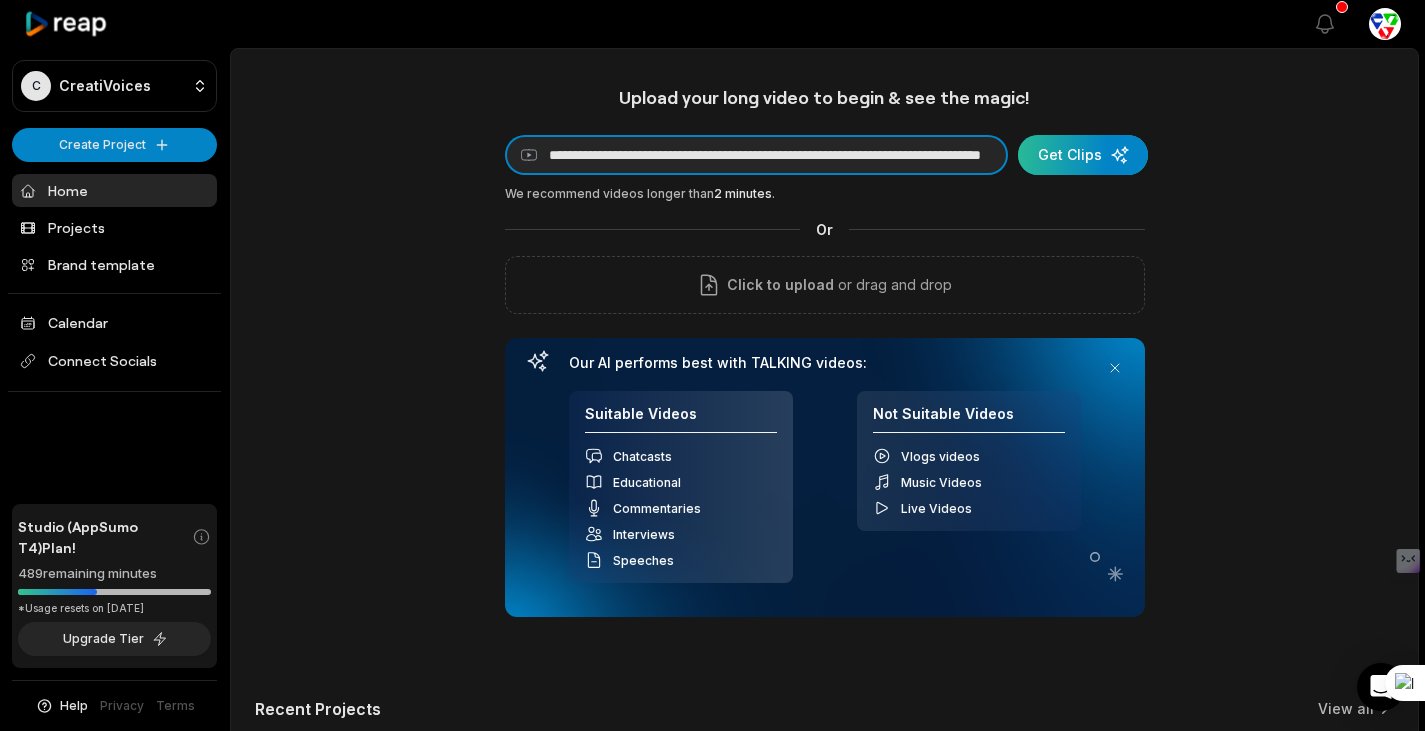 type on "**********" 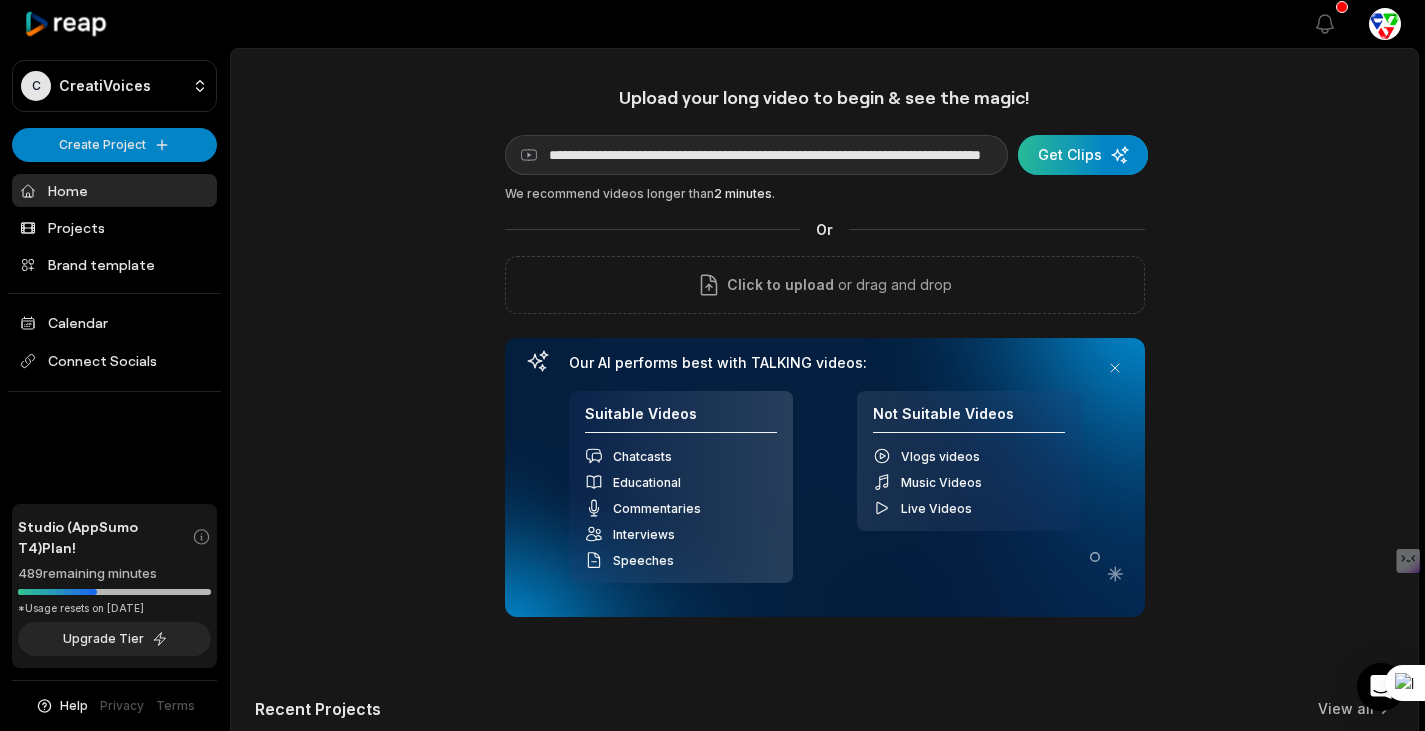 scroll, scrollTop: 0, scrollLeft: 0, axis: both 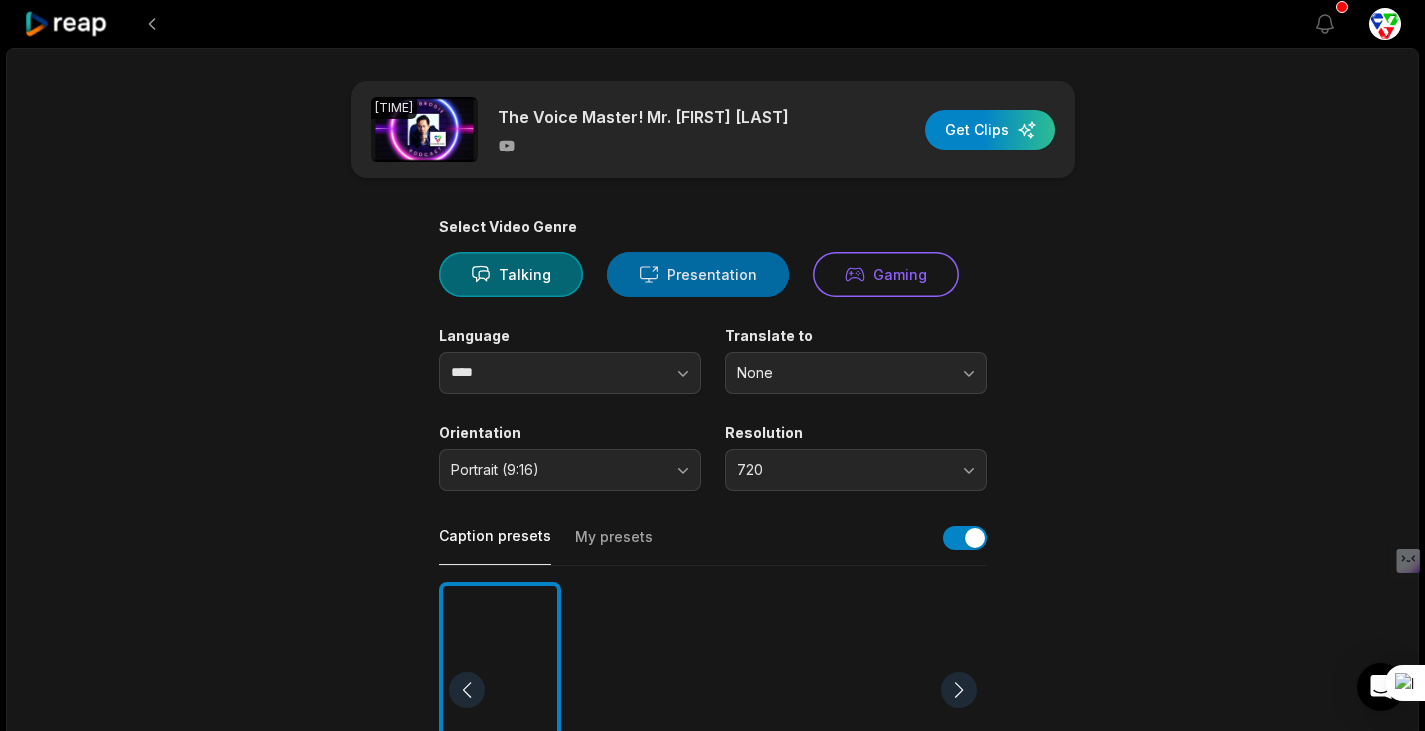 click on "Presentation" at bounding box center [698, 274] 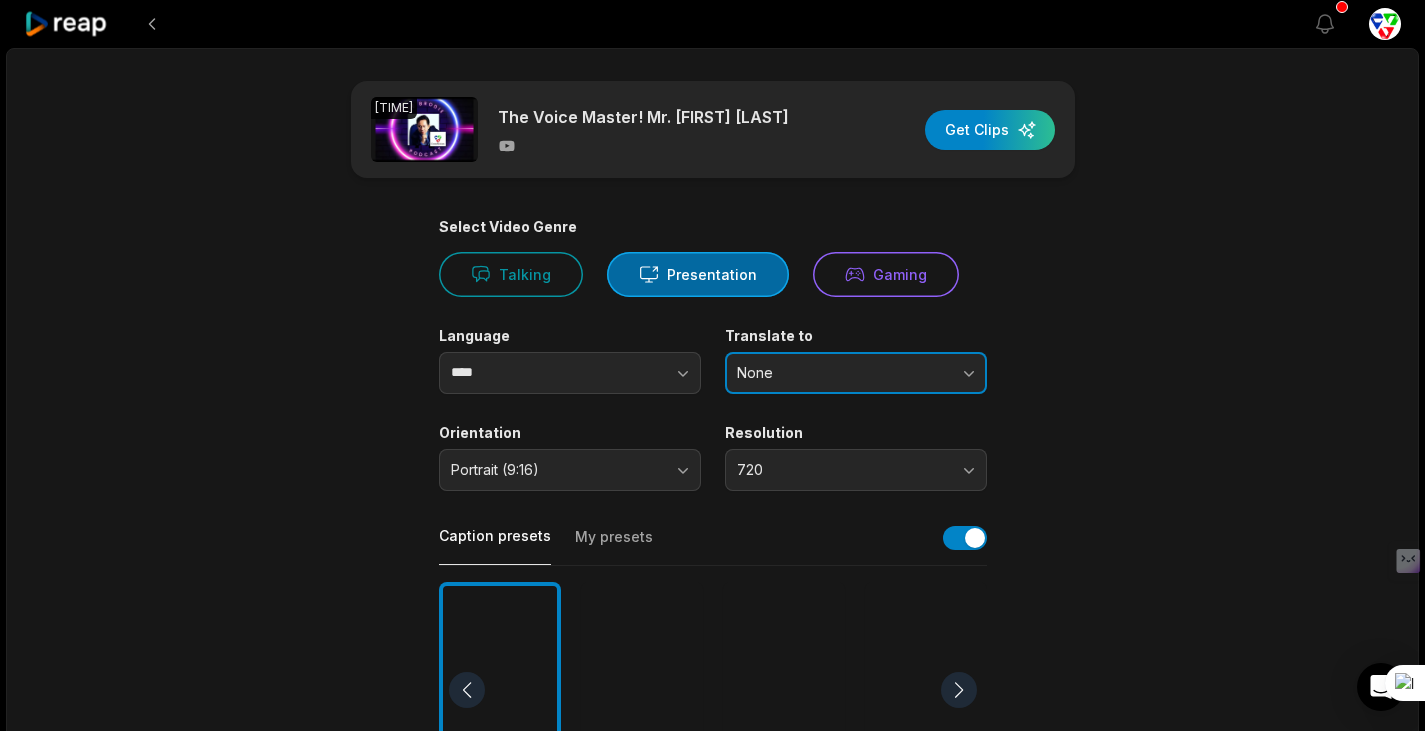 click on "None" at bounding box center (842, 373) 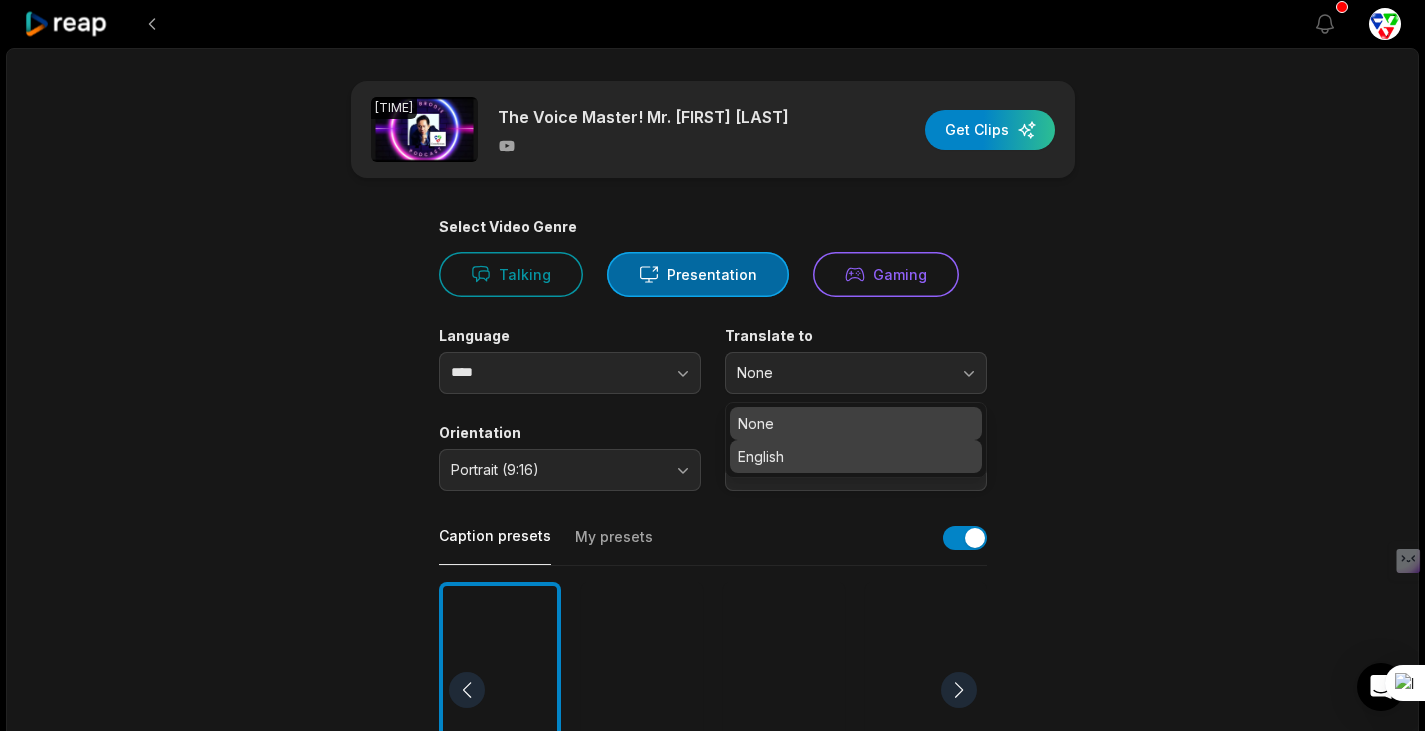 click on "English" at bounding box center [856, 456] 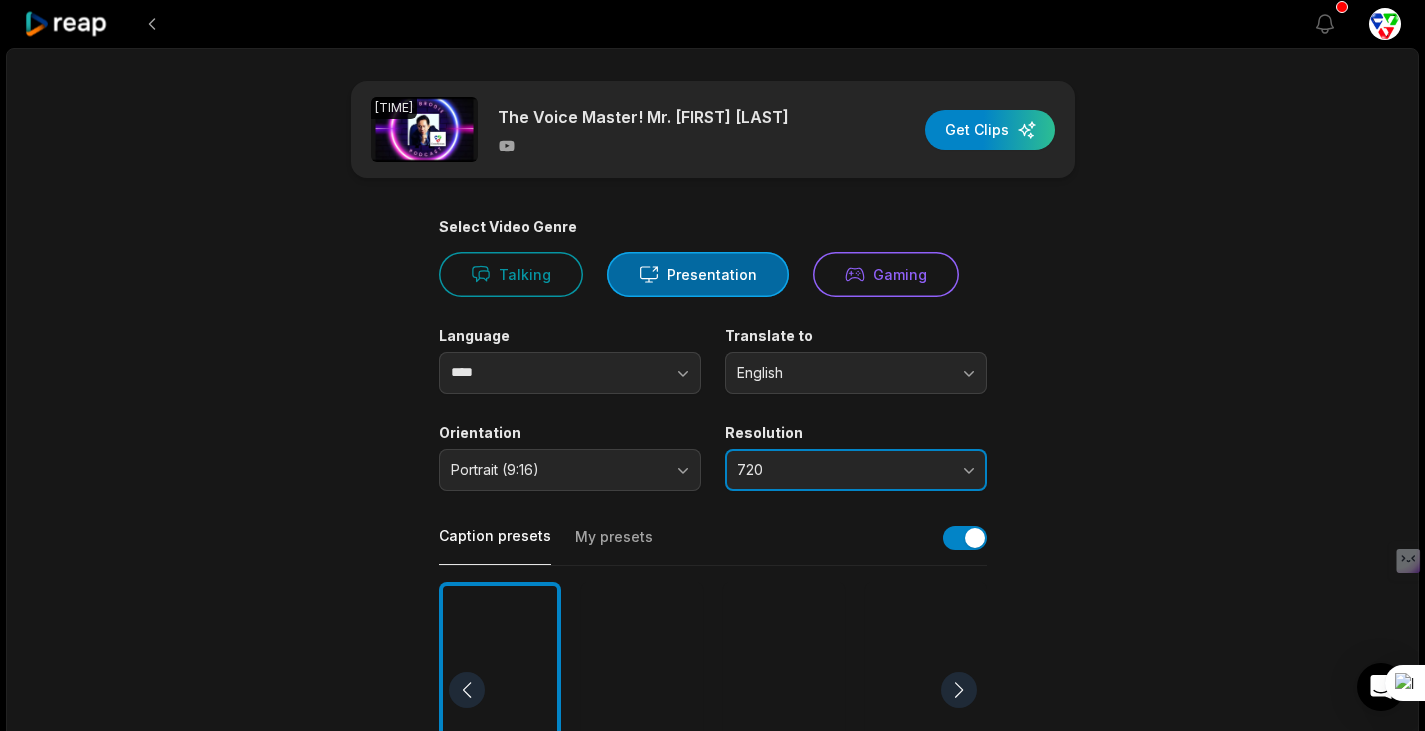 click on "720" at bounding box center [842, 470] 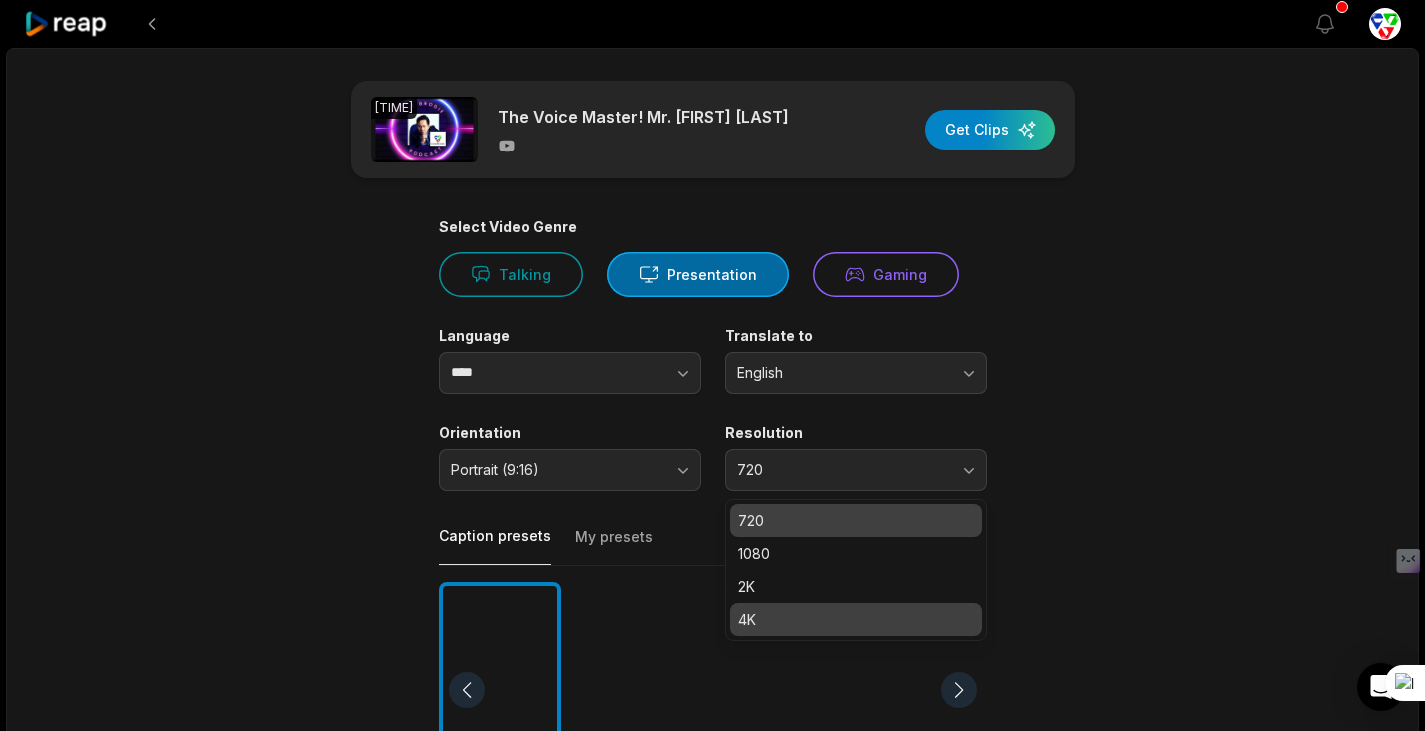 click on "4K" at bounding box center [856, 619] 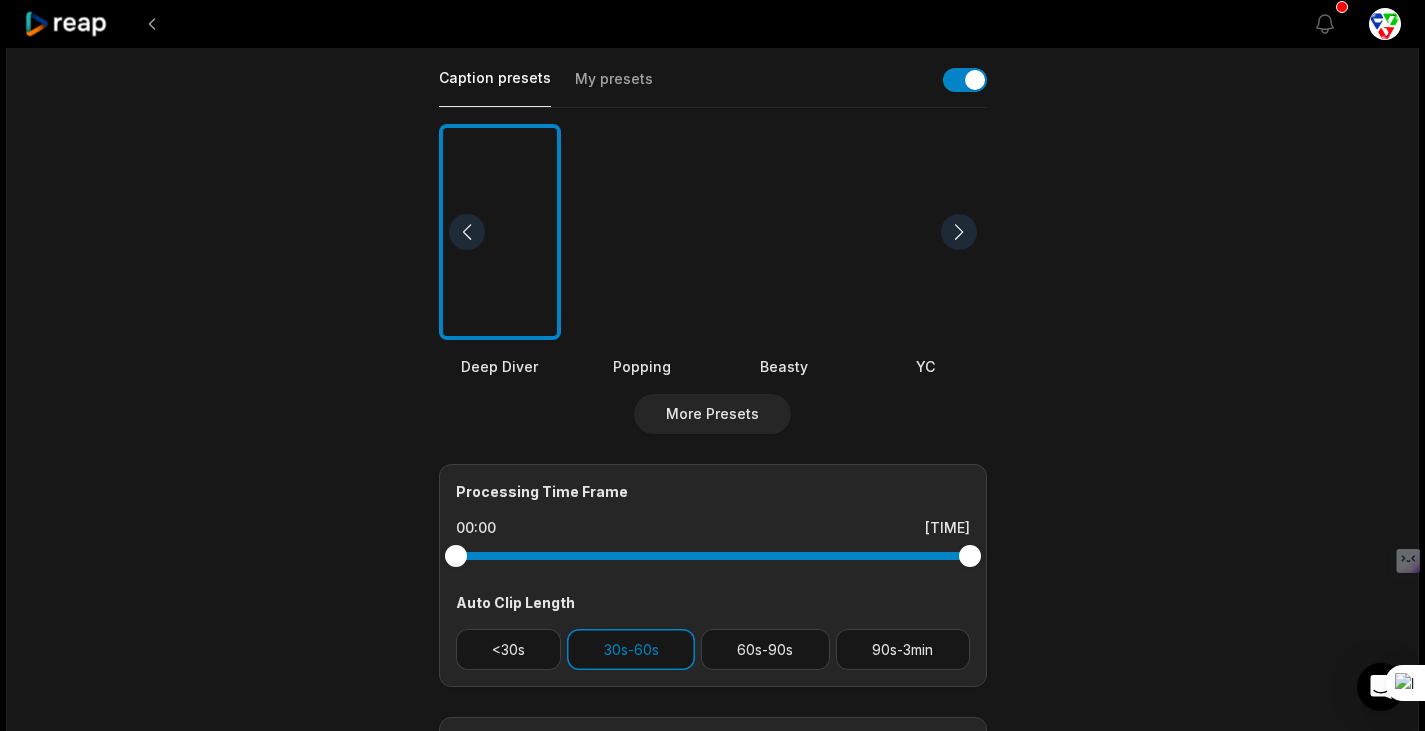 scroll, scrollTop: 460, scrollLeft: 0, axis: vertical 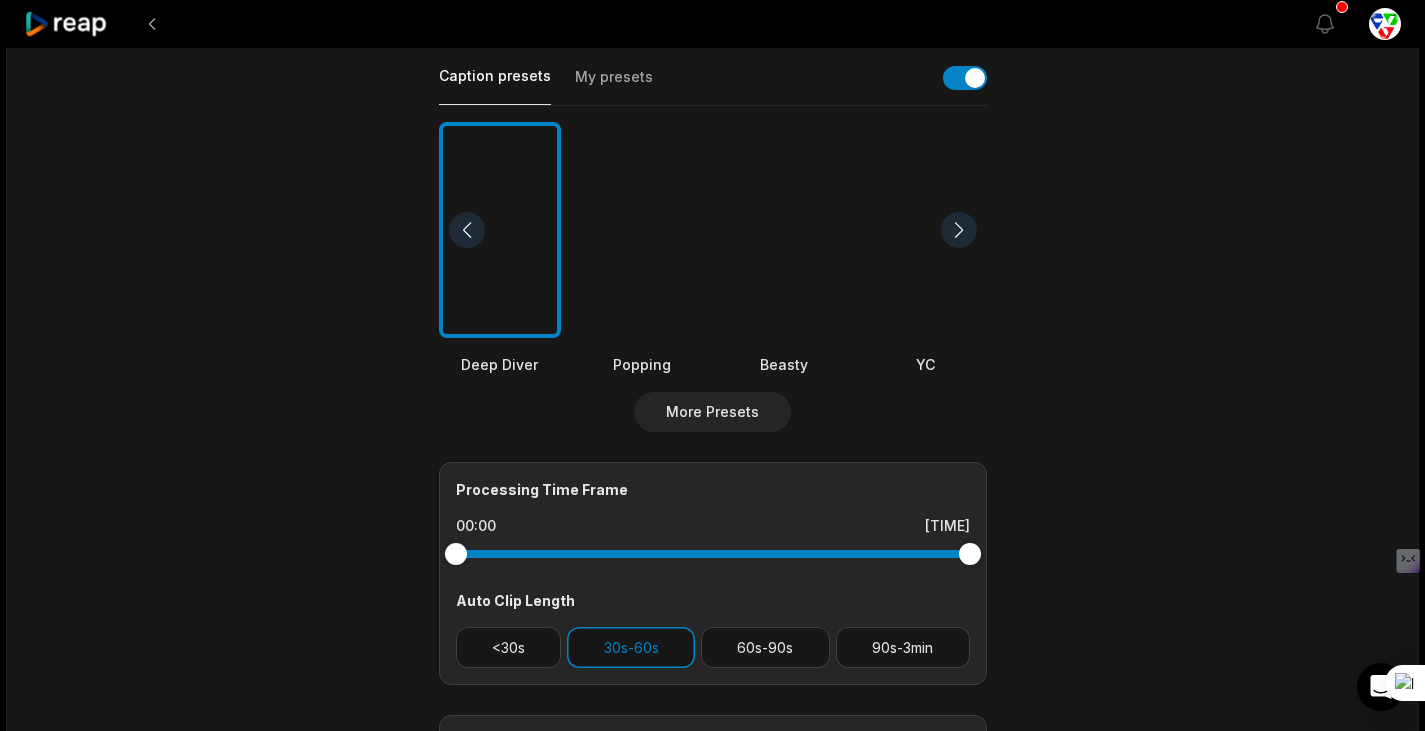click at bounding box center (642, 230) 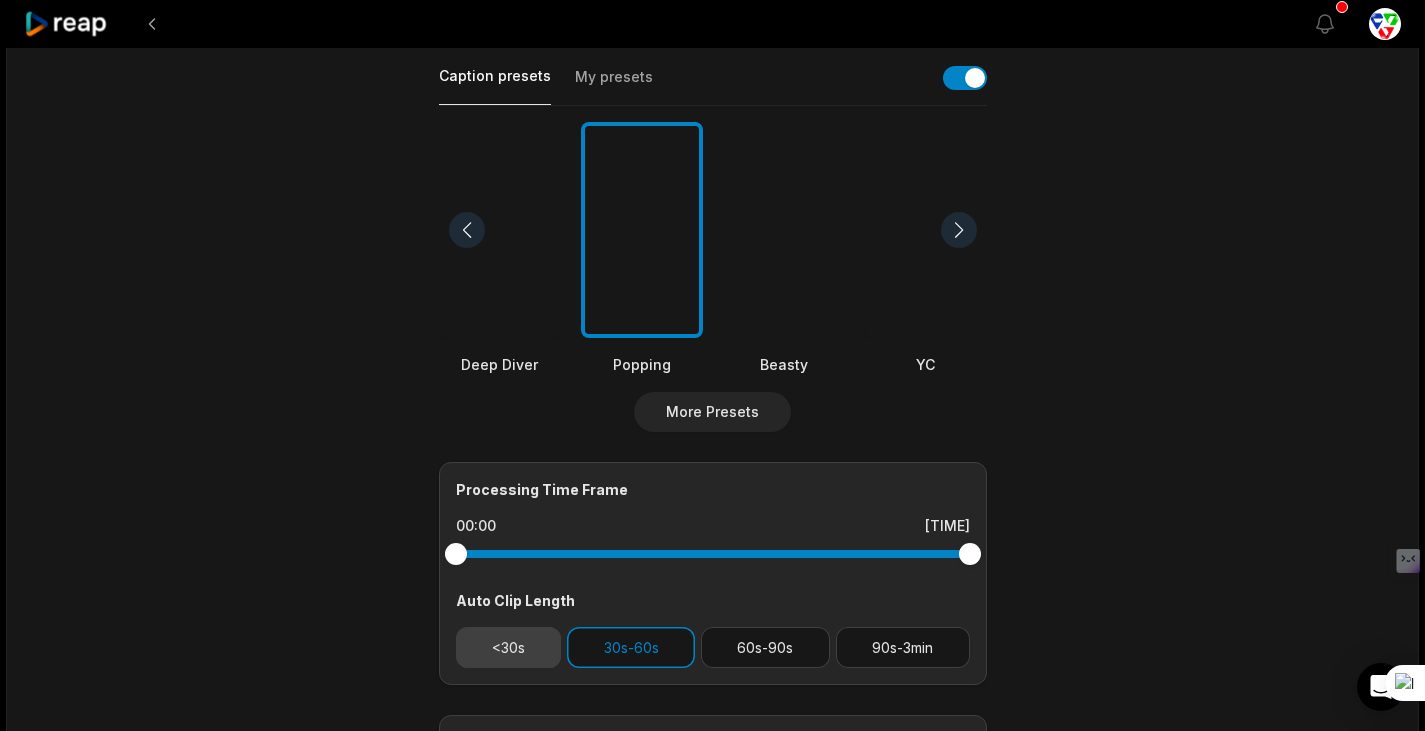 click on "<30s" at bounding box center (509, 647) 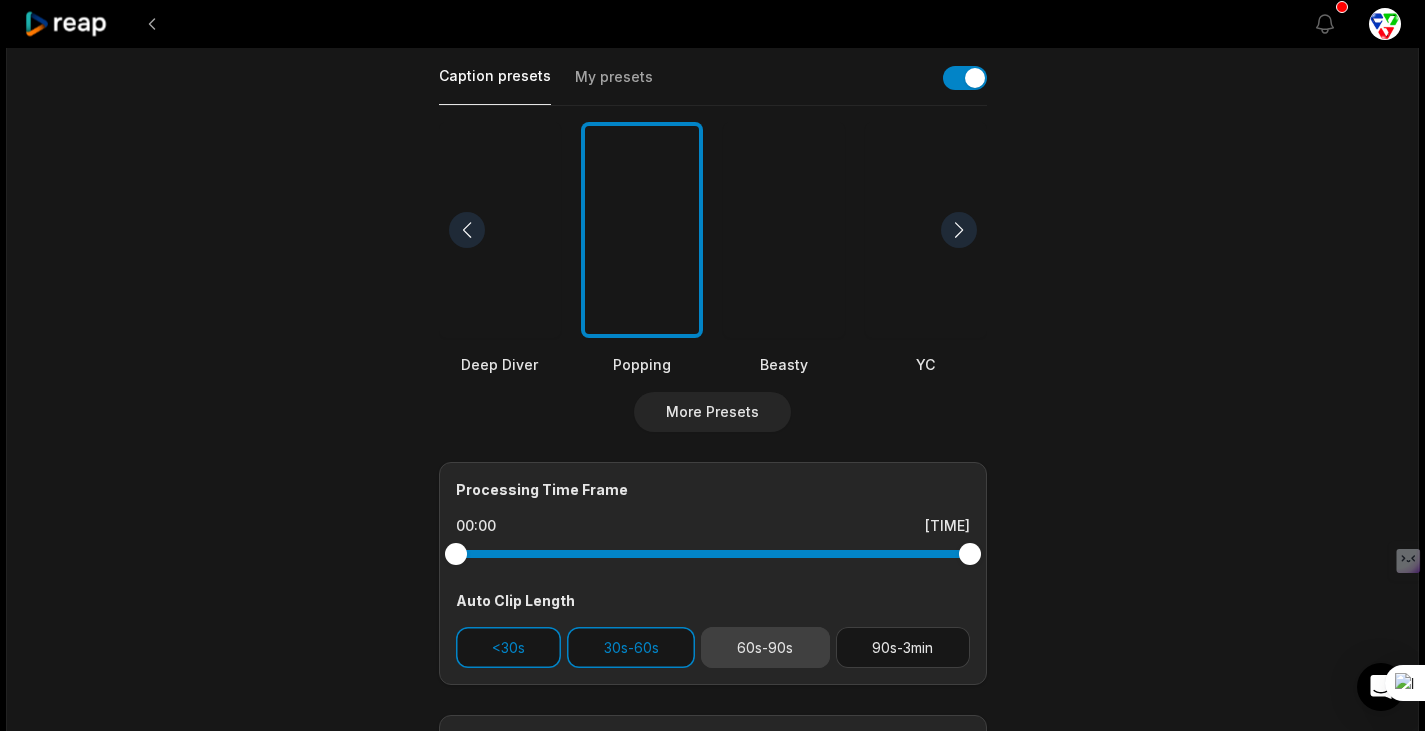 click on "60s-90s" at bounding box center [765, 647] 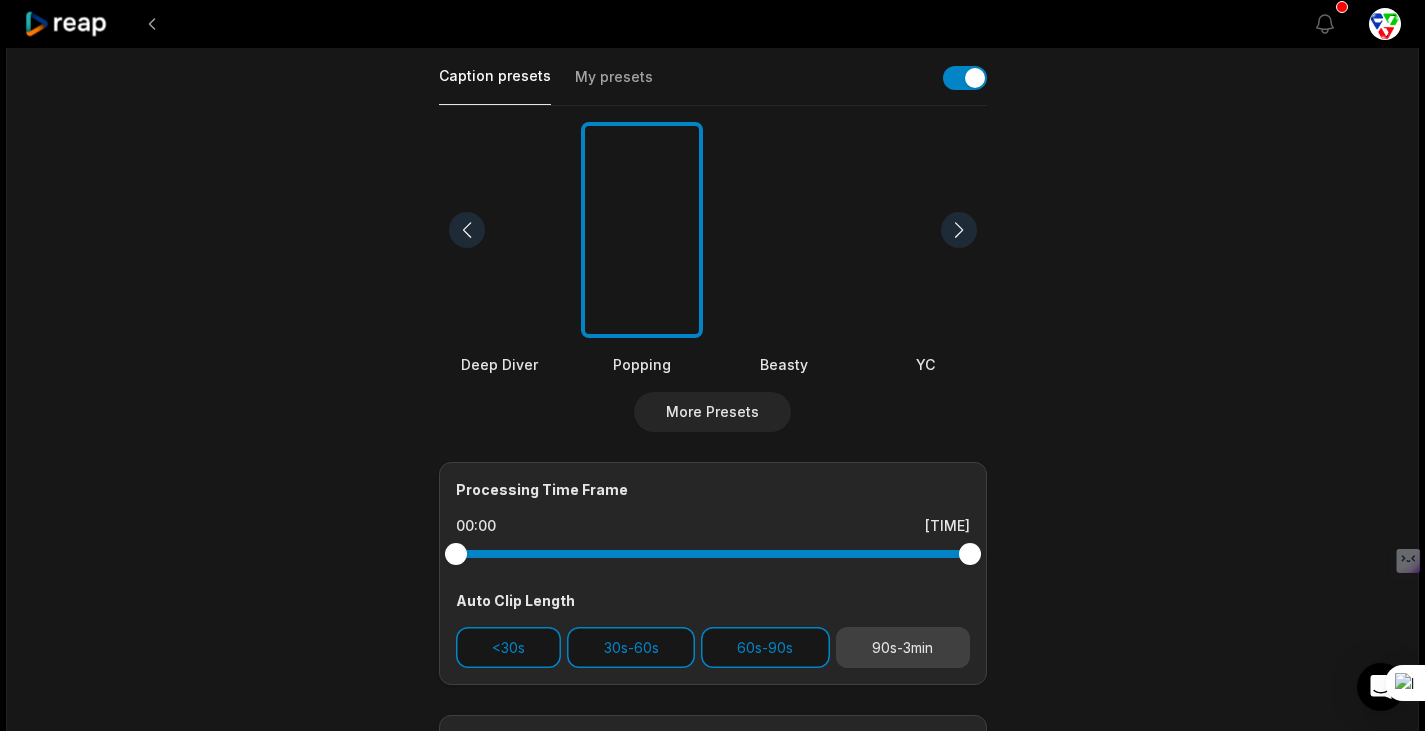 click on "90s-3min" at bounding box center [903, 647] 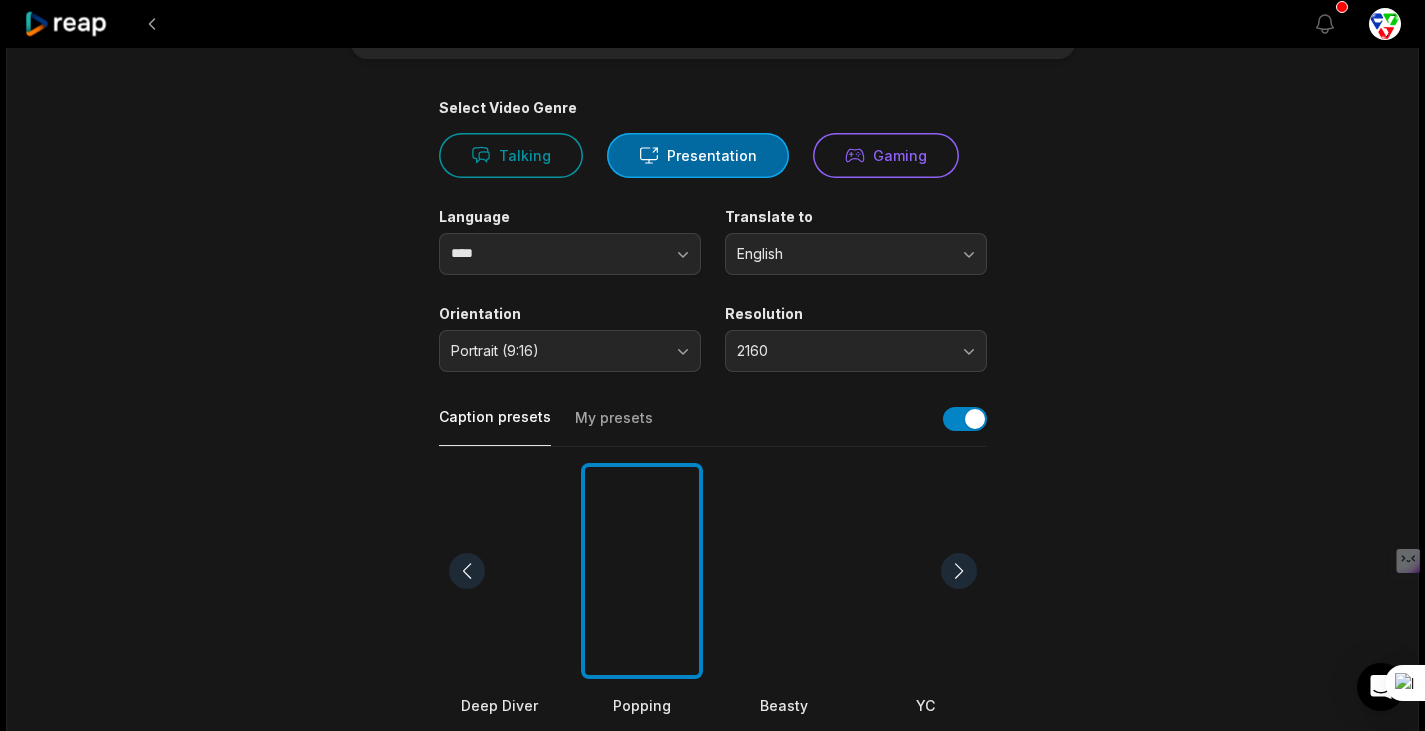 scroll, scrollTop: 0, scrollLeft: 0, axis: both 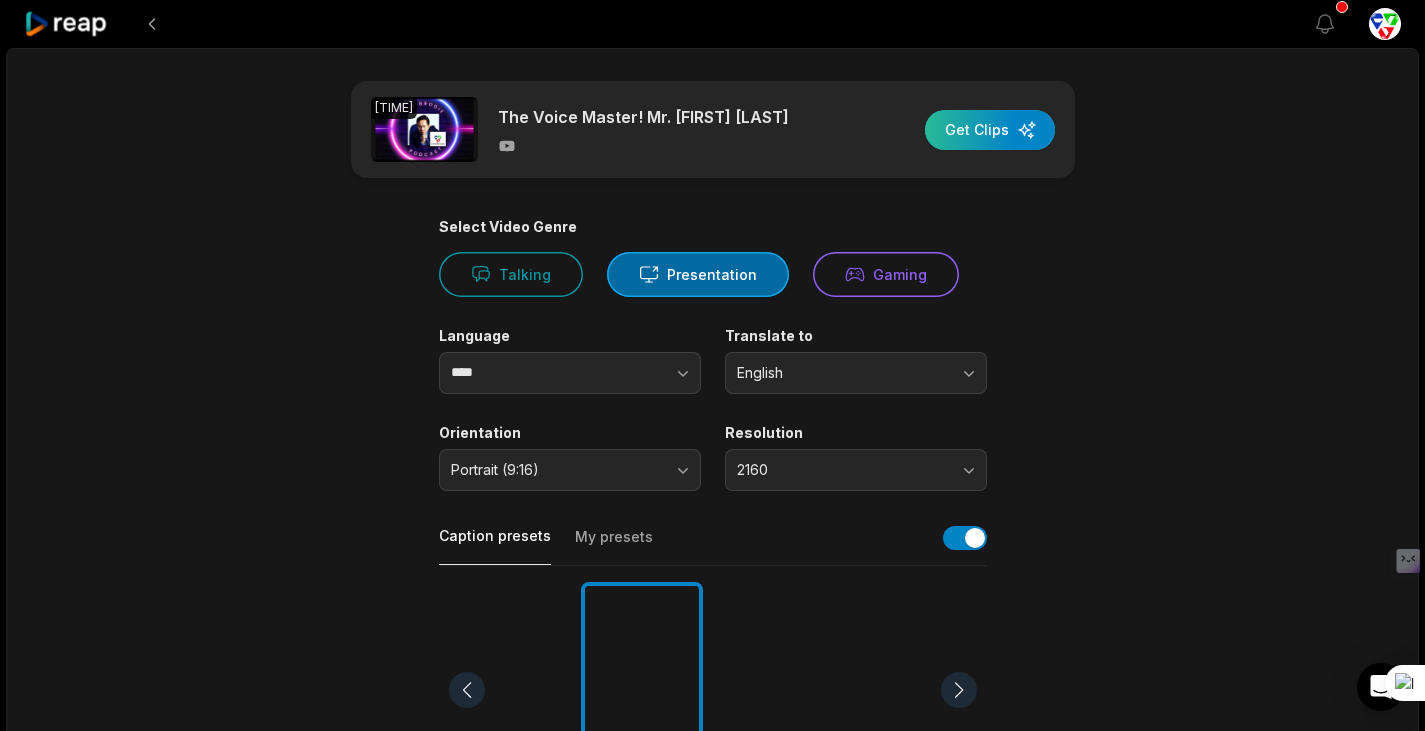 click at bounding box center (990, 130) 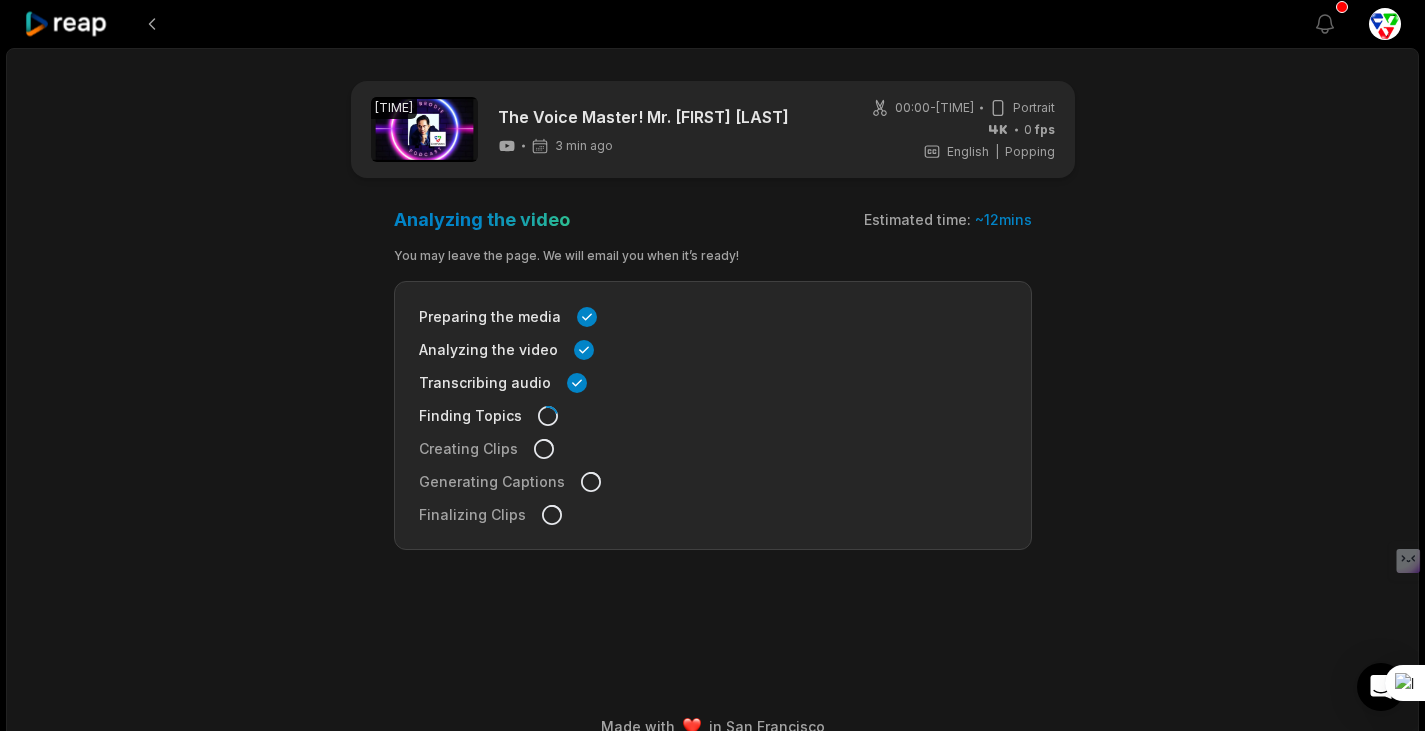 scroll, scrollTop: 0, scrollLeft: 0, axis: both 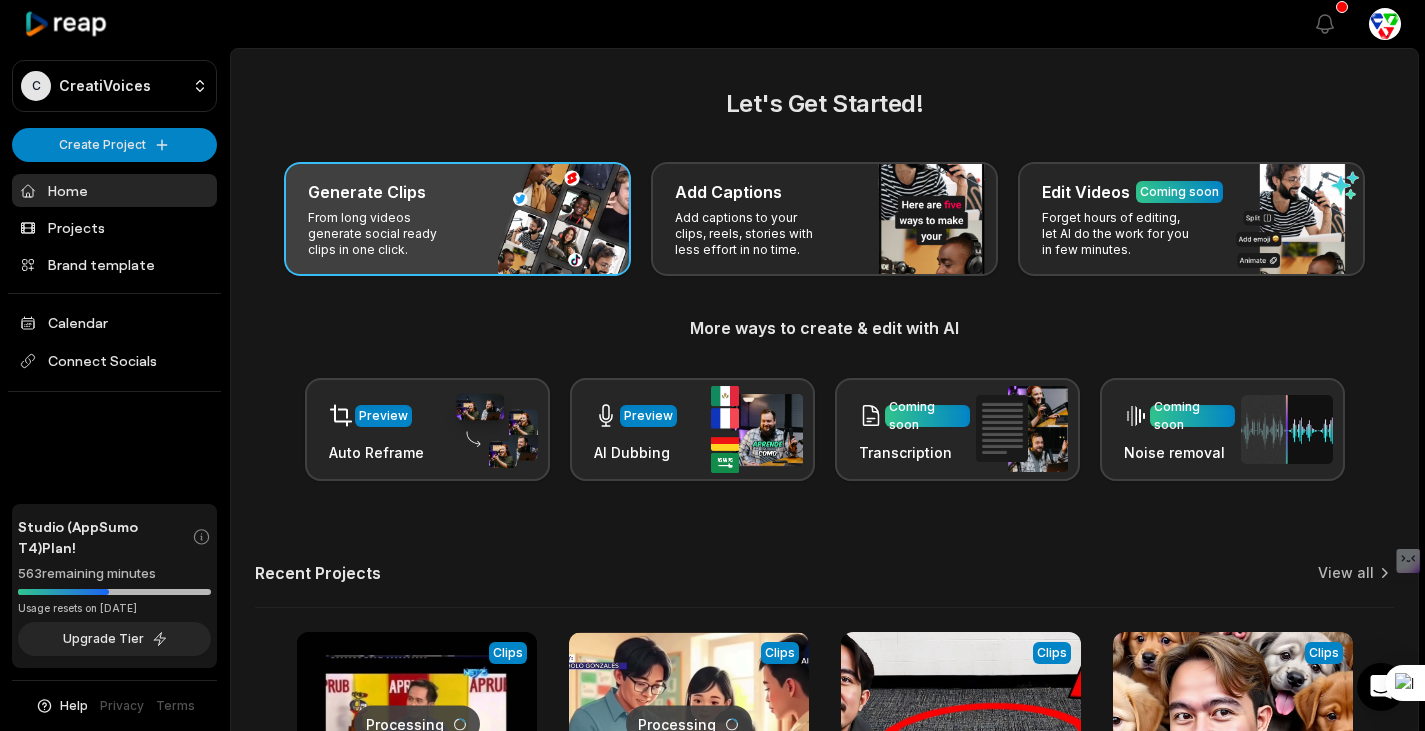 click on "Generate Clips From long videos generate social ready clips in one click." at bounding box center [457, 219] 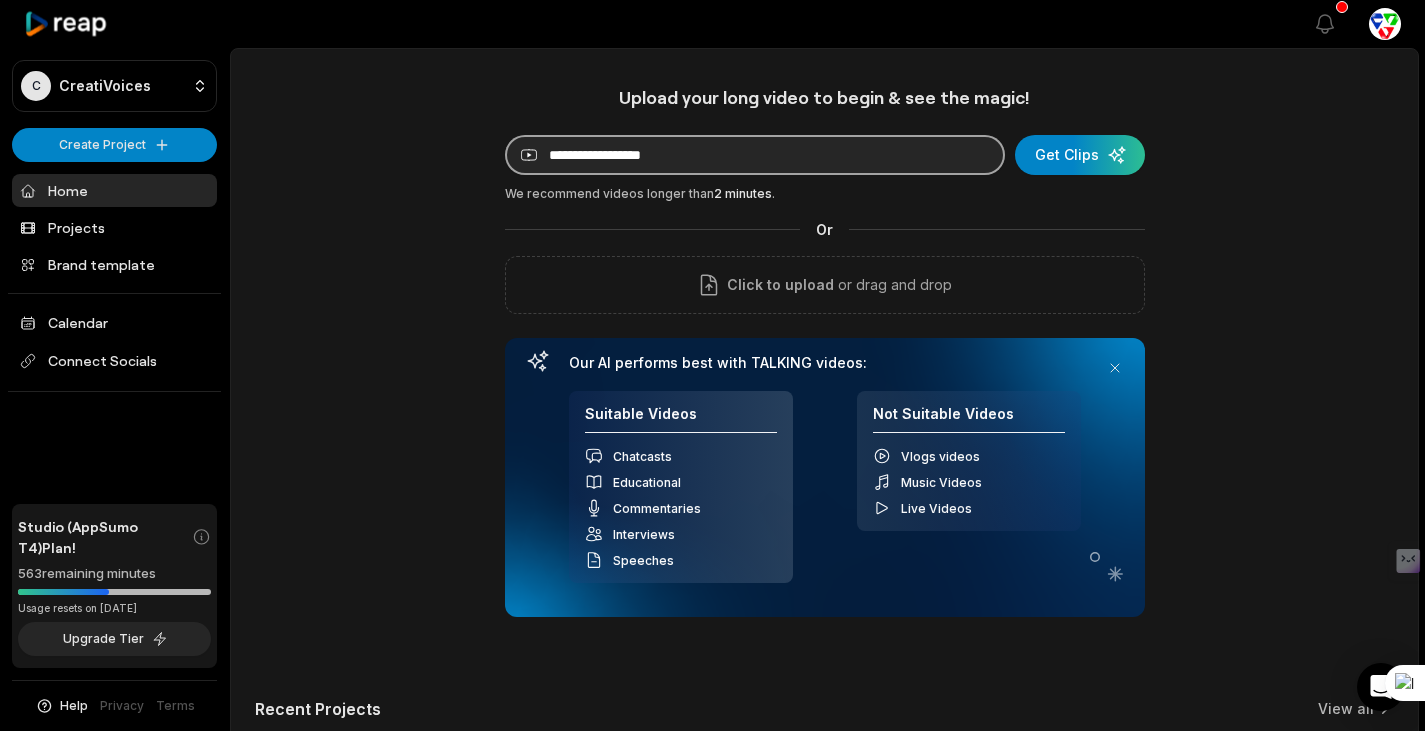 click at bounding box center (755, 155) 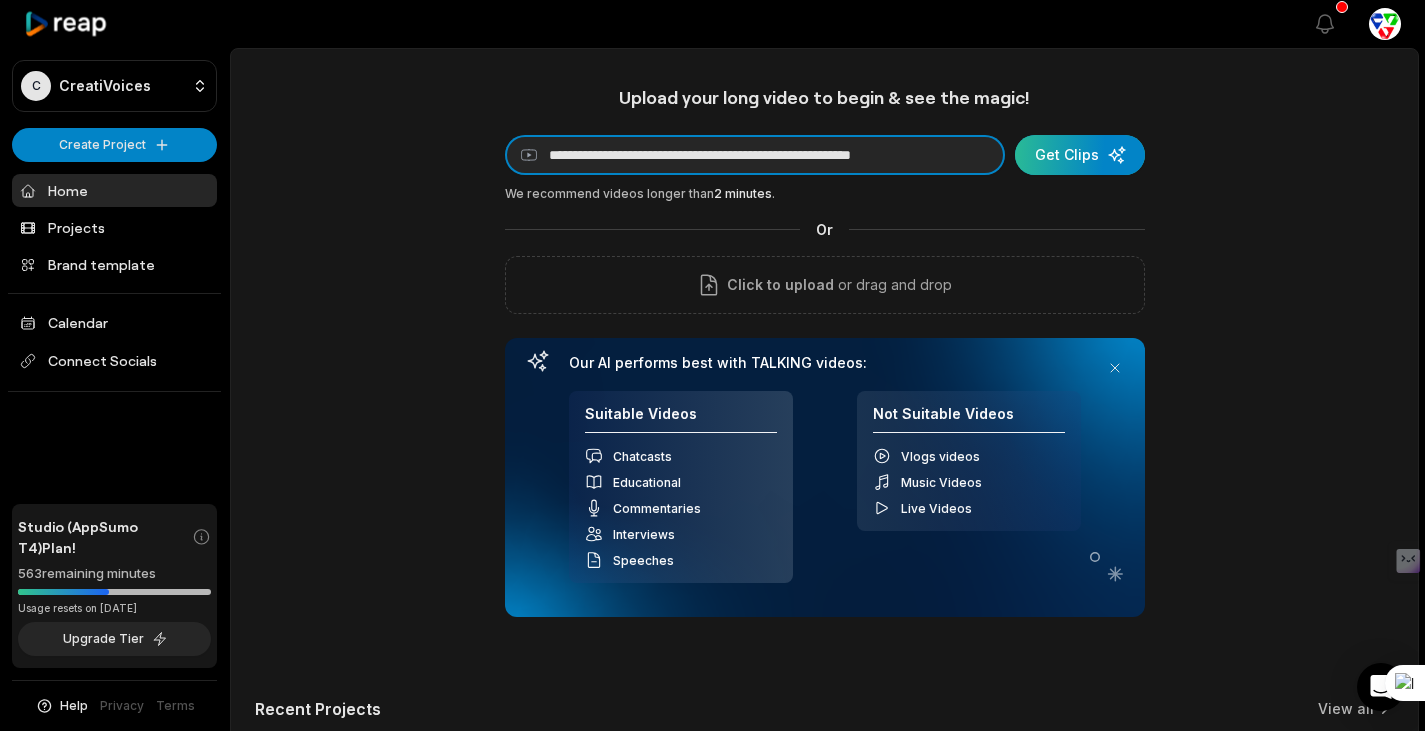type on "**********" 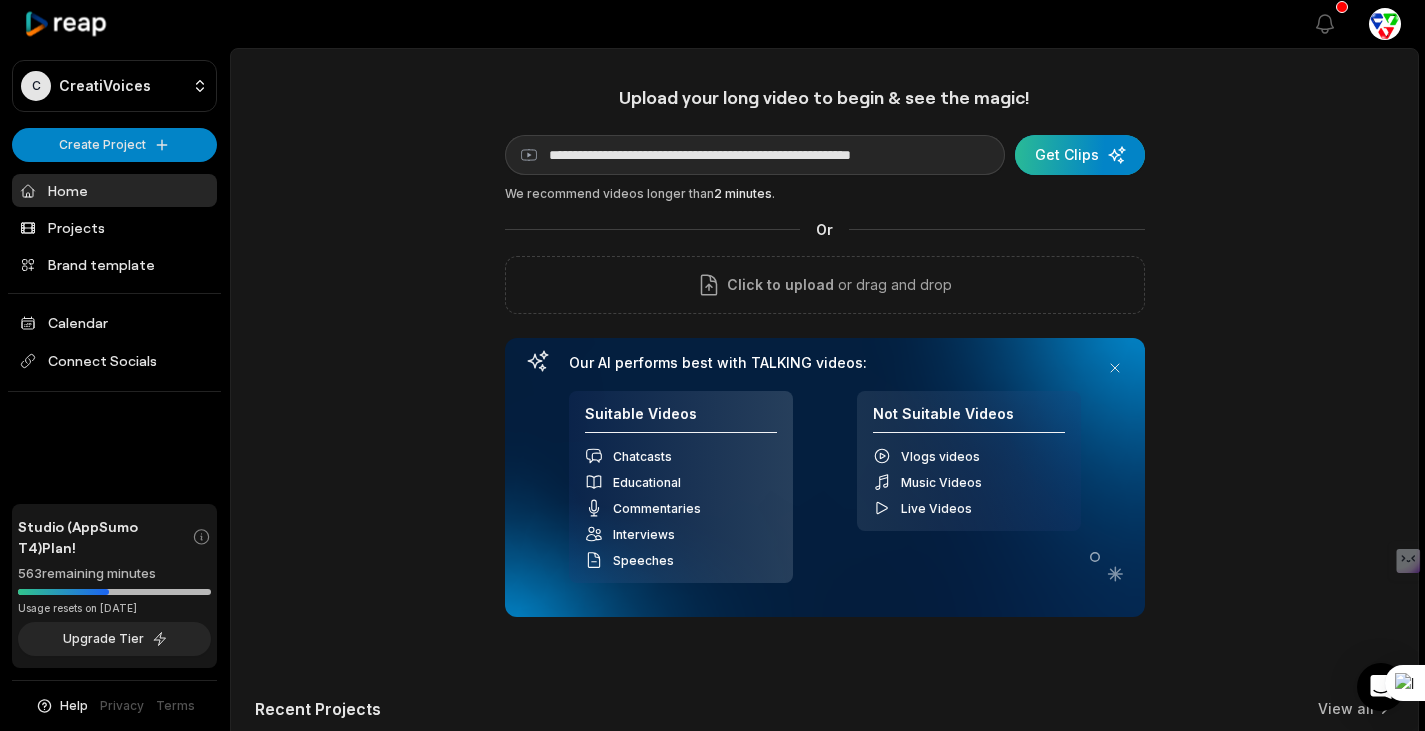 click at bounding box center (1080, 155) 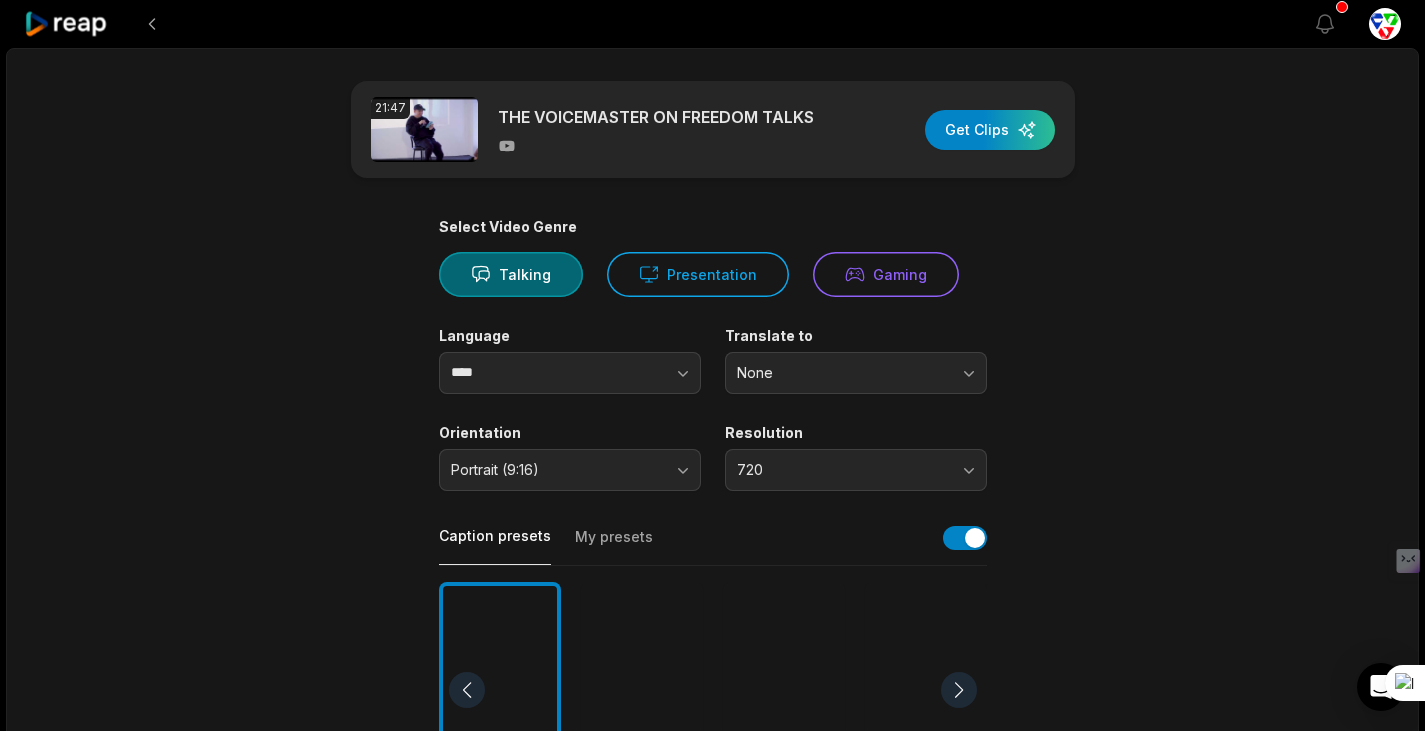 scroll, scrollTop: 0, scrollLeft: 0, axis: both 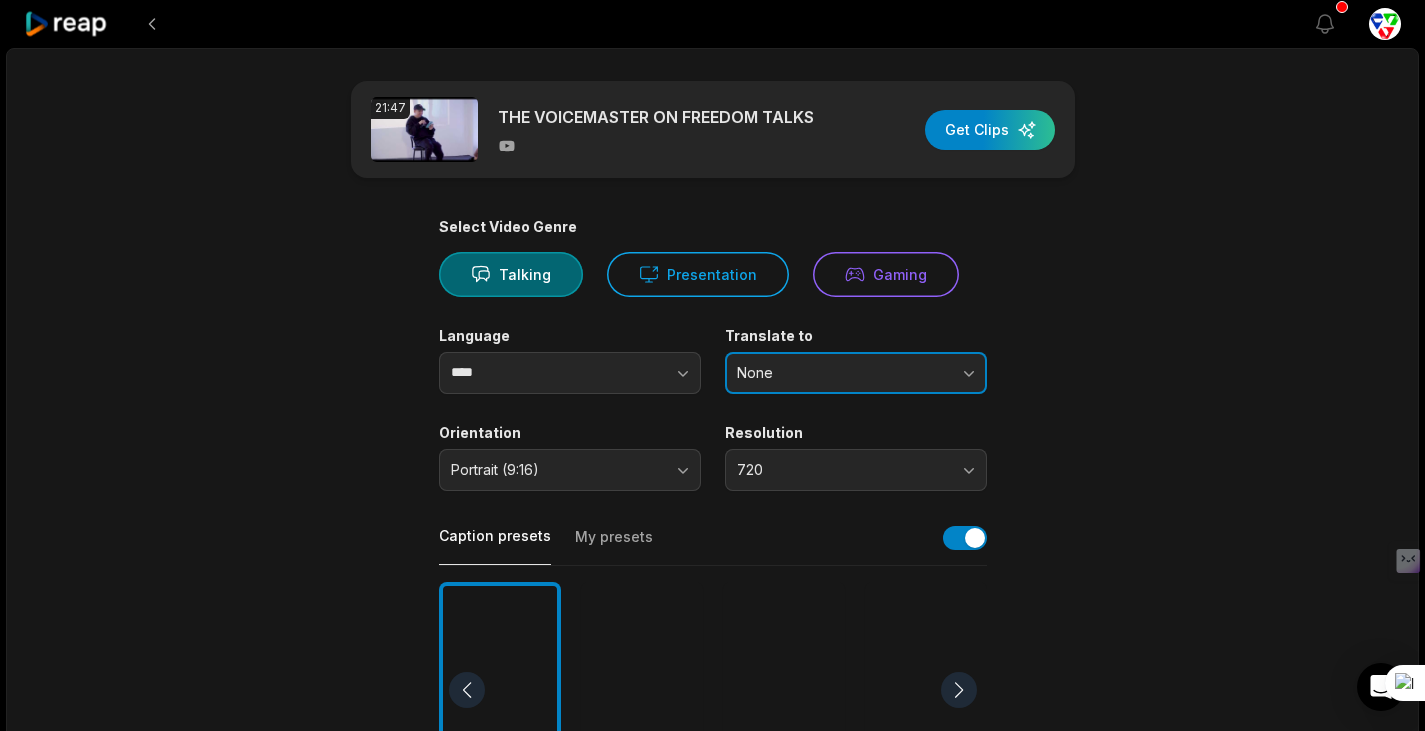 click on "None" at bounding box center [842, 373] 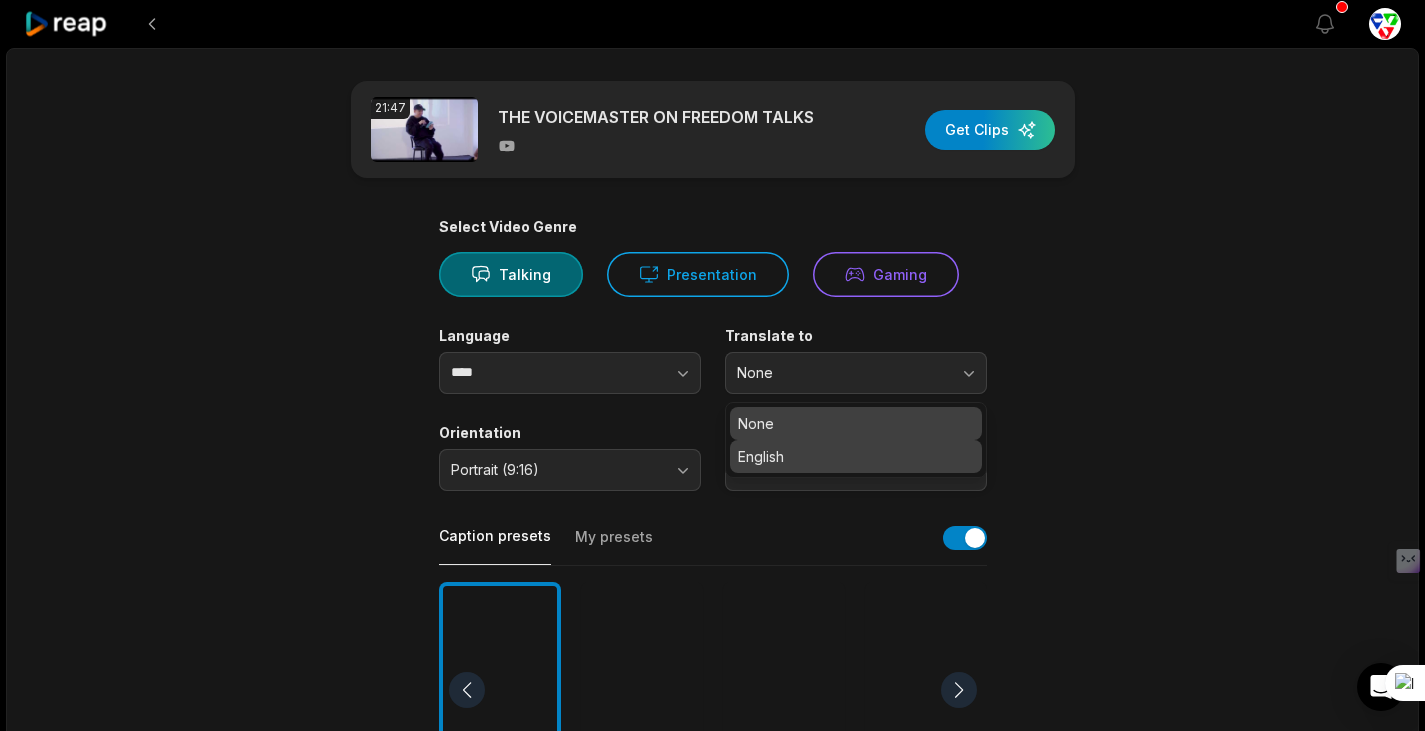 click on "English" at bounding box center (856, 456) 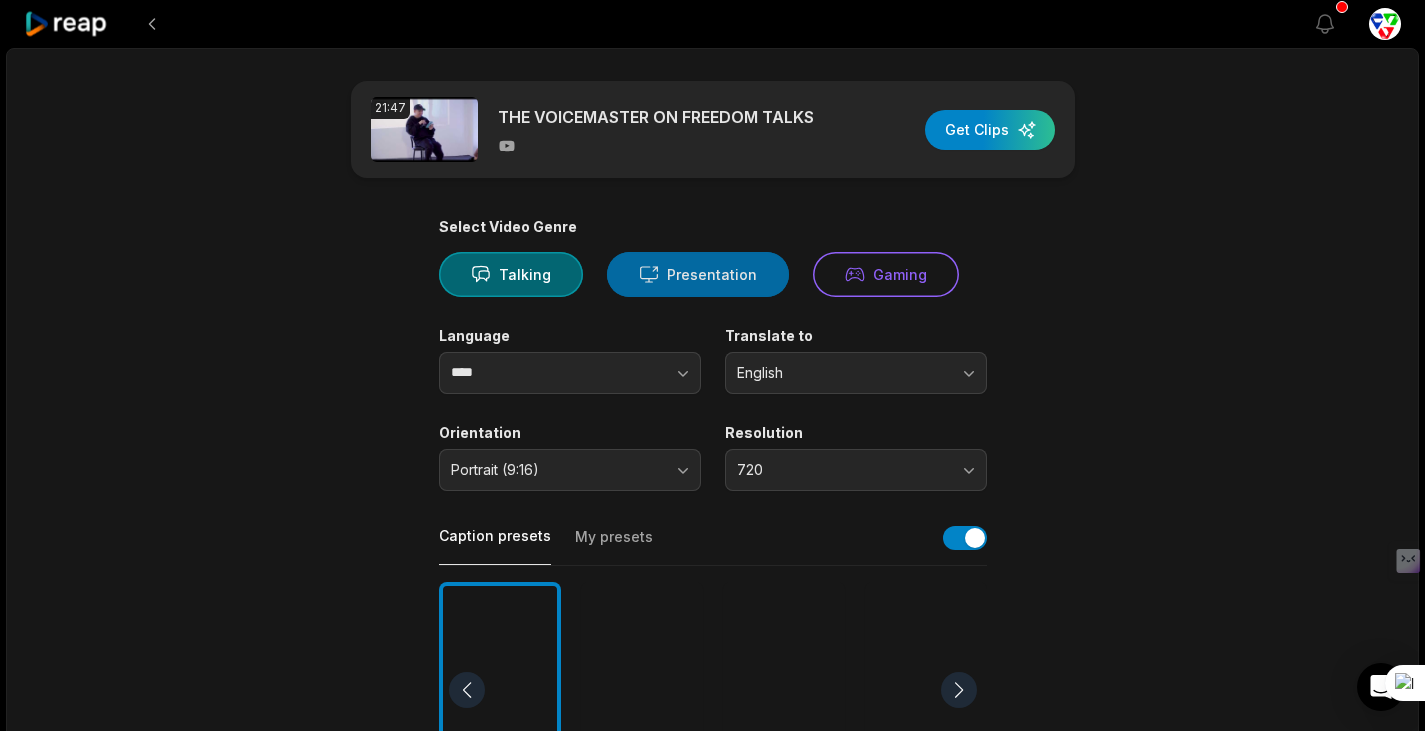 click on "Presentation" at bounding box center (698, 274) 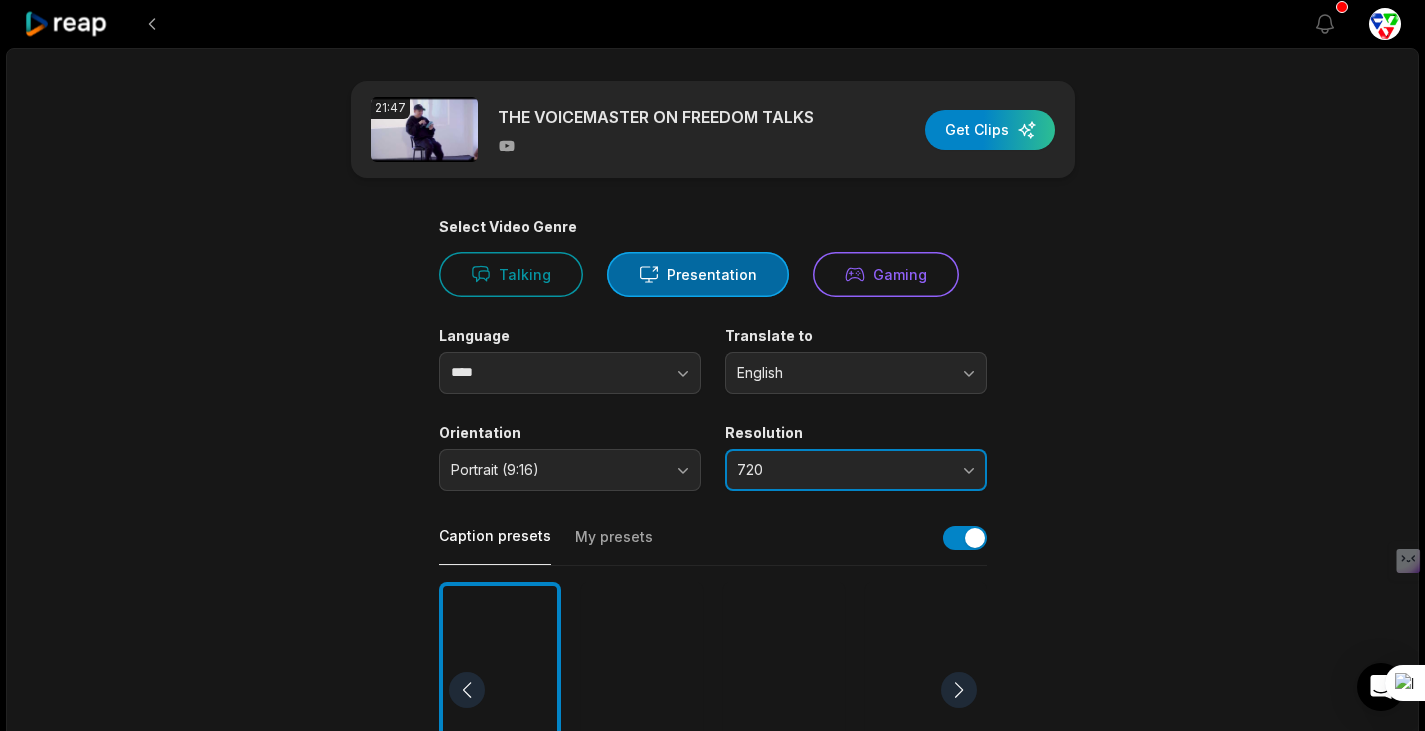 click on "720" at bounding box center [856, 470] 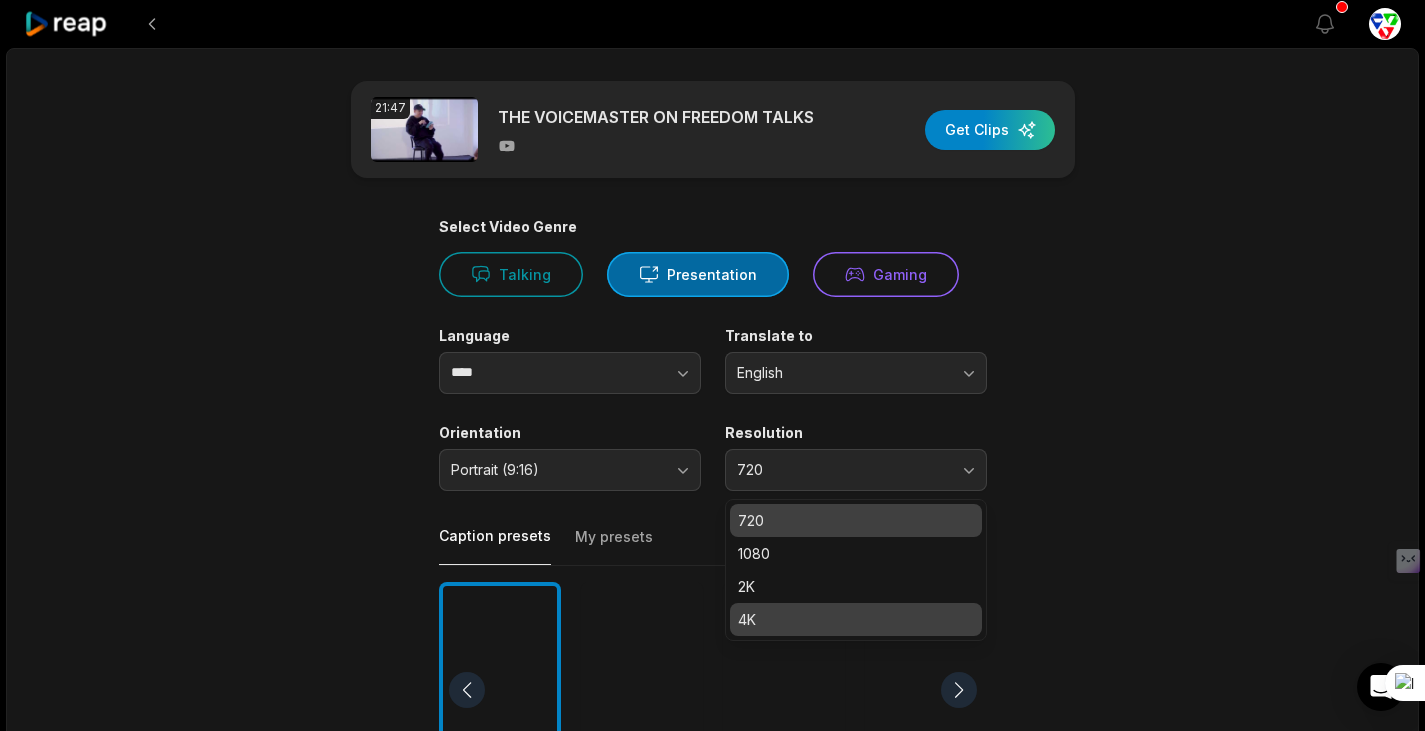 click on "4K" at bounding box center [856, 619] 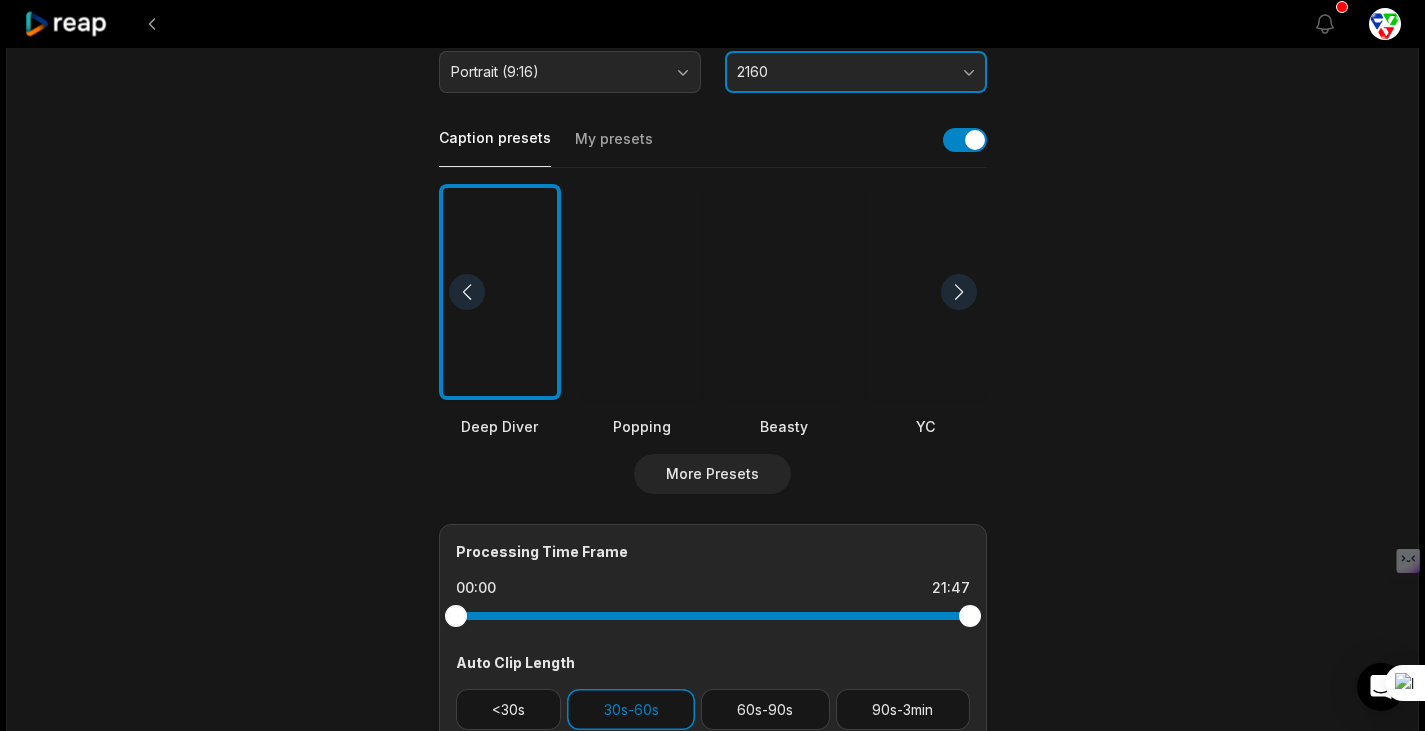 scroll, scrollTop: 472, scrollLeft: 0, axis: vertical 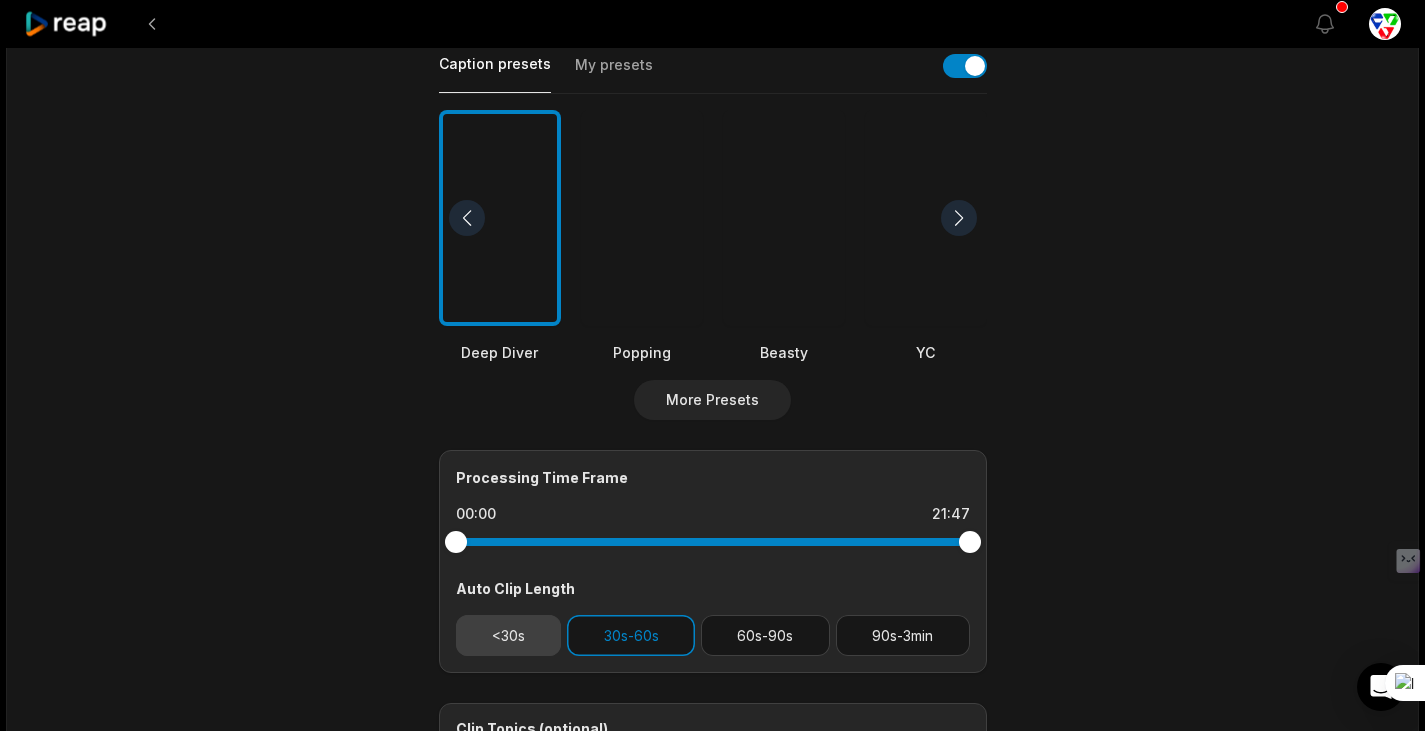 click on "<30s" at bounding box center (509, 635) 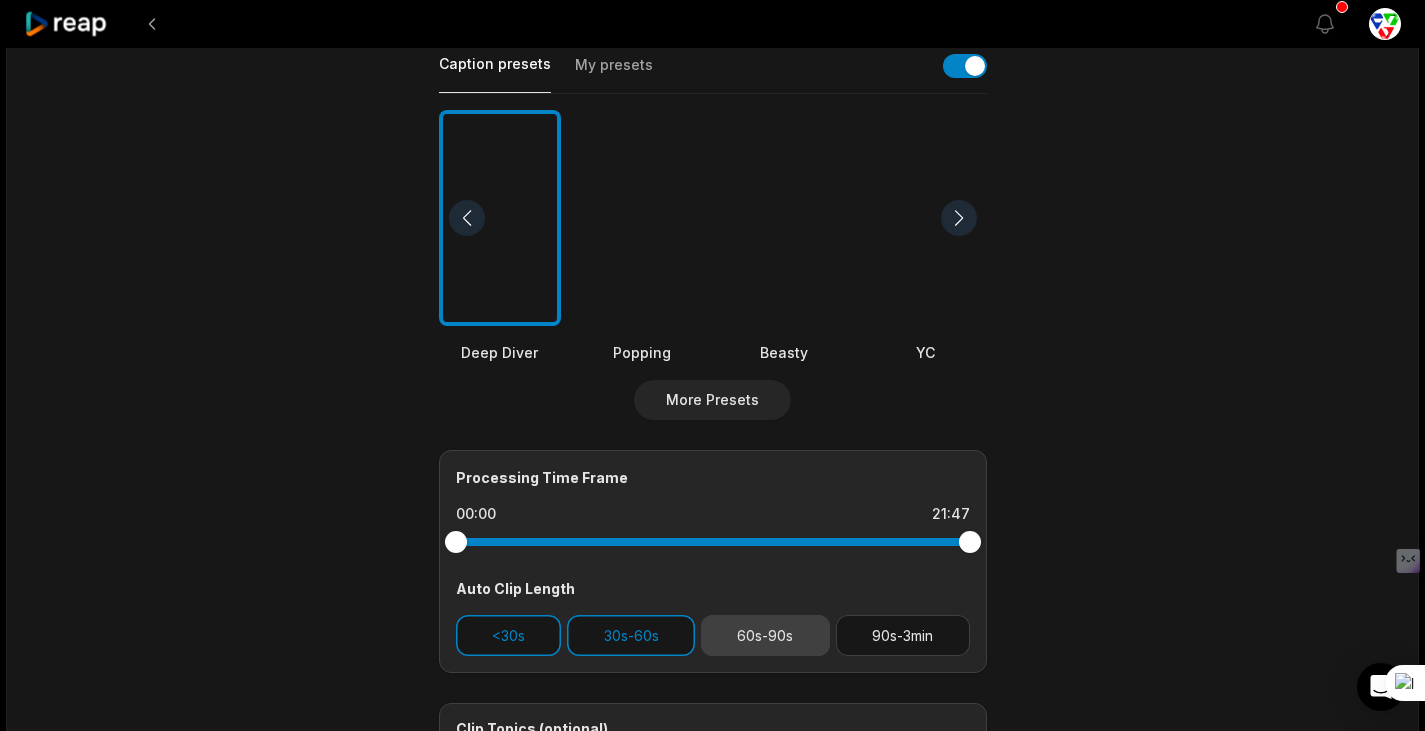 click on "60s-90s" at bounding box center [765, 635] 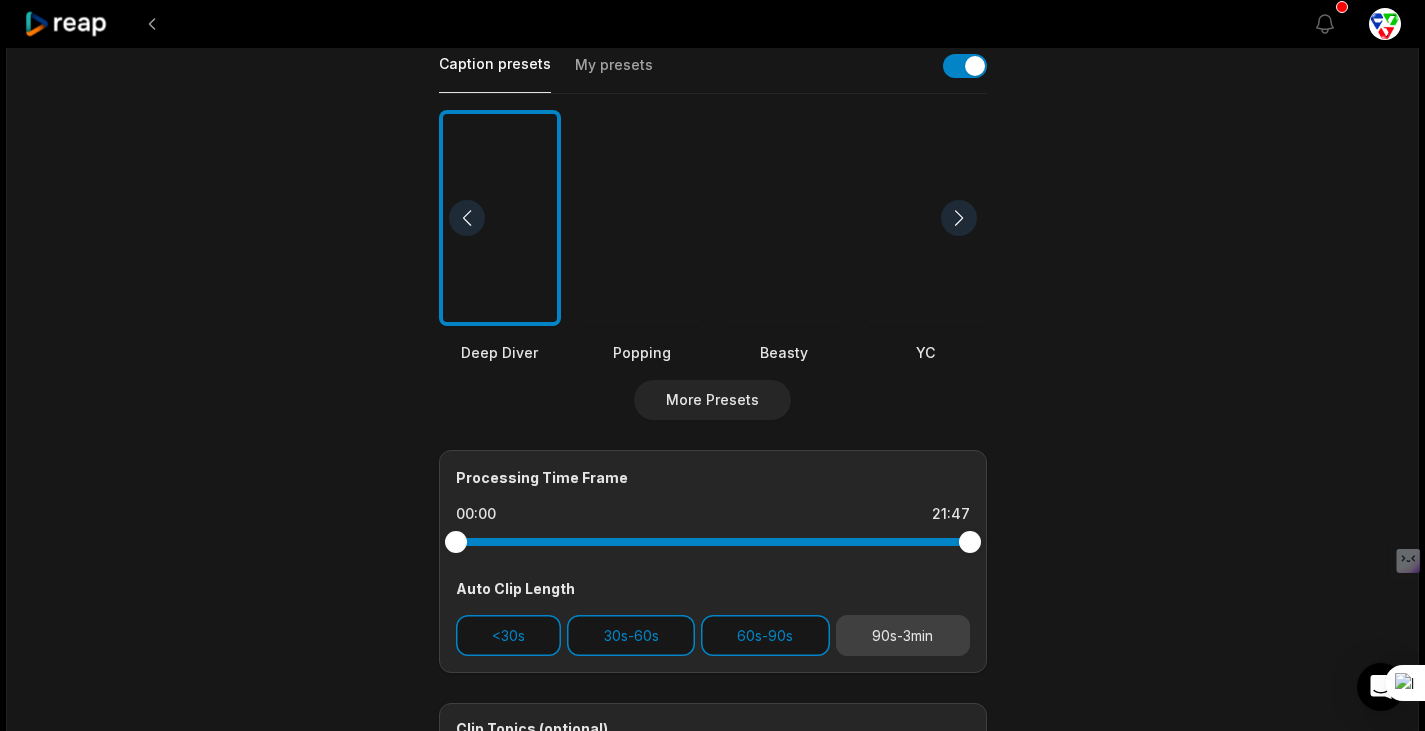 click on "90s-3min" at bounding box center [903, 635] 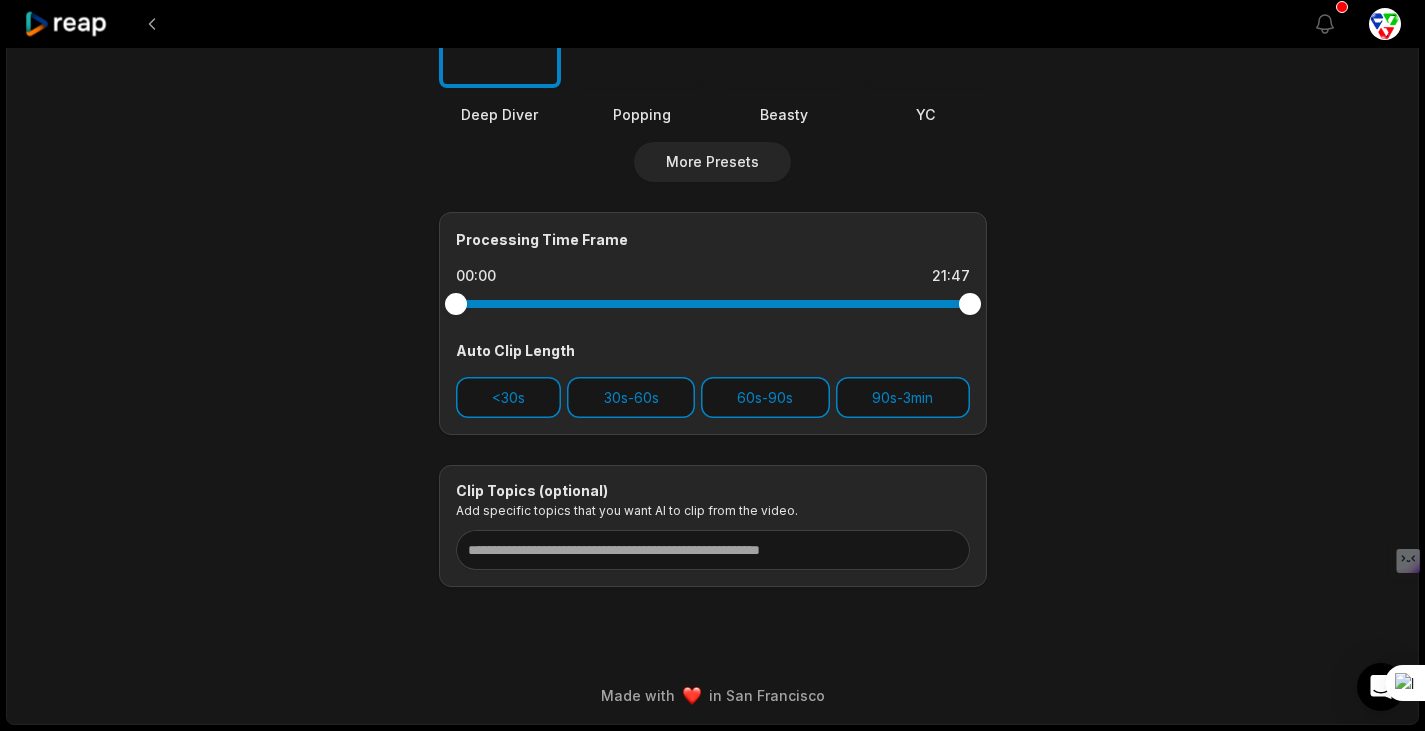 scroll, scrollTop: 0, scrollLeft: 0, axis: both 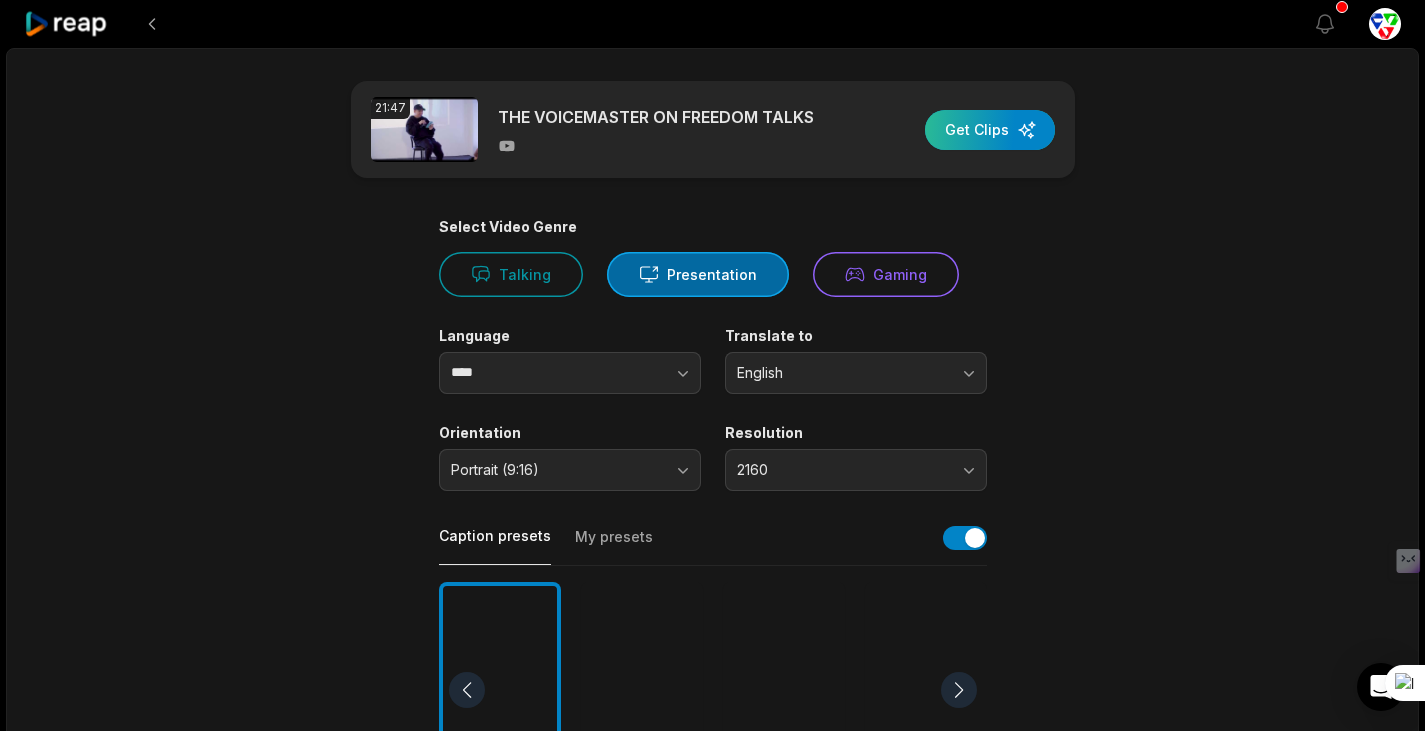 click at bounding box center (990, 130) 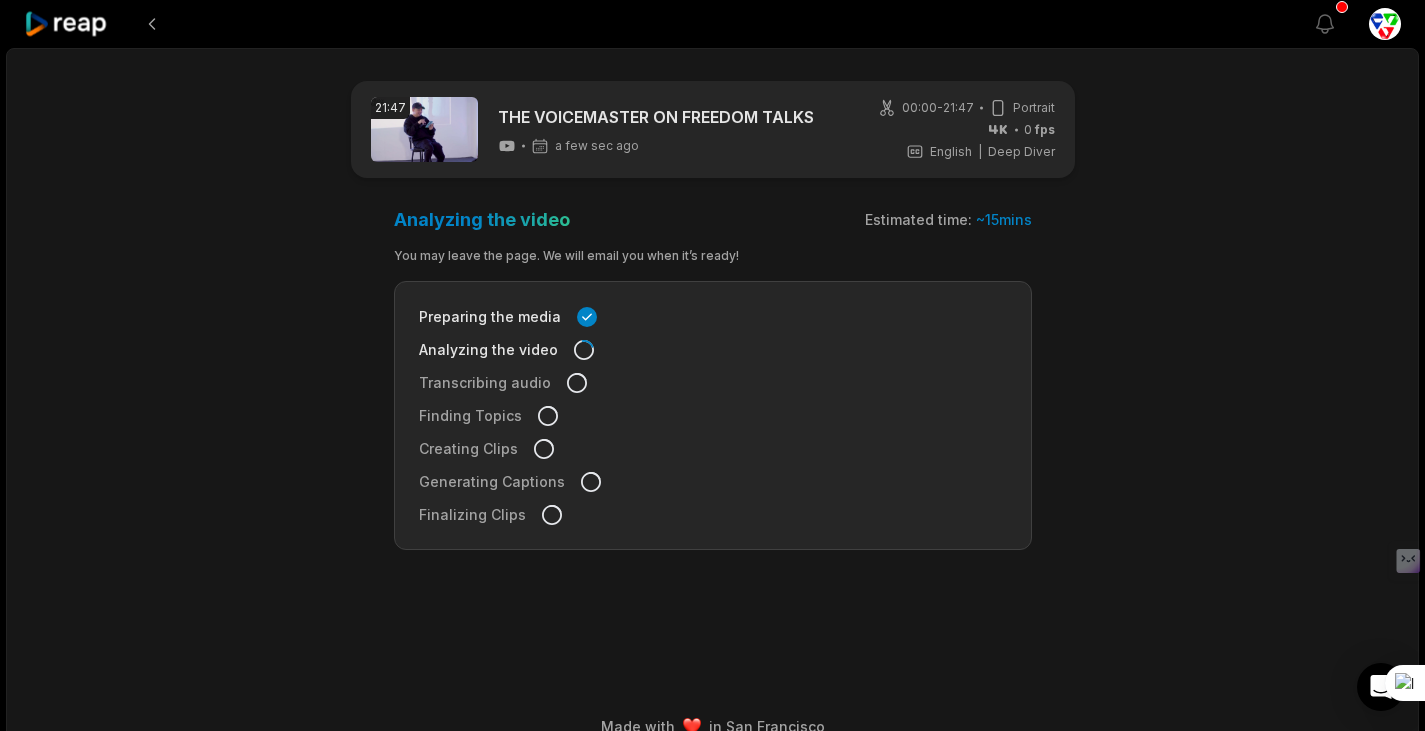 scroll, scrollTop: 0, scrollLeft: 0, axis: both 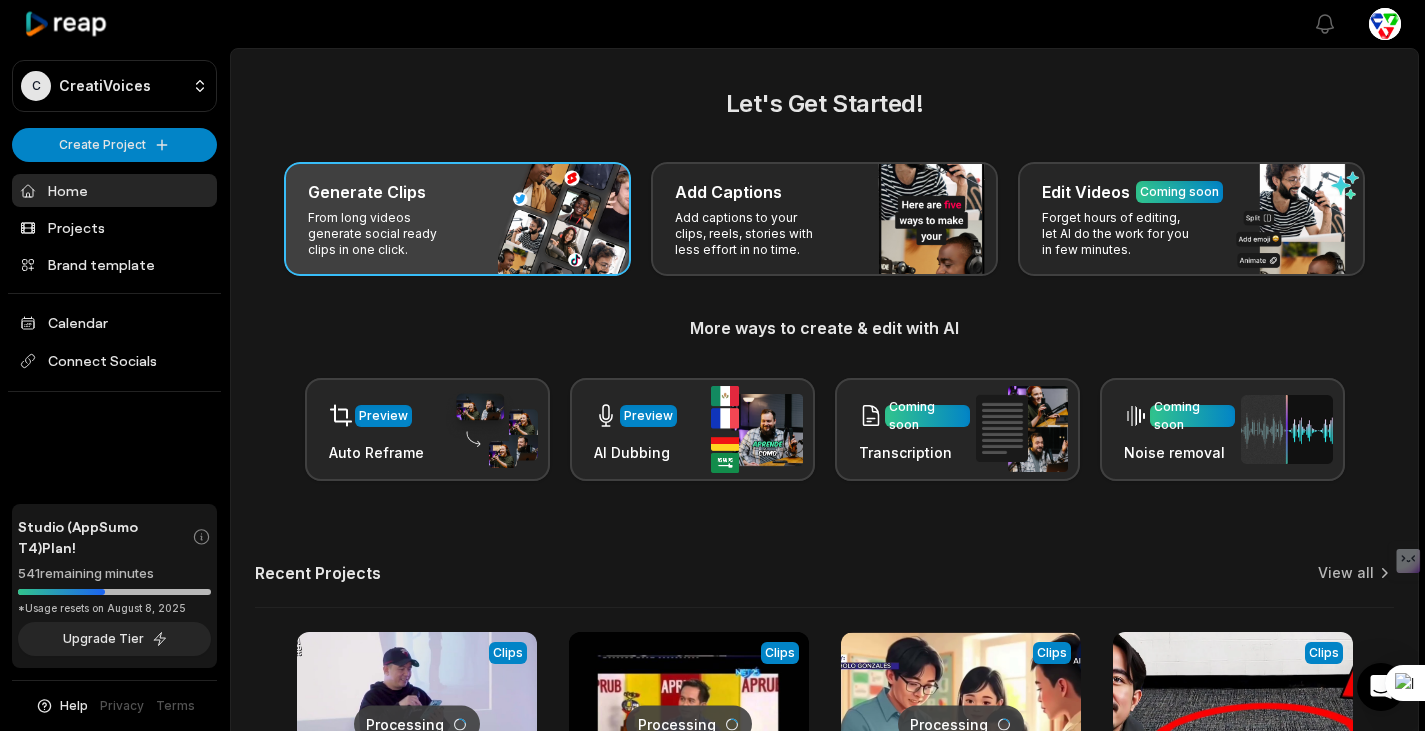 click on "Generate Clips From long videos generate social ready clips in one click." at bounding box center (457, 219) 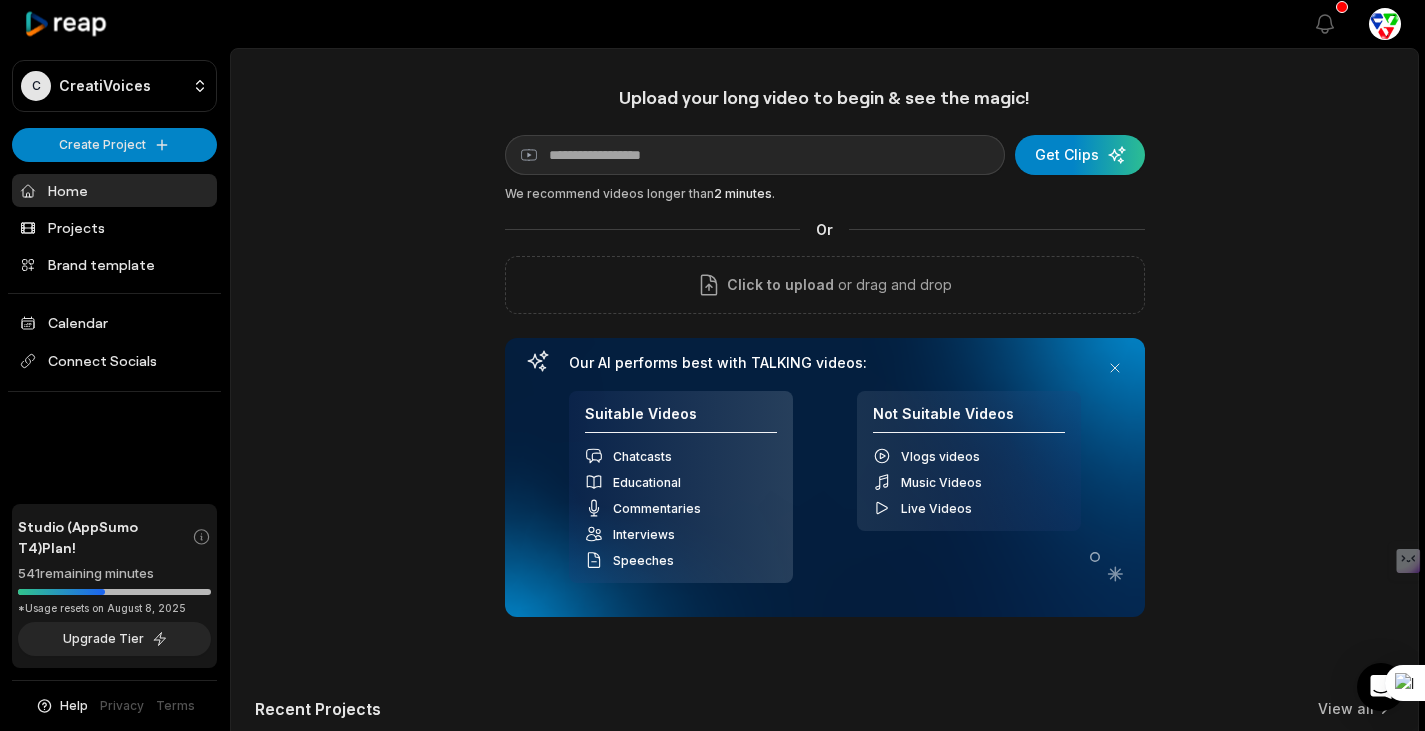 scroll, scrollTop: 0, scrollLeft: 0, axis: both 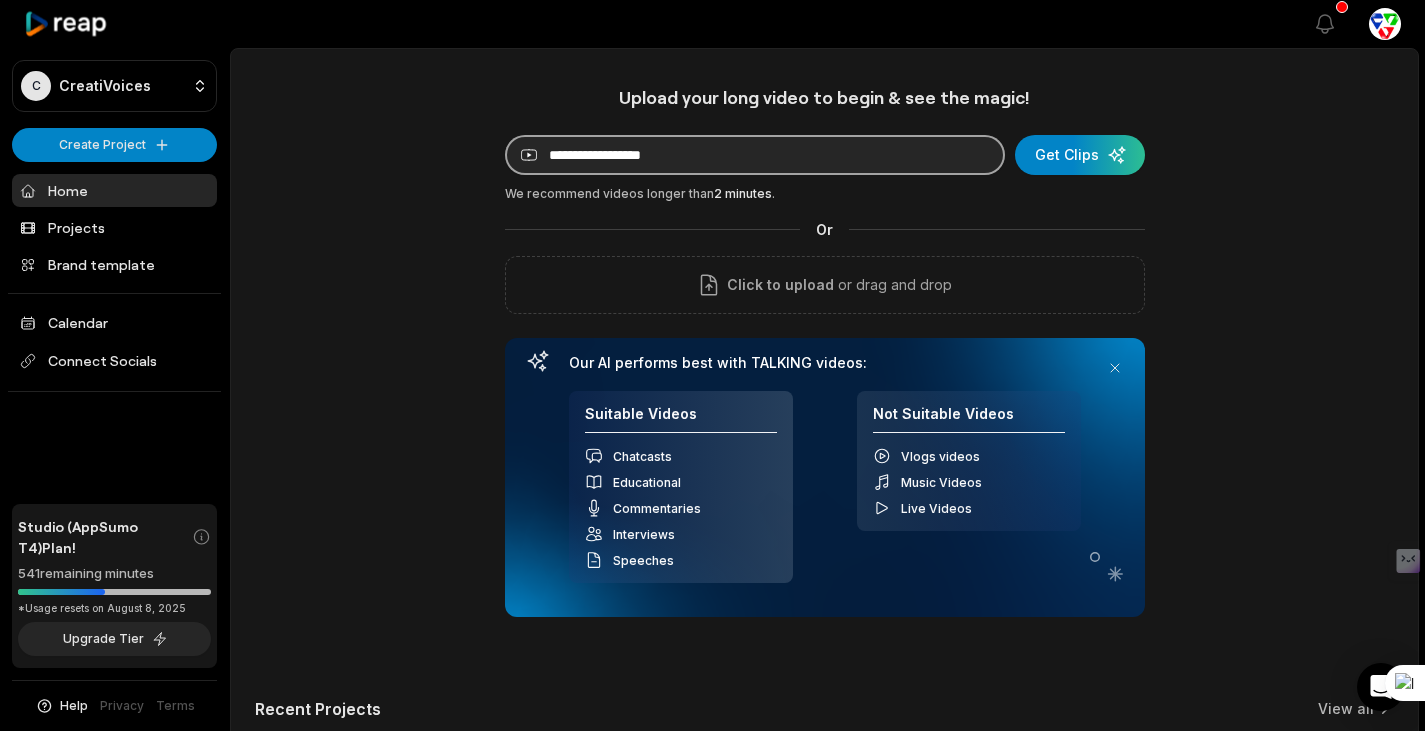 click at bounding box center (755, 155) 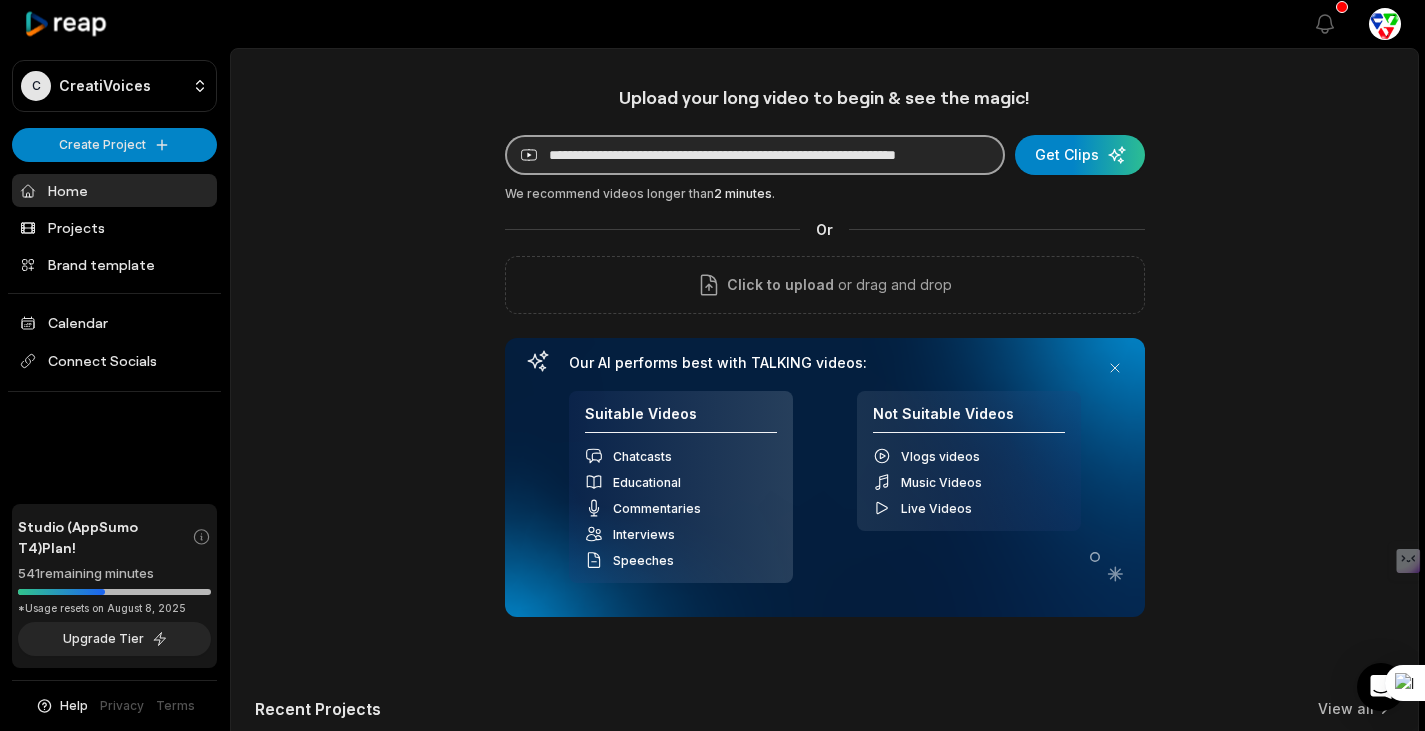 scroll, scrollTop: 0, scrollLeft: 76, axis: horizontal 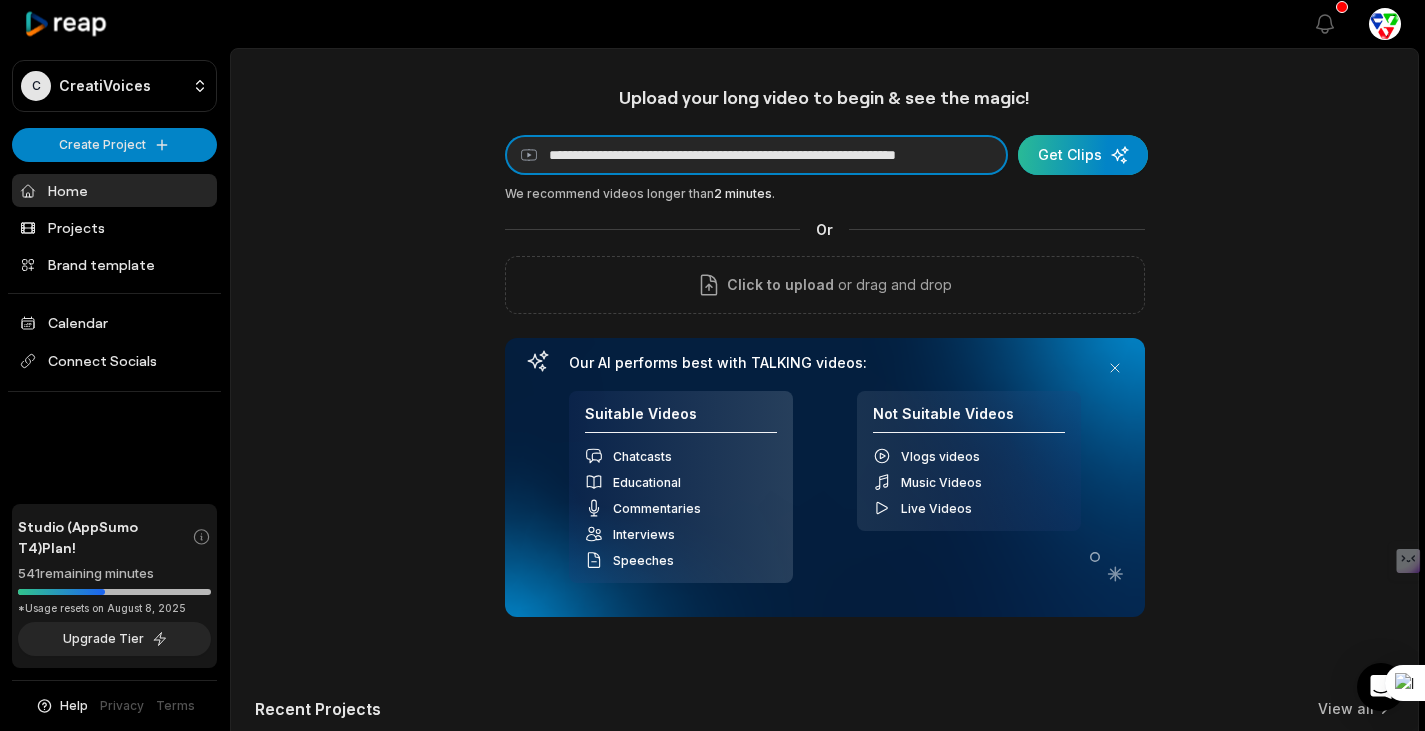 type on "**********" 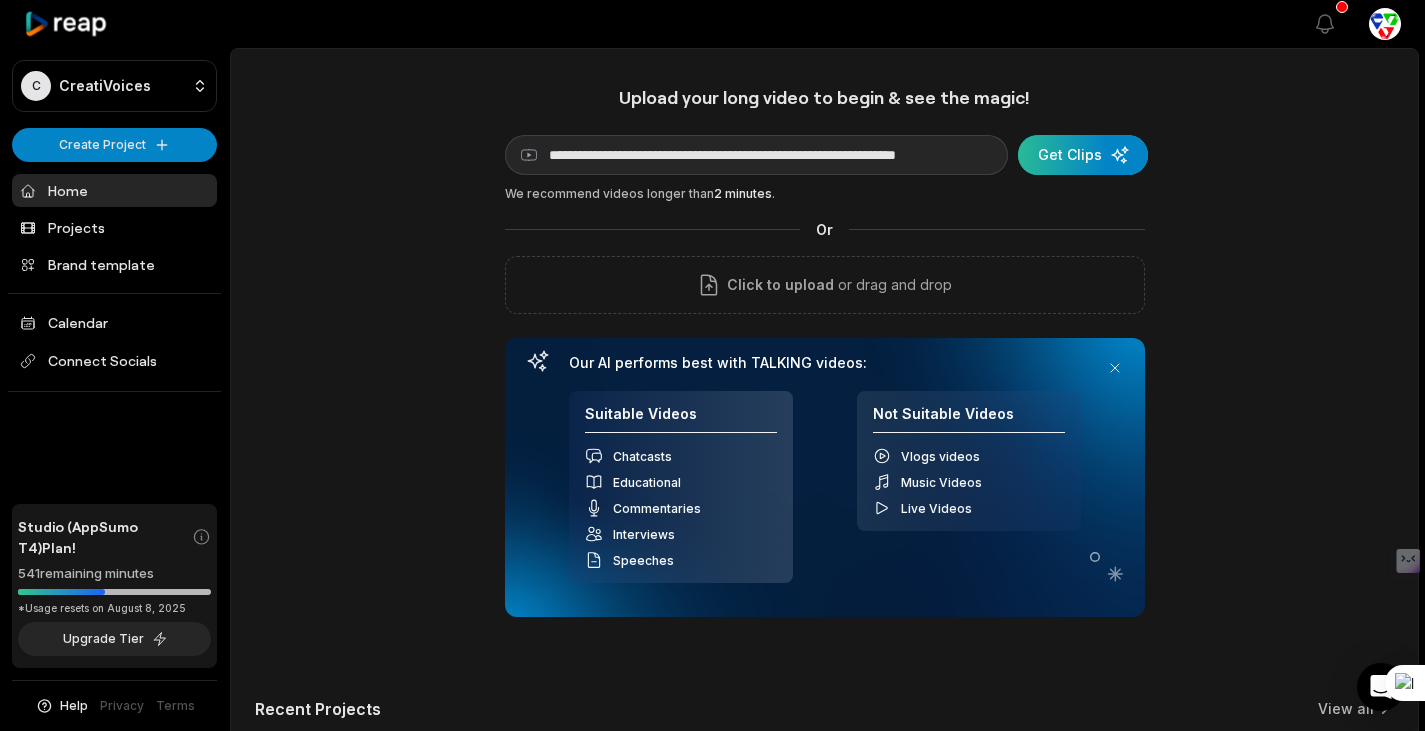 scroll, scrollTop: 0, scrollLeft: 0, axis: both 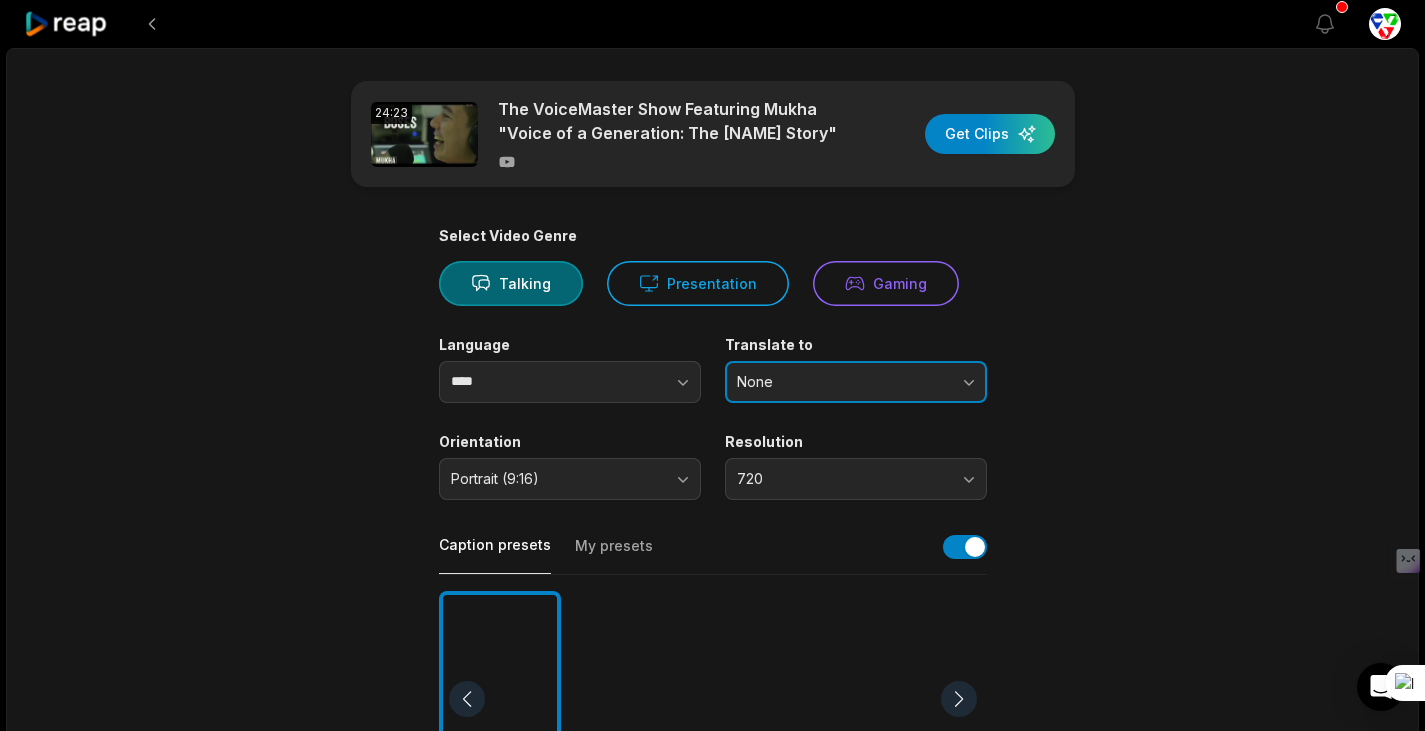 click on "None" at bounding box center (842, 382) 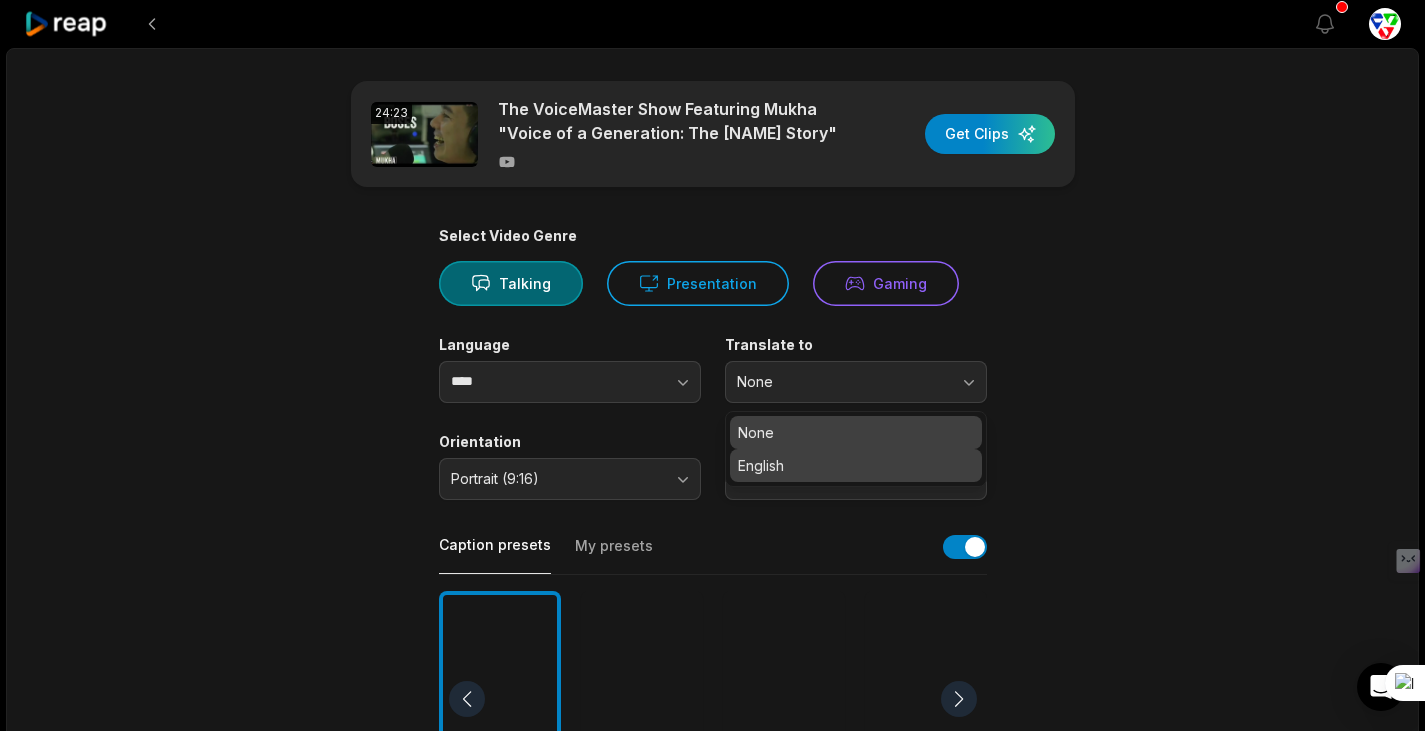 click on "English" at bounding box center (856, 465) 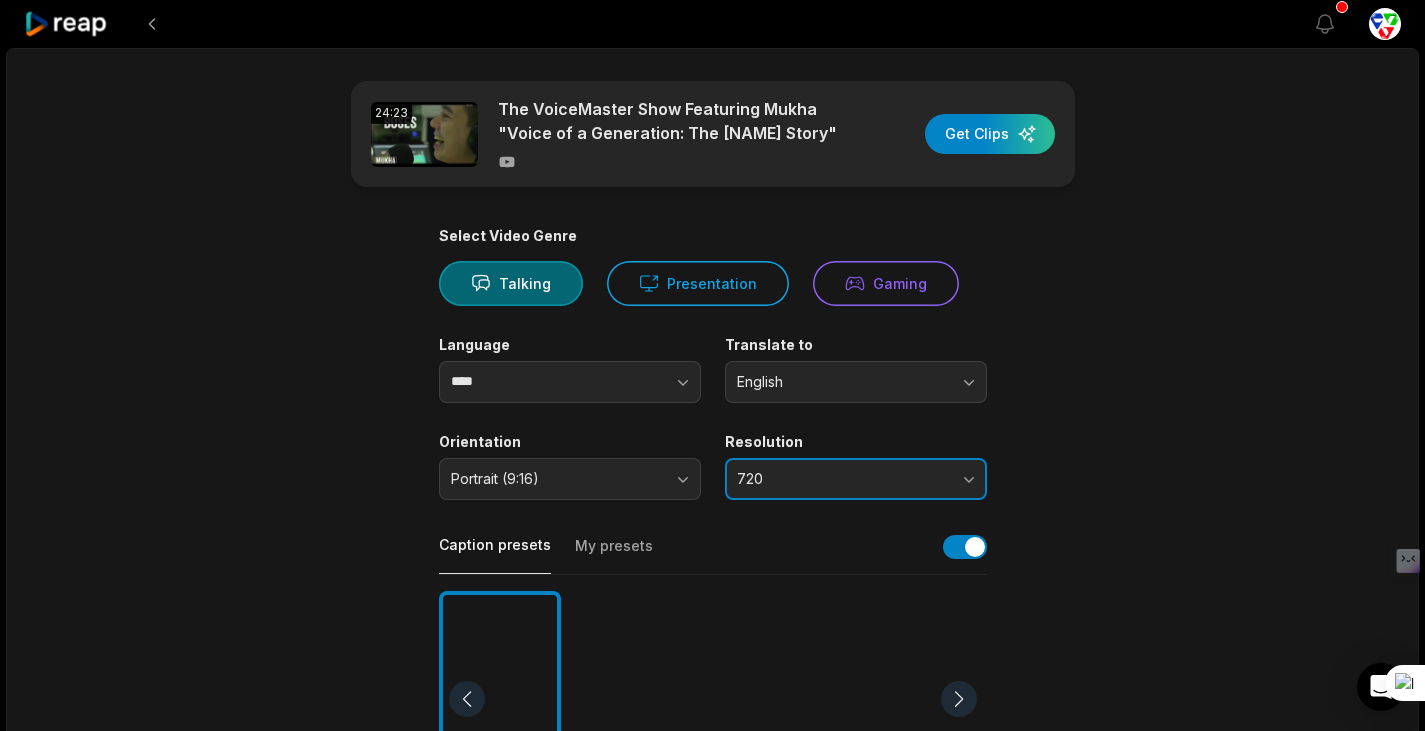 click on "720" at bounding box center (842, 479) 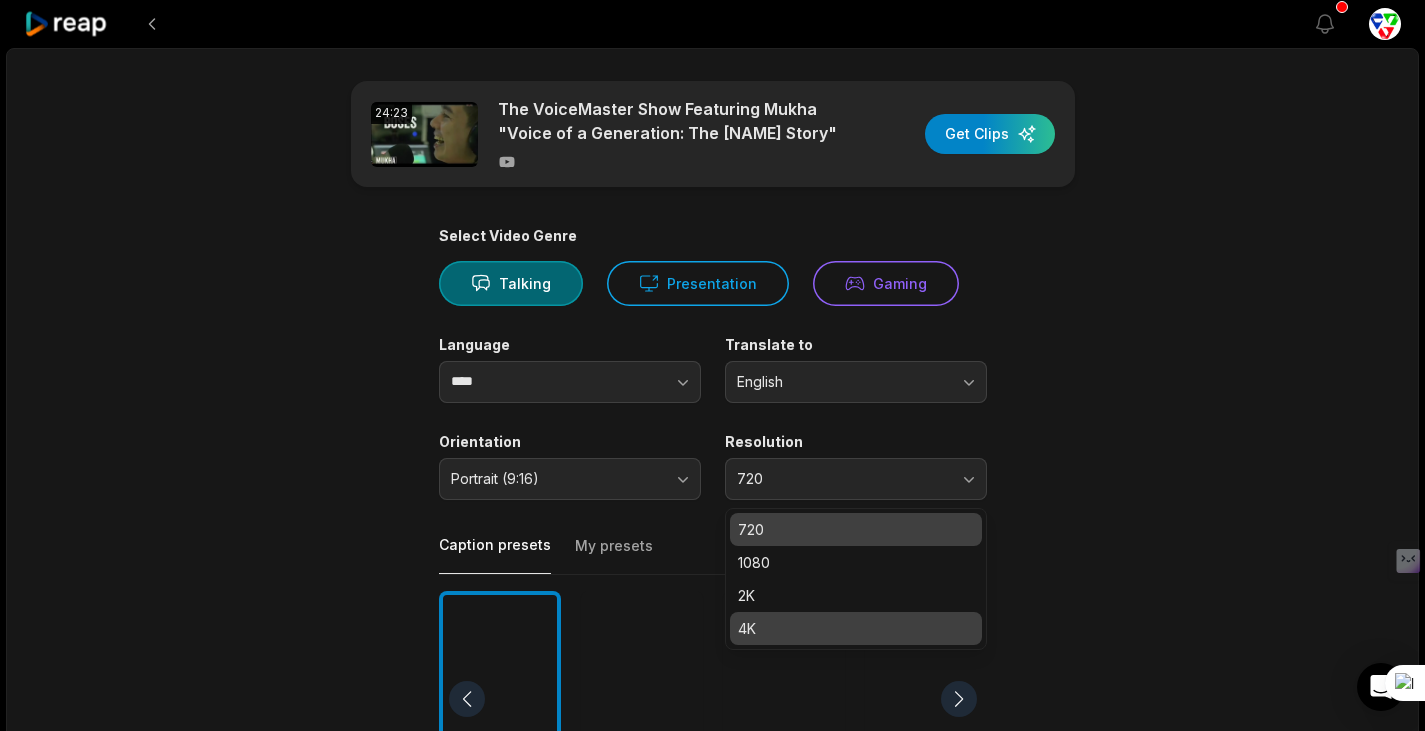 click on "4K" at bounding box center (856, 628) 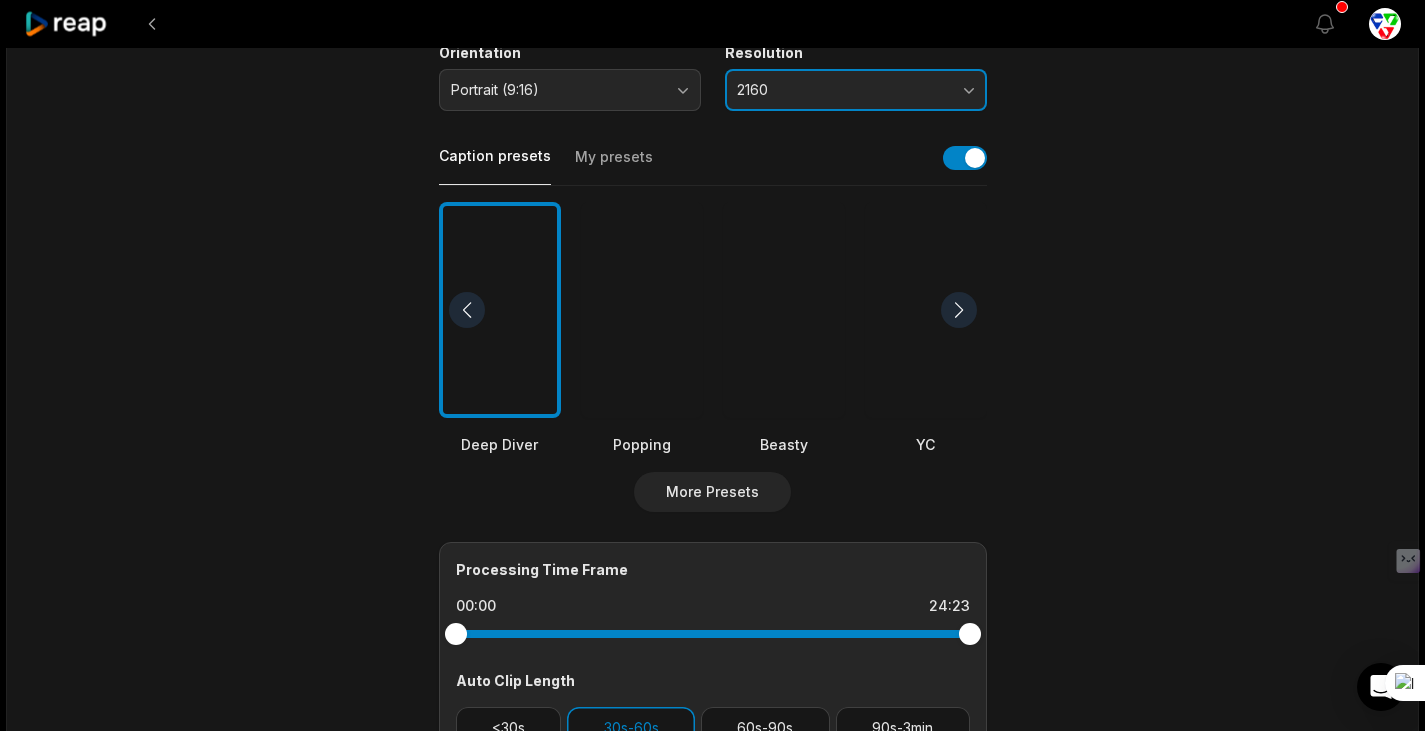 scroll, scrollTop: 395, scrollLeft: 0, axis: vertical 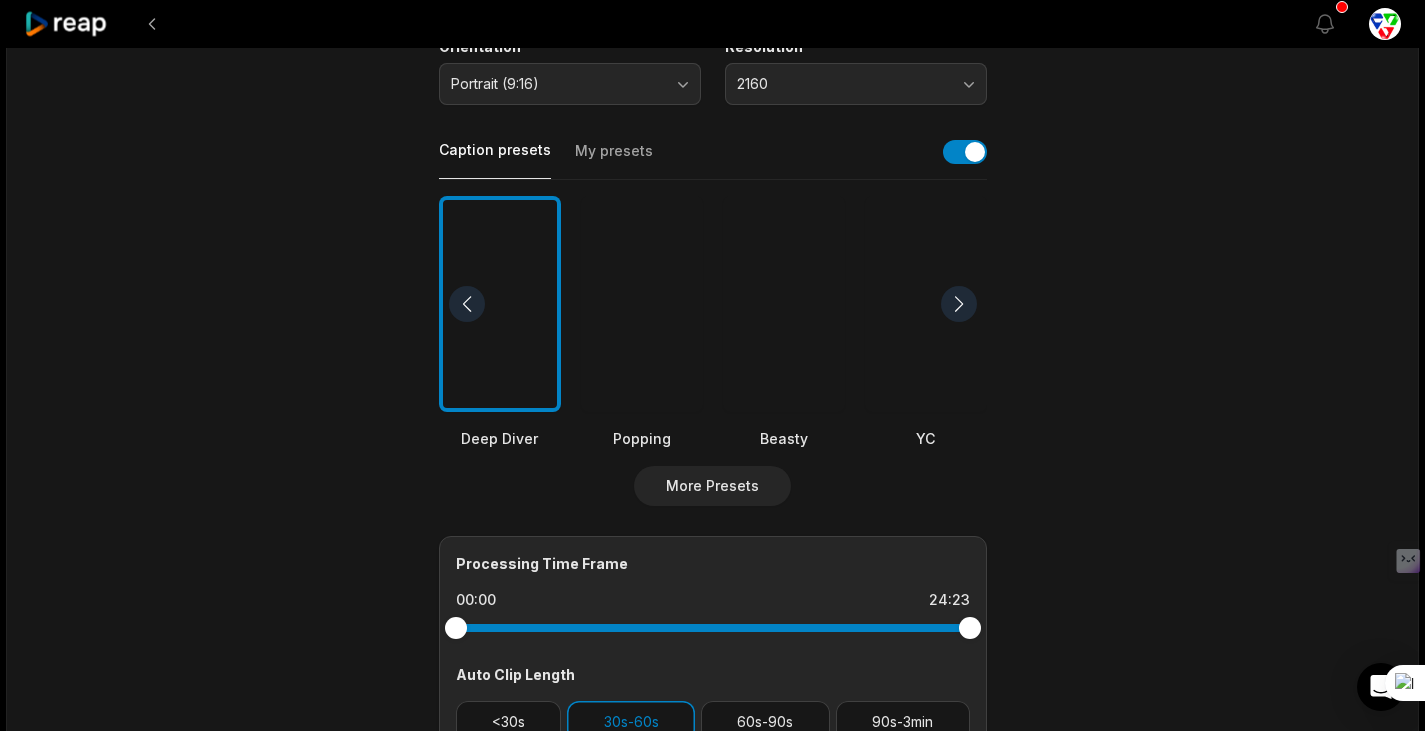 click at bounding box center (642, 304) 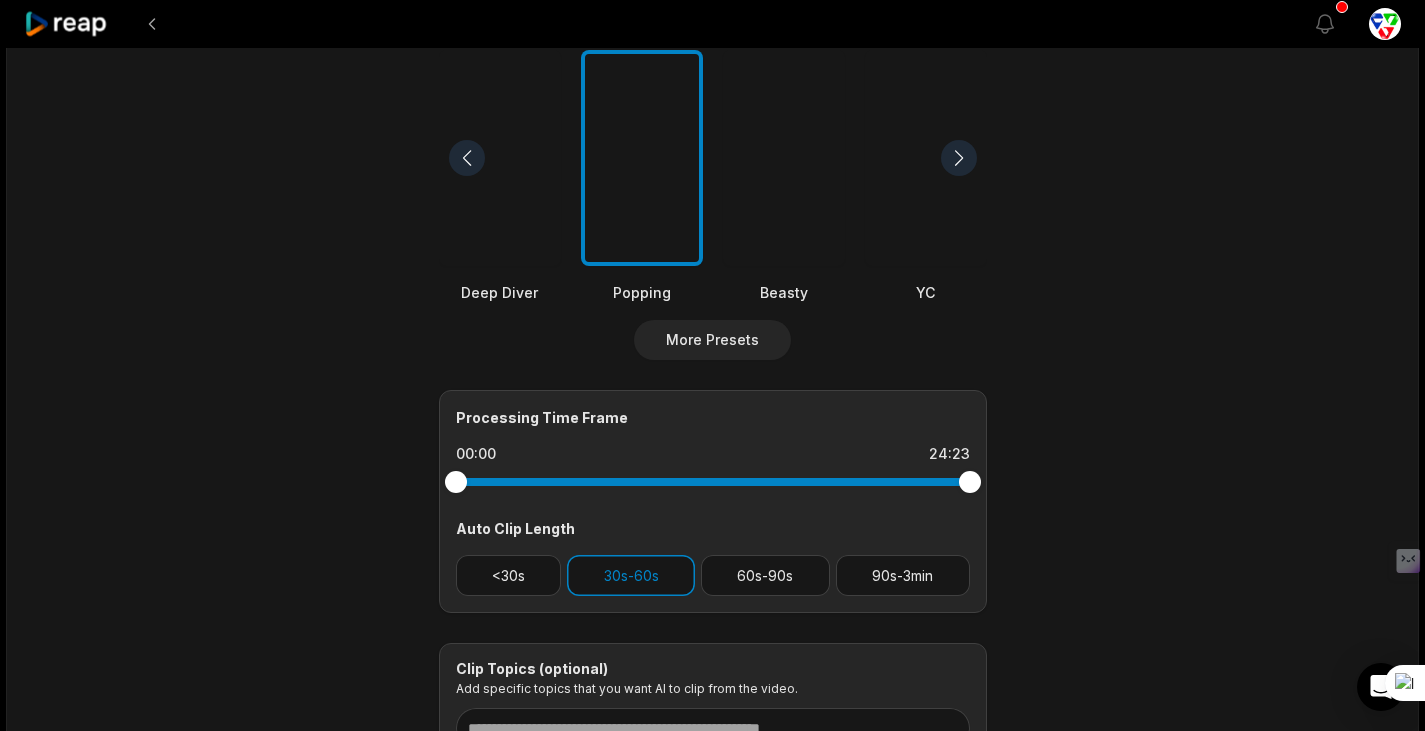 scroll, scrollTop: 538, scrollLeft: 0, axis: vertical 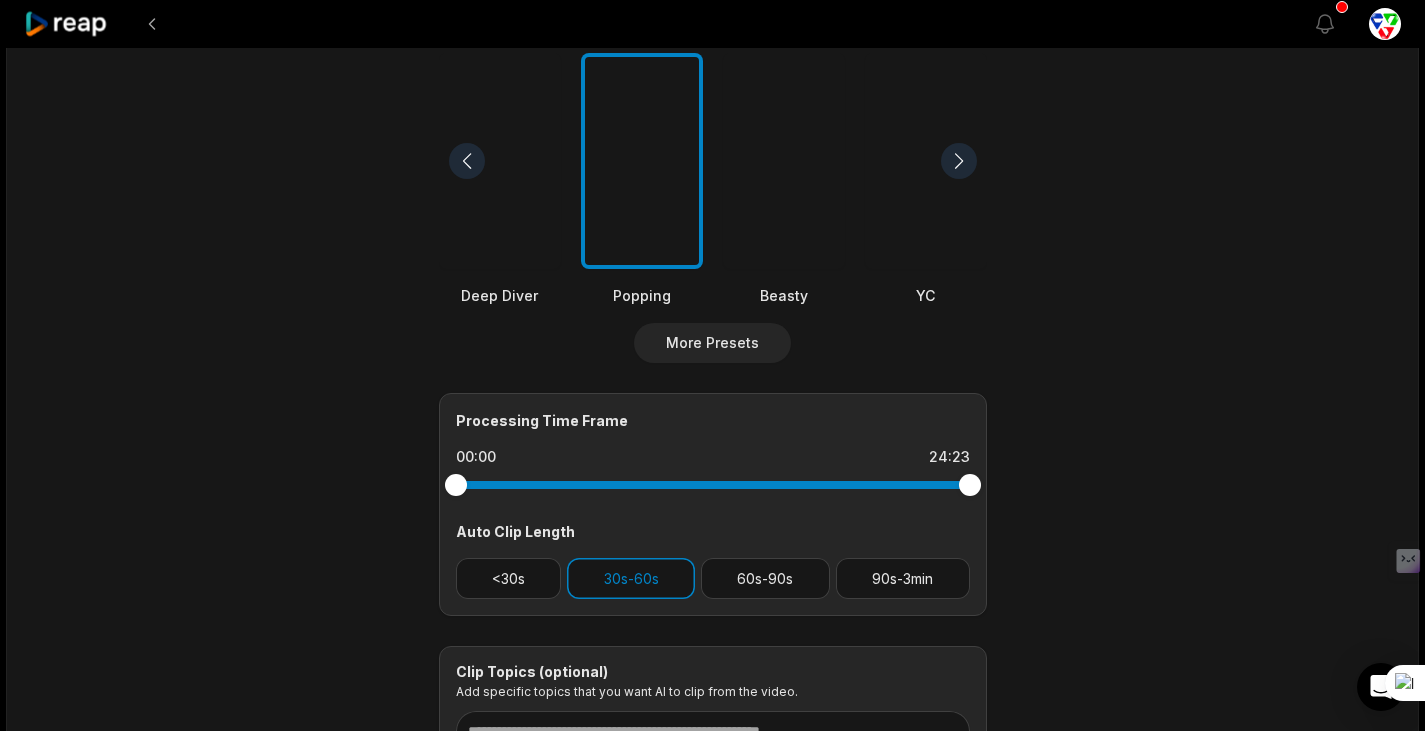 click on "Processing Time Frame 00:00 24:23 Auto Clip Length <30s 30s-60s 60s-90s 90s-3min" at bounding box center (713, 504) 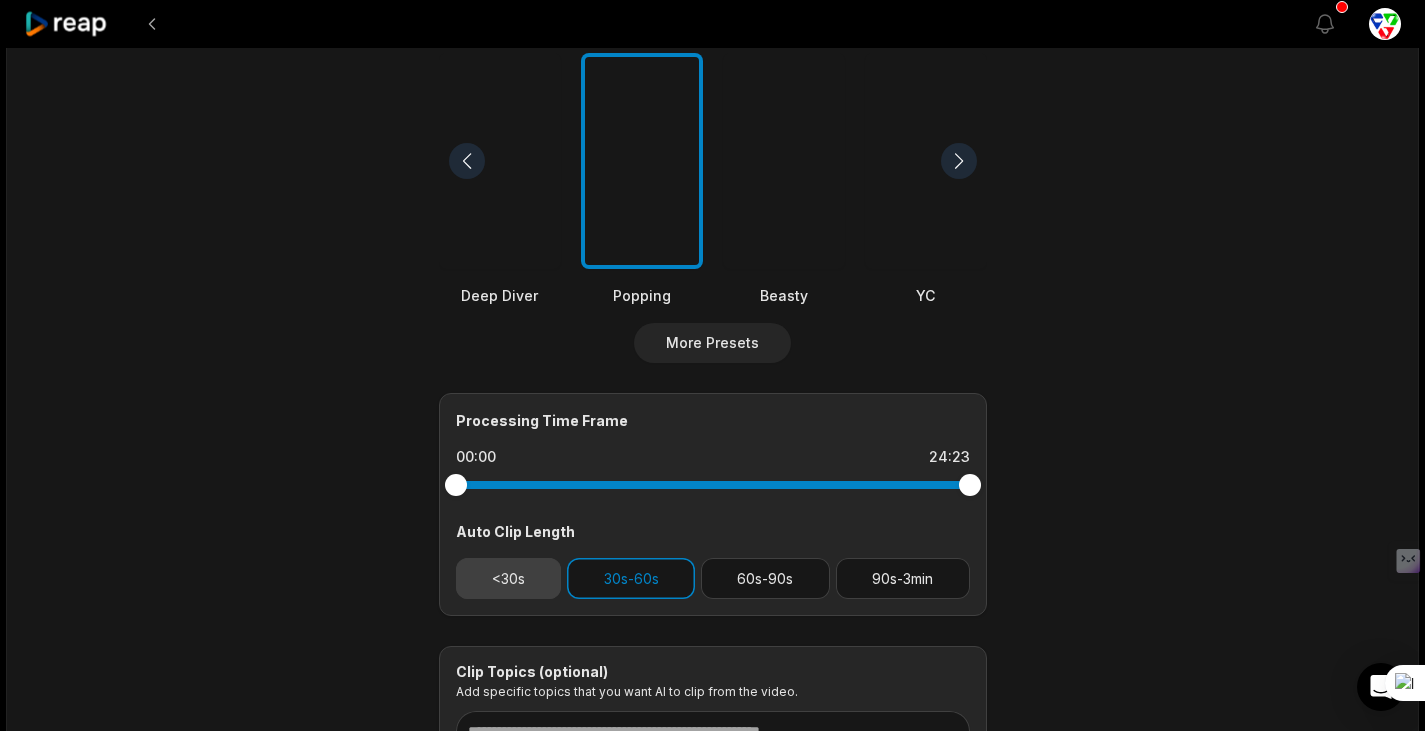 click on "<30s" at bounding box center [509, 578] 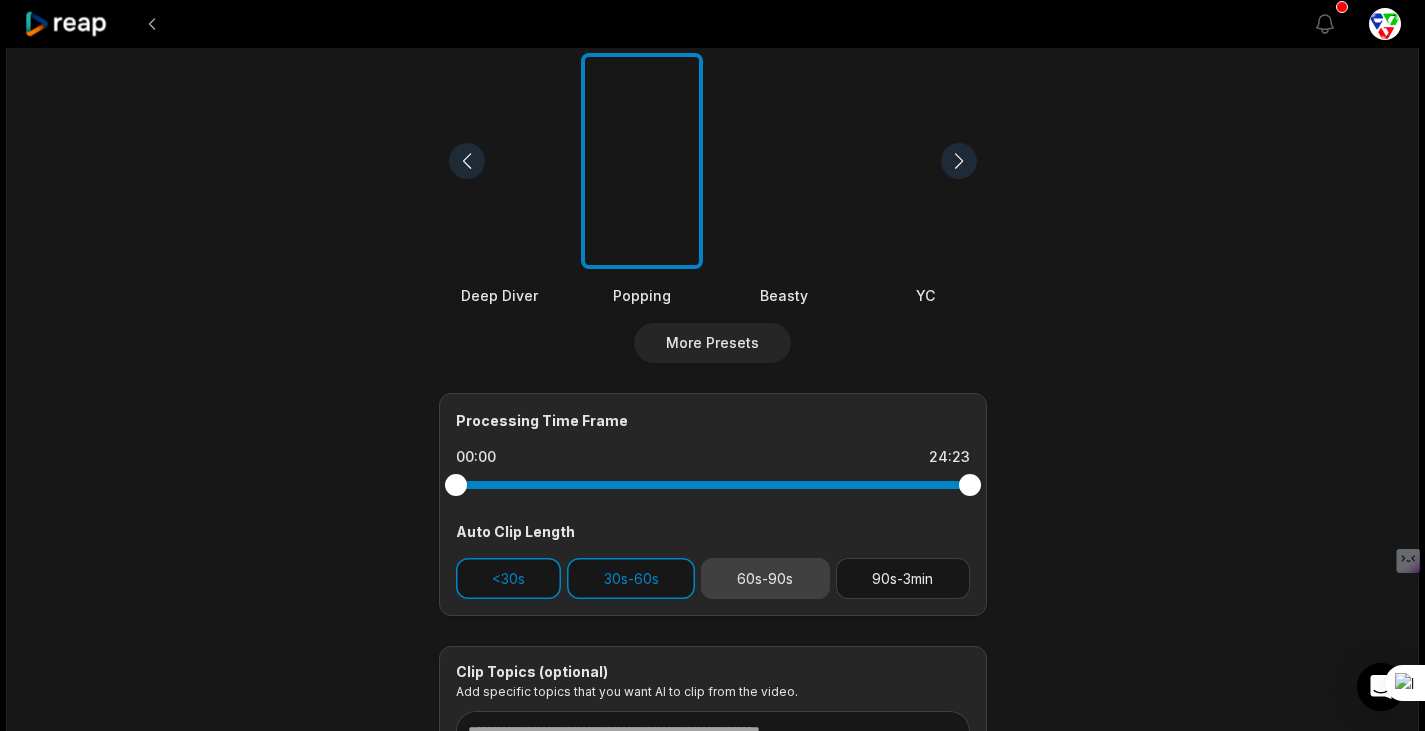 click on "60s-90s" at bounding box center (765, 578) 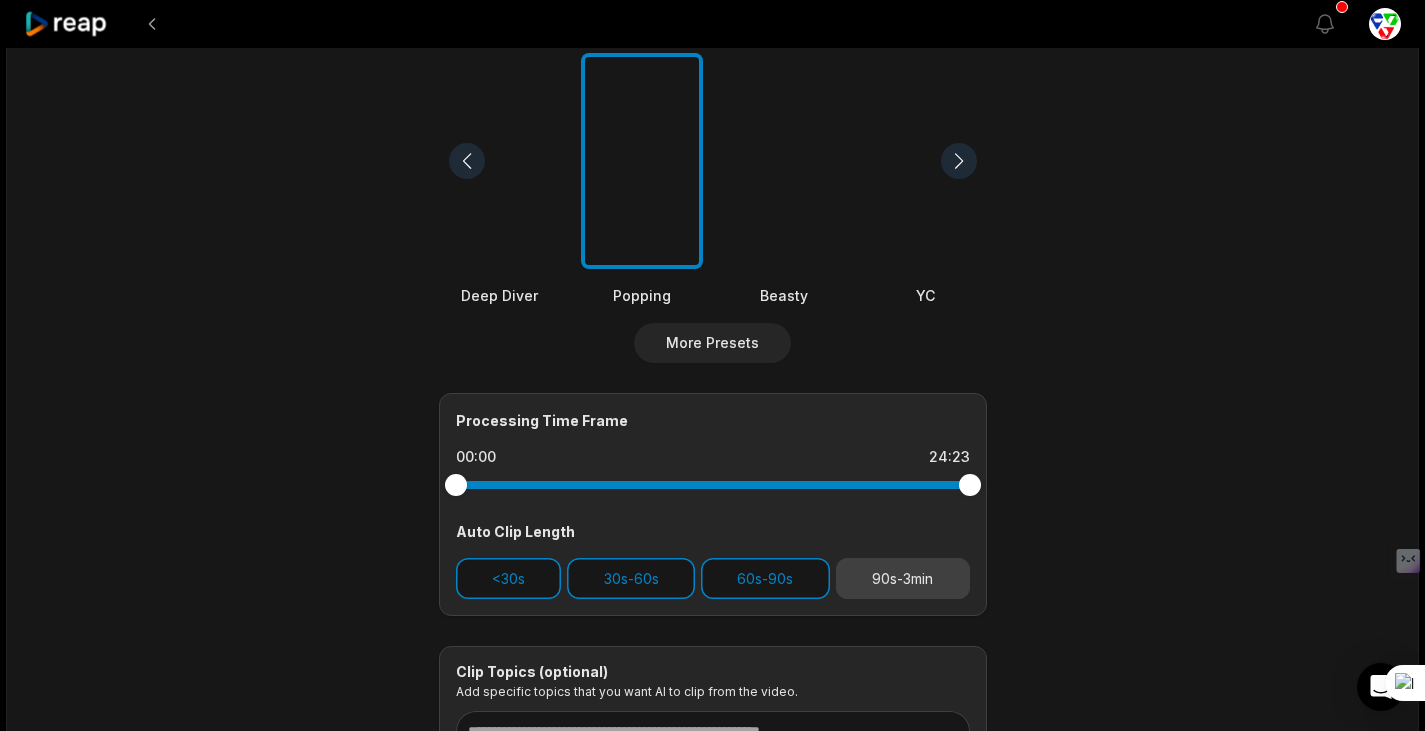 drag, startPoint x: 890, startPoint y: 550, endPoint x: 890, endPoint y: 571, distance: 21 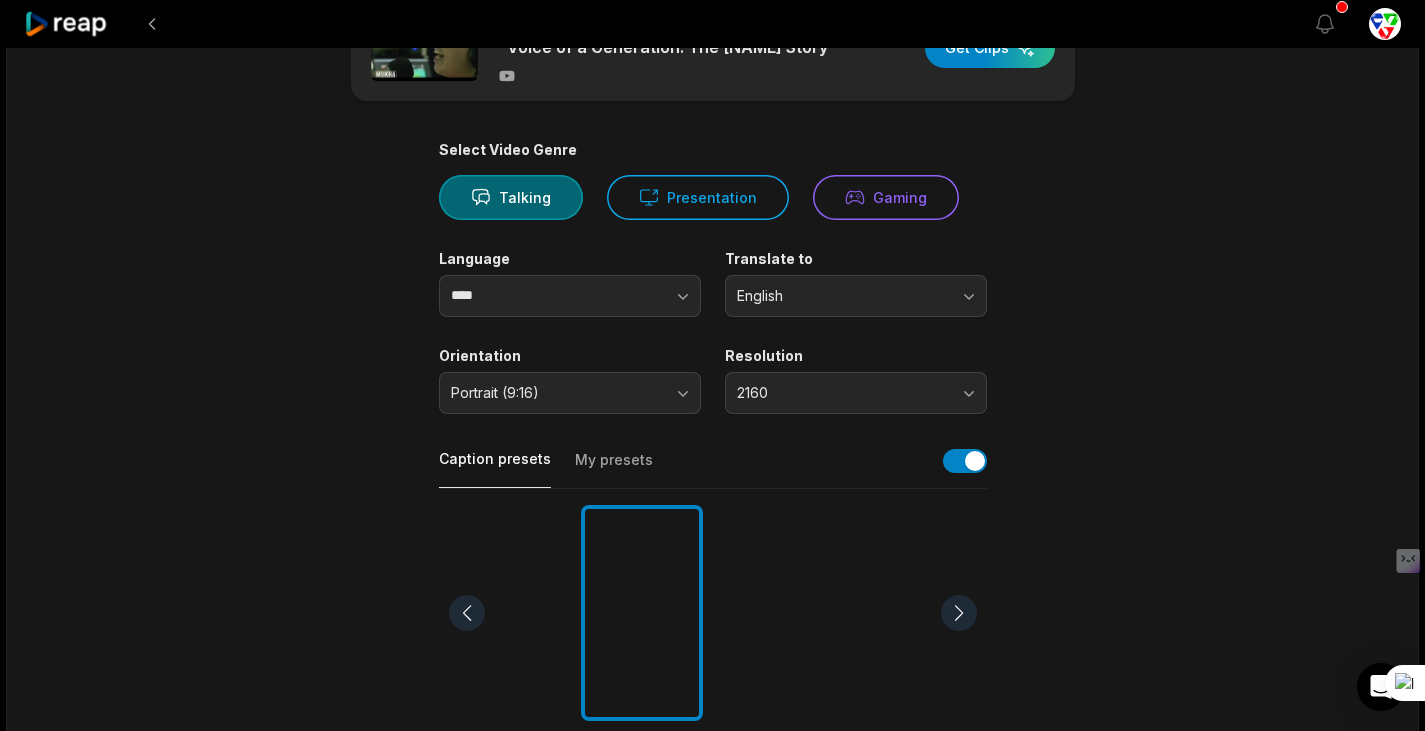 scroll, scrollTop: 0, scrollLeft: 0, axis: both 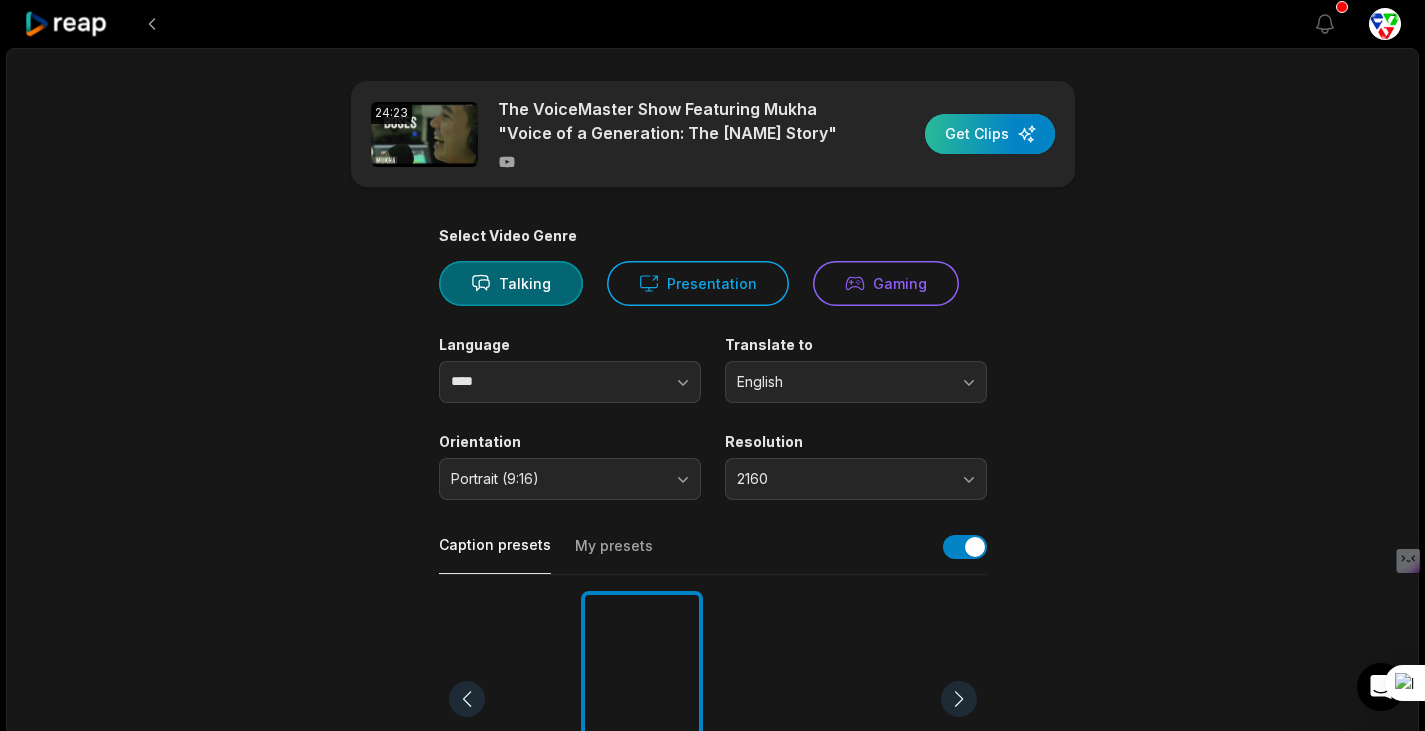 click at bounding box center (990, 134) 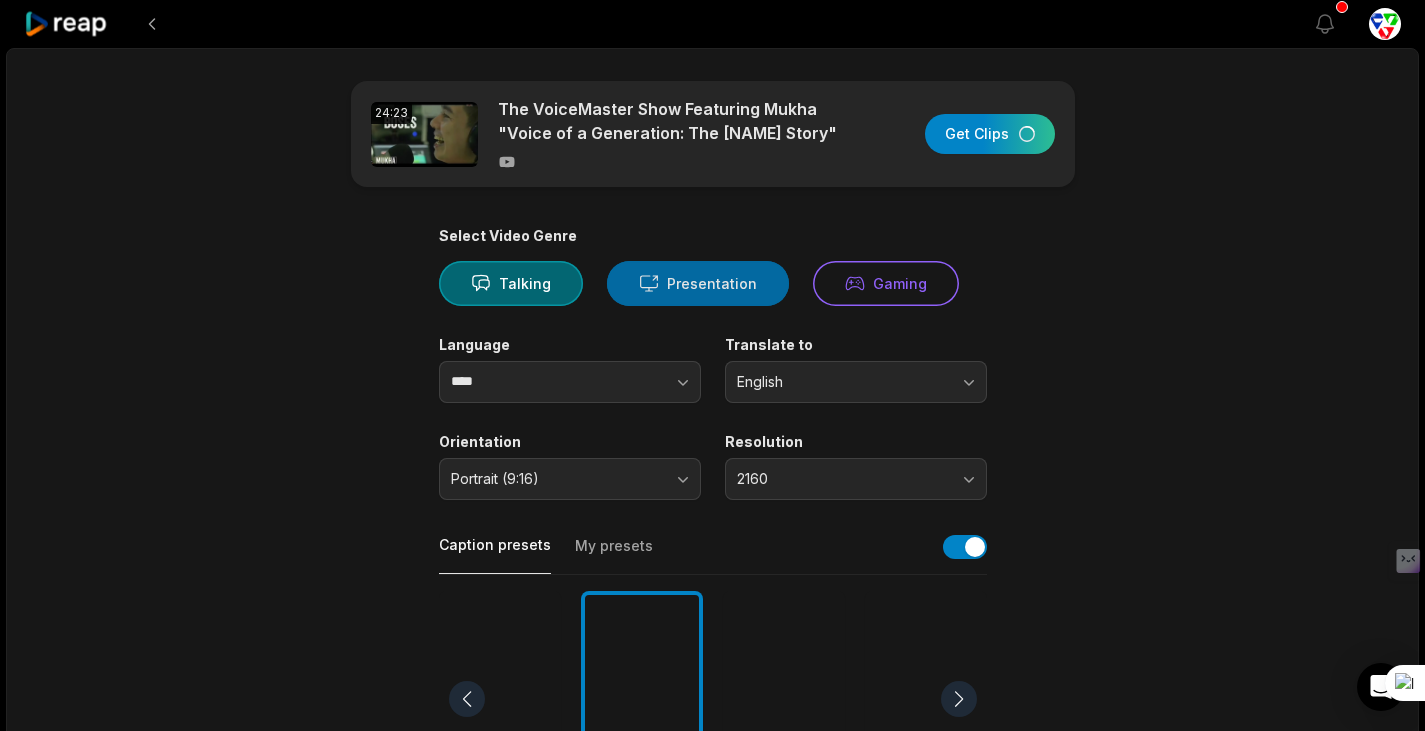 click on "Presentation" at bounding box center [698, 283] 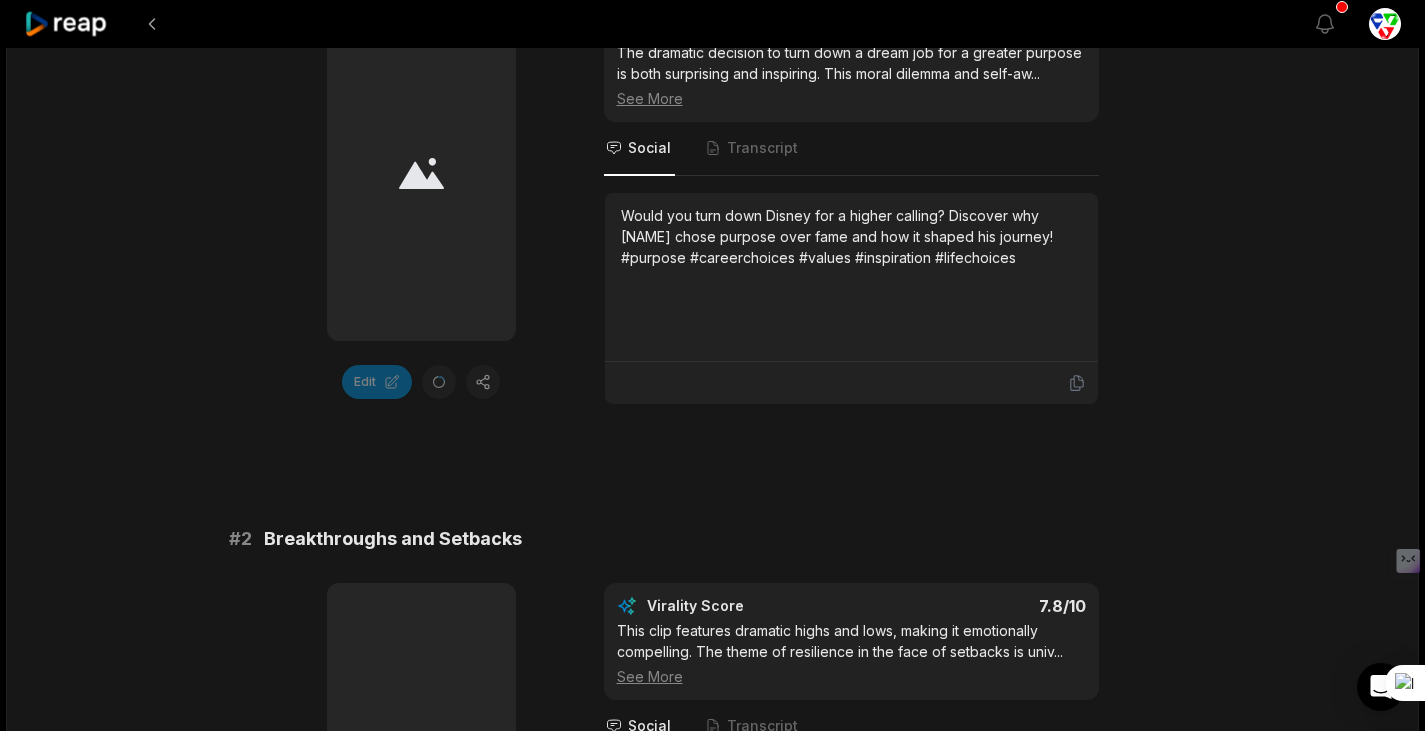 scroll, scrollTop: 0, scrollLeft: 0, axis: both 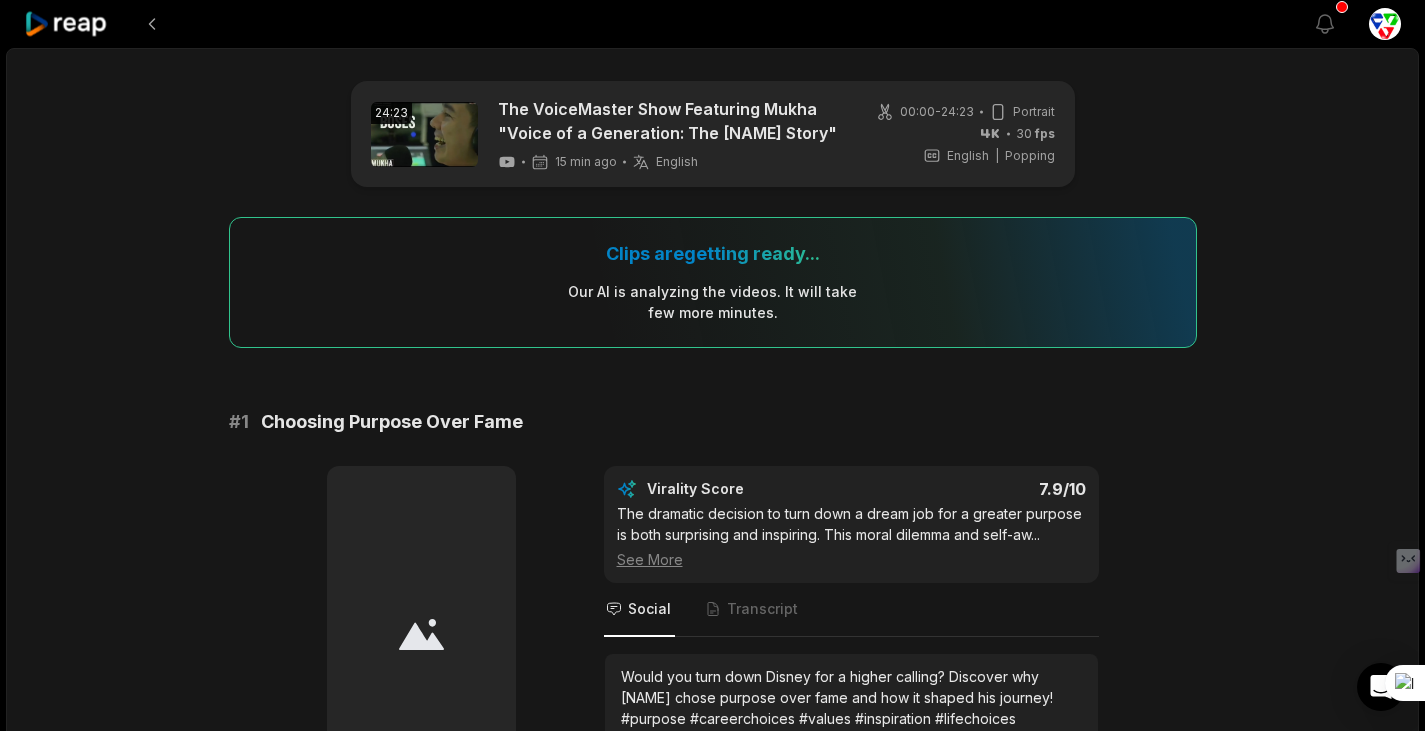 click 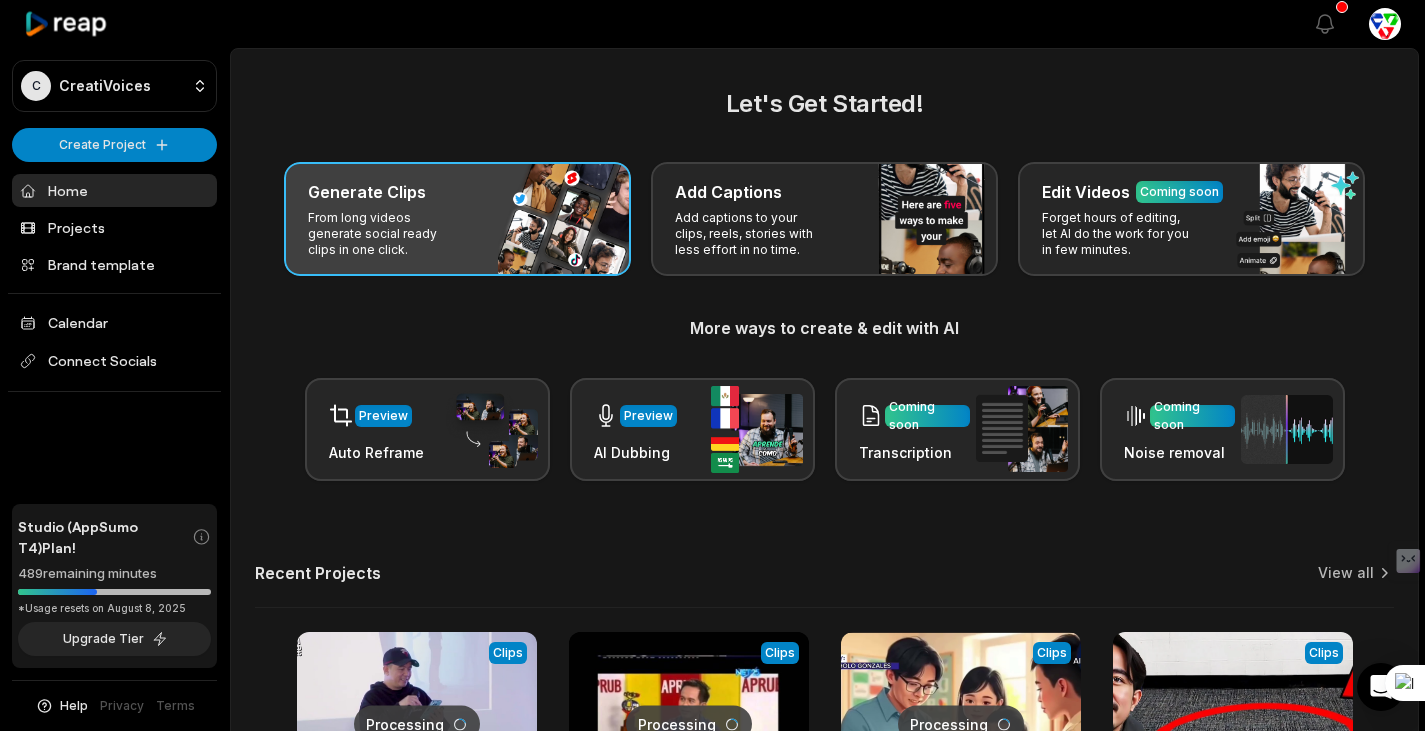 click on "From long videos generate social ready clips in one click." at bounding box center (385, 234) 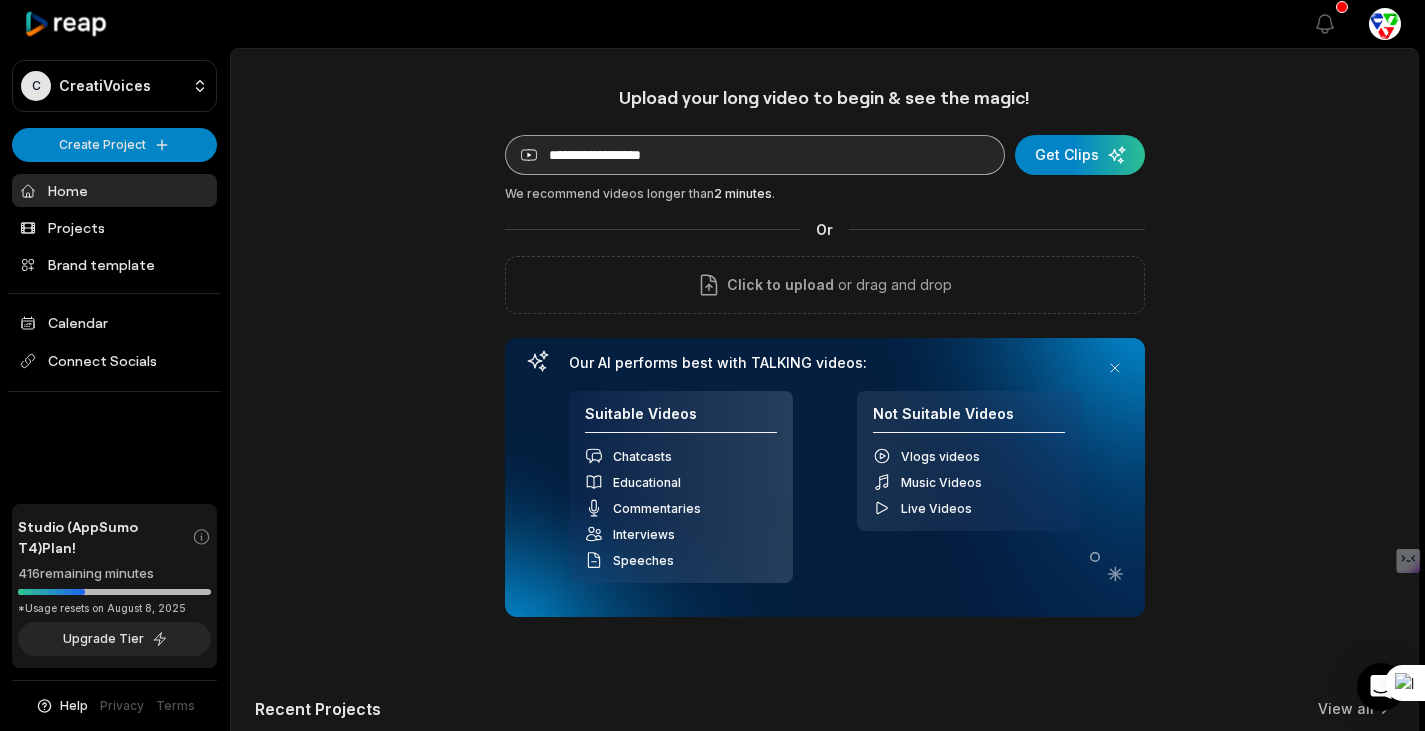 scroll, scrollTop: 0, scrollLeft: 0, axis: both 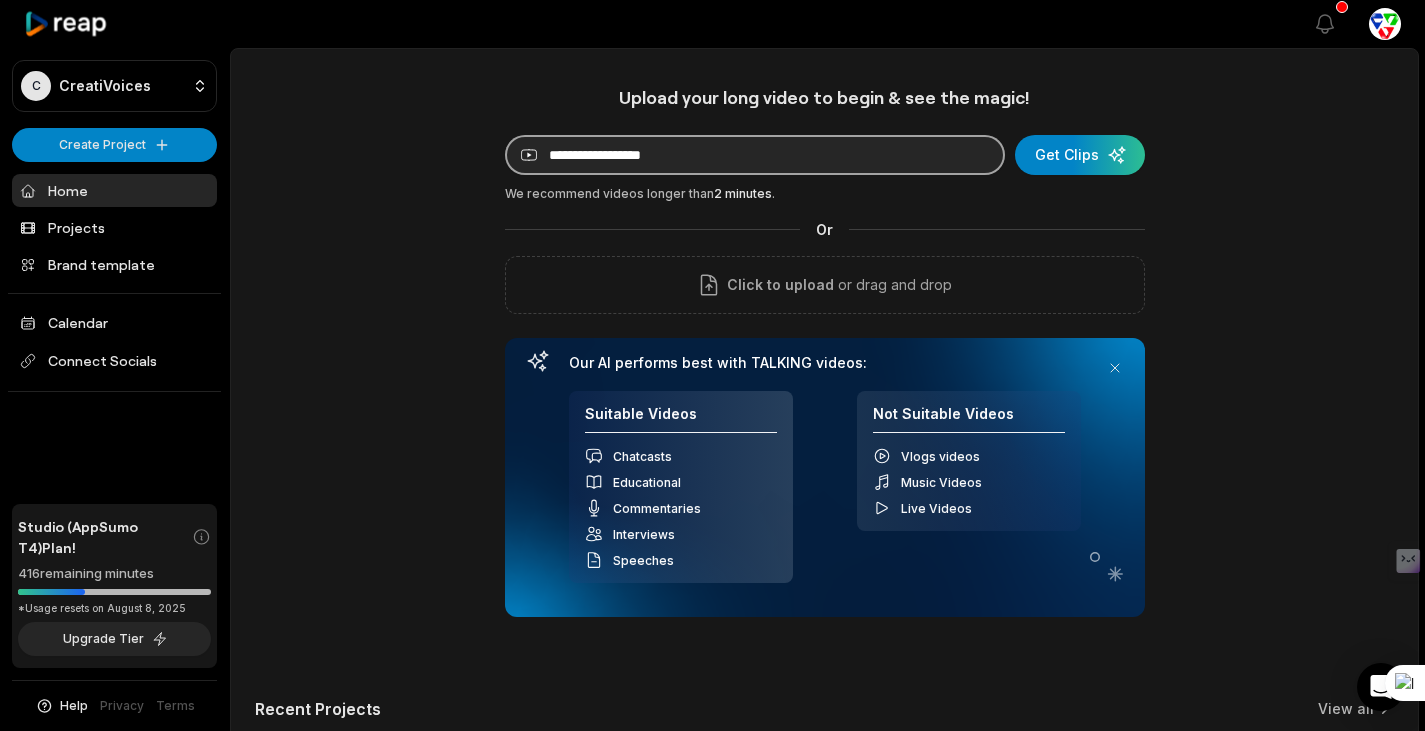 click at bounding box center [755, 155] 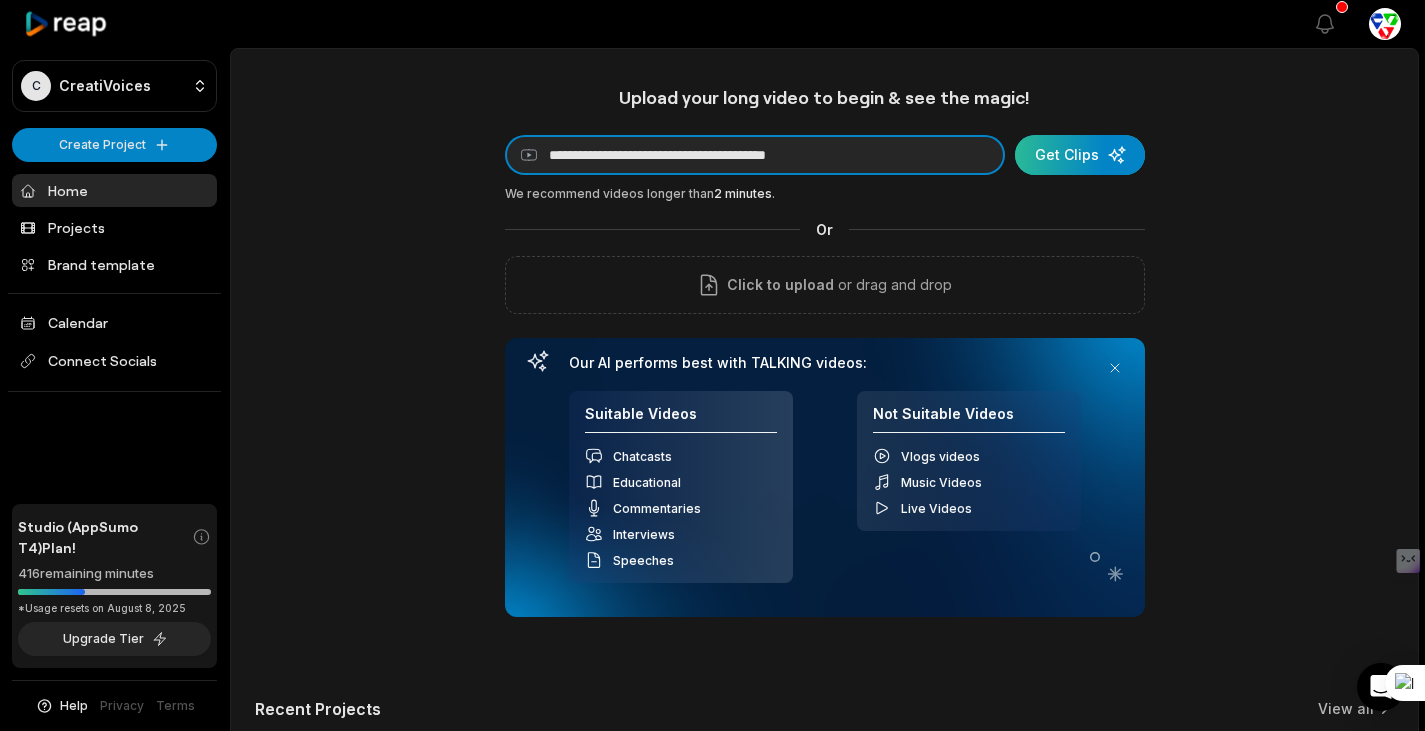 type on "**********" 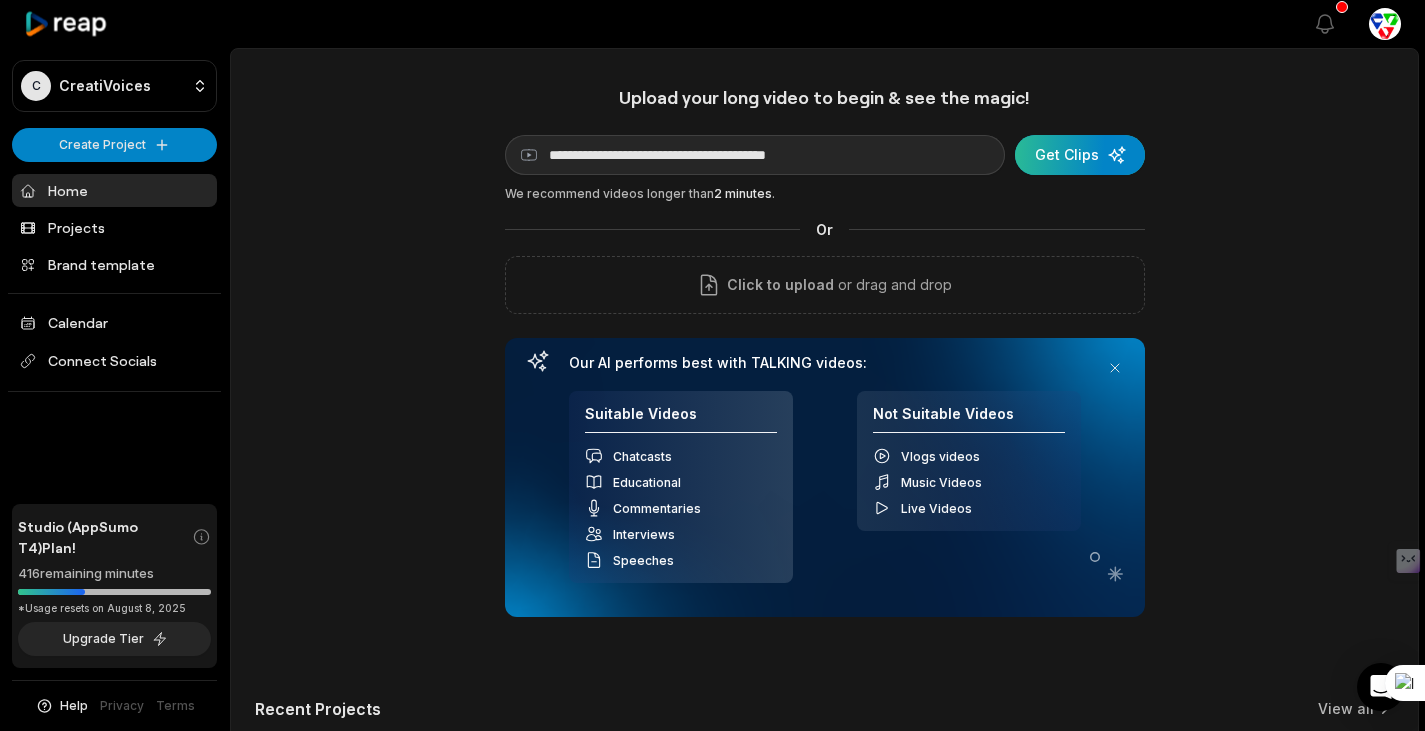 click at bounding box center [1080, 155] 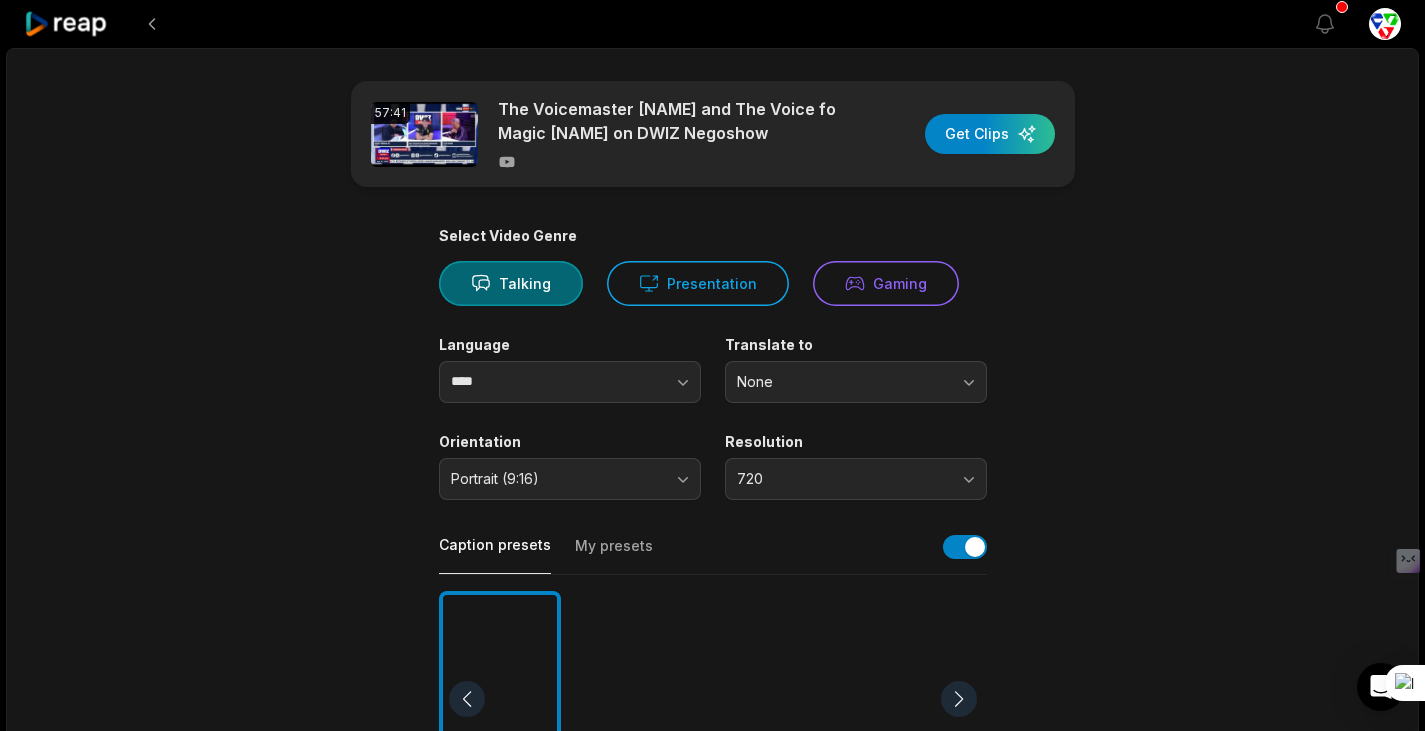 scroll, scrollTop: 0, scrollLeft: 0, axis: both 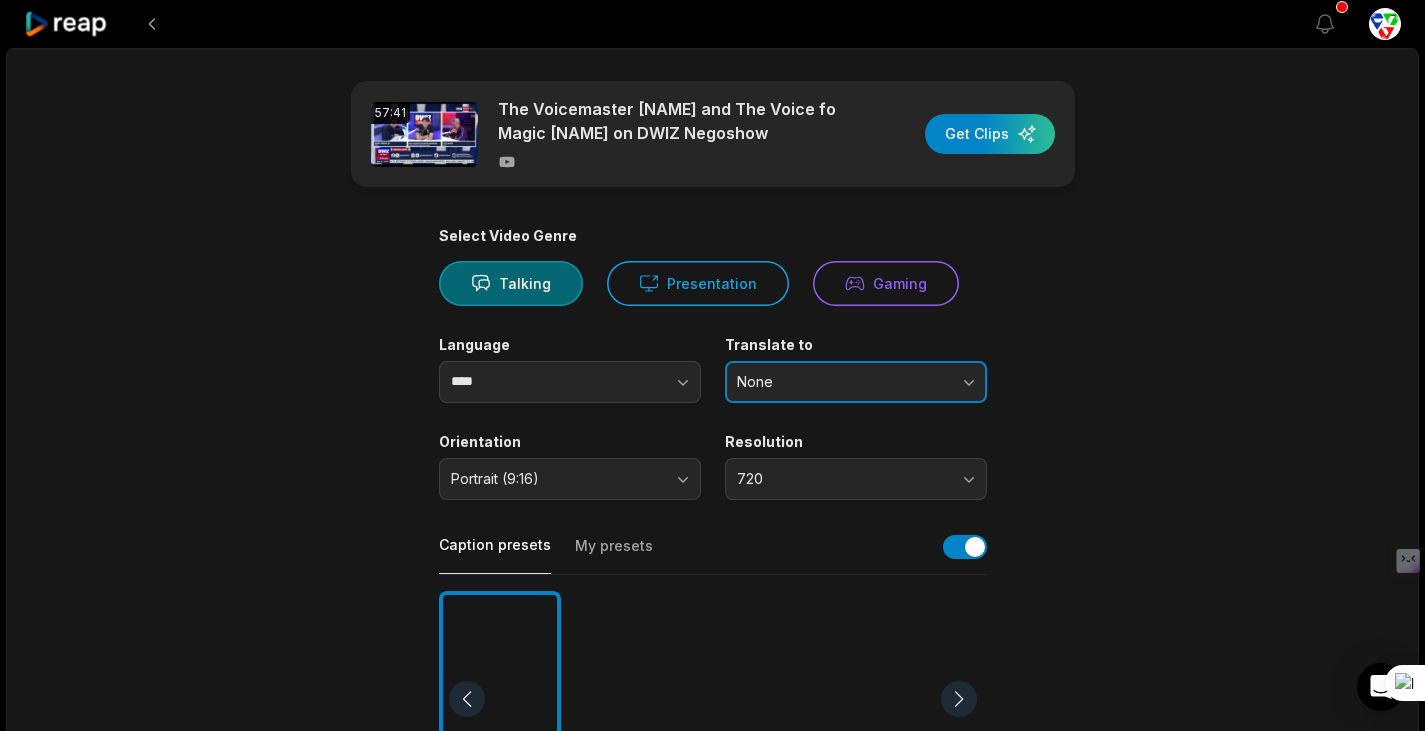 click on "None" at bounding box center (842, 382) 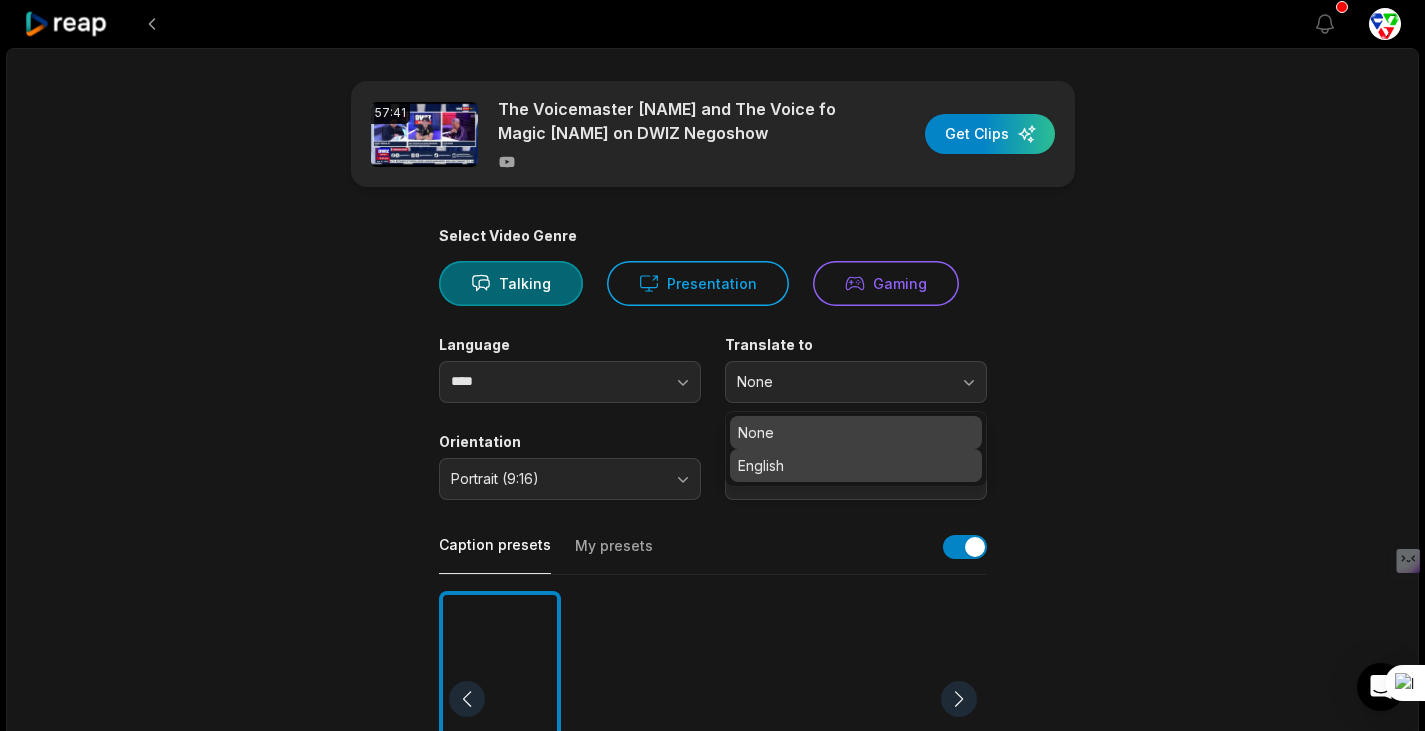 click on "English" at bounding box center [856, 465] 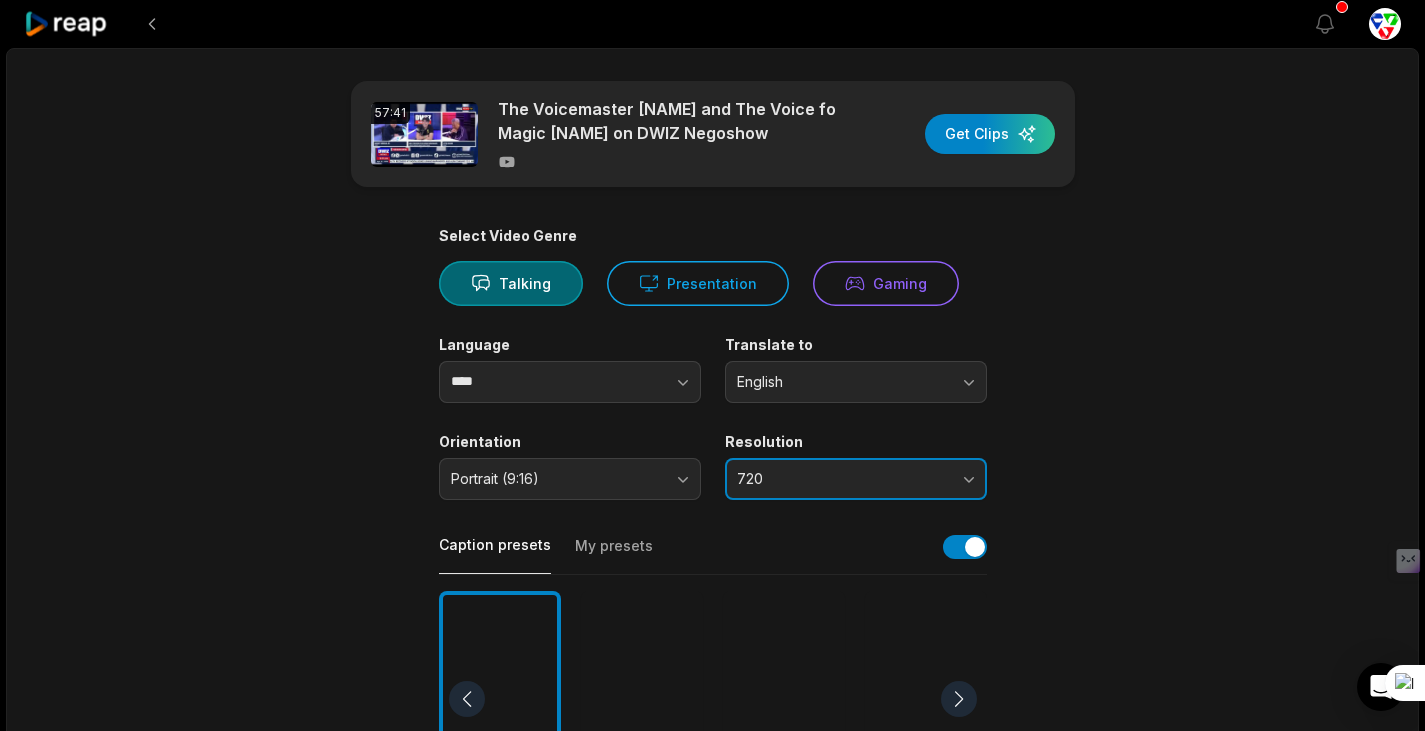 click on "720" at bounding box center [842, 479] 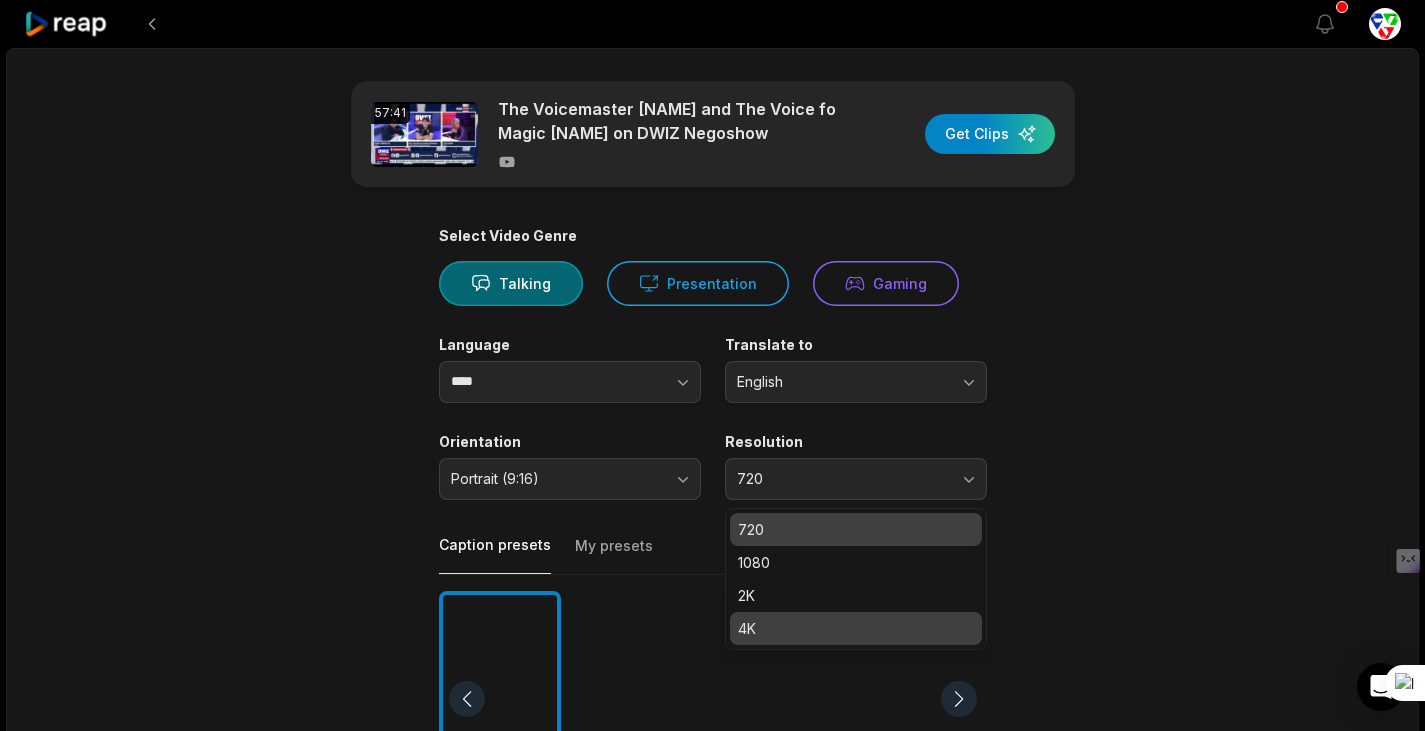 click on "4K" at bounding box center (856, 628) 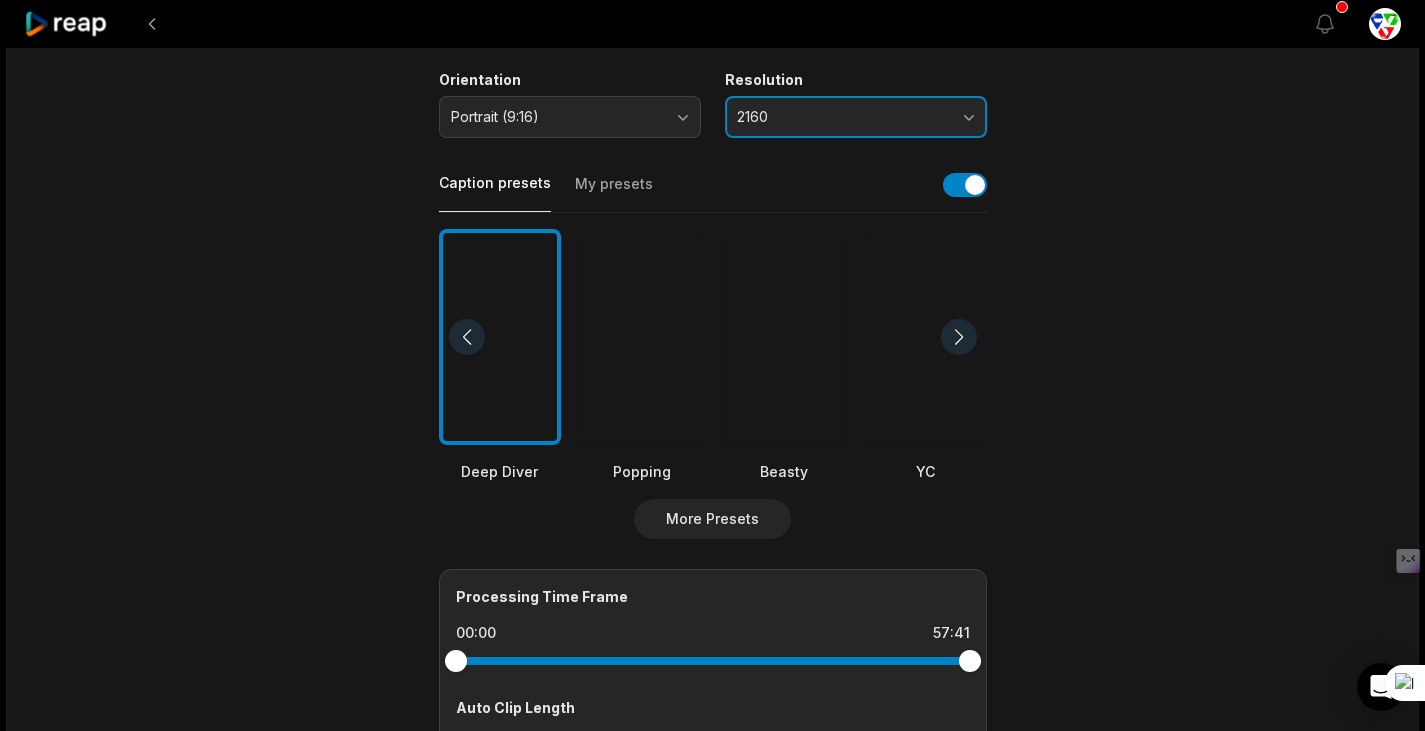 scroll, scrollTop: 370, scrollLeft: 0, axis: vertical 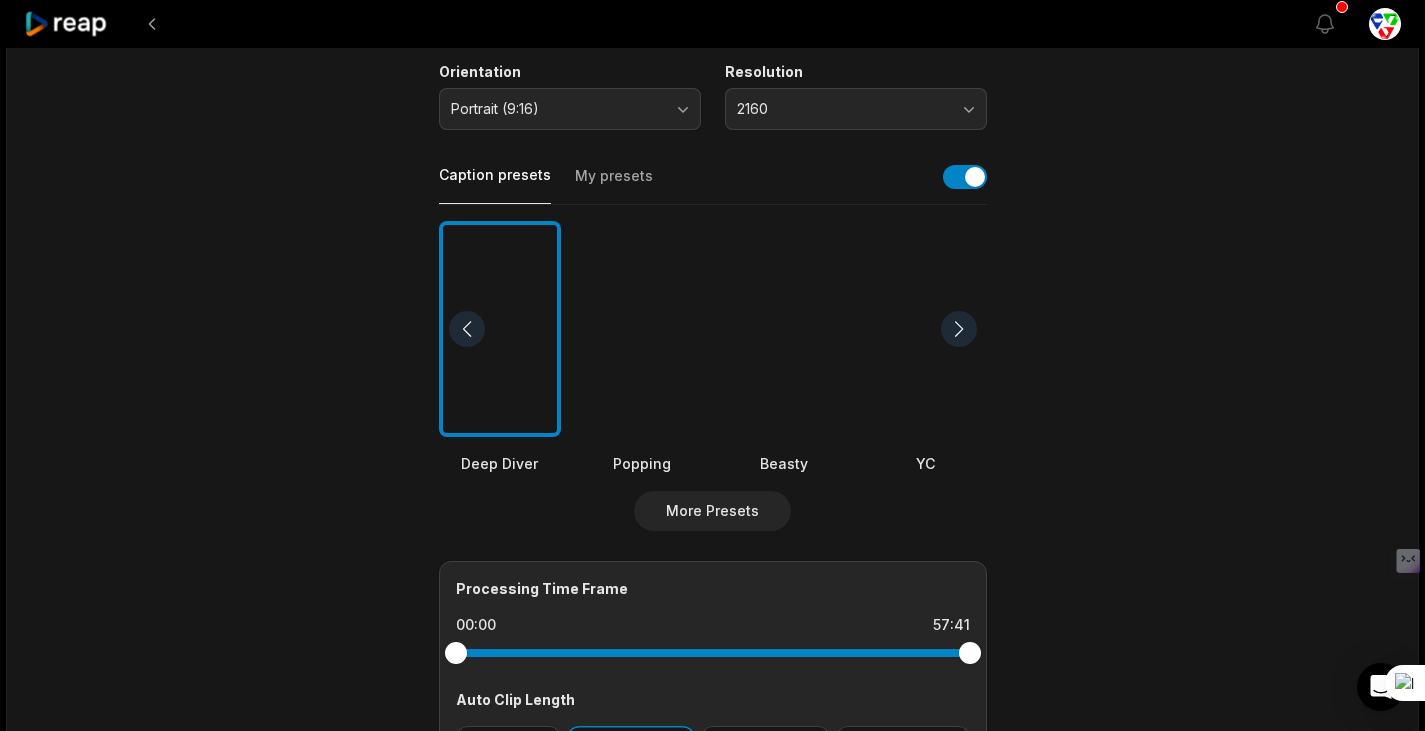 click at bounding box center (642, 329) 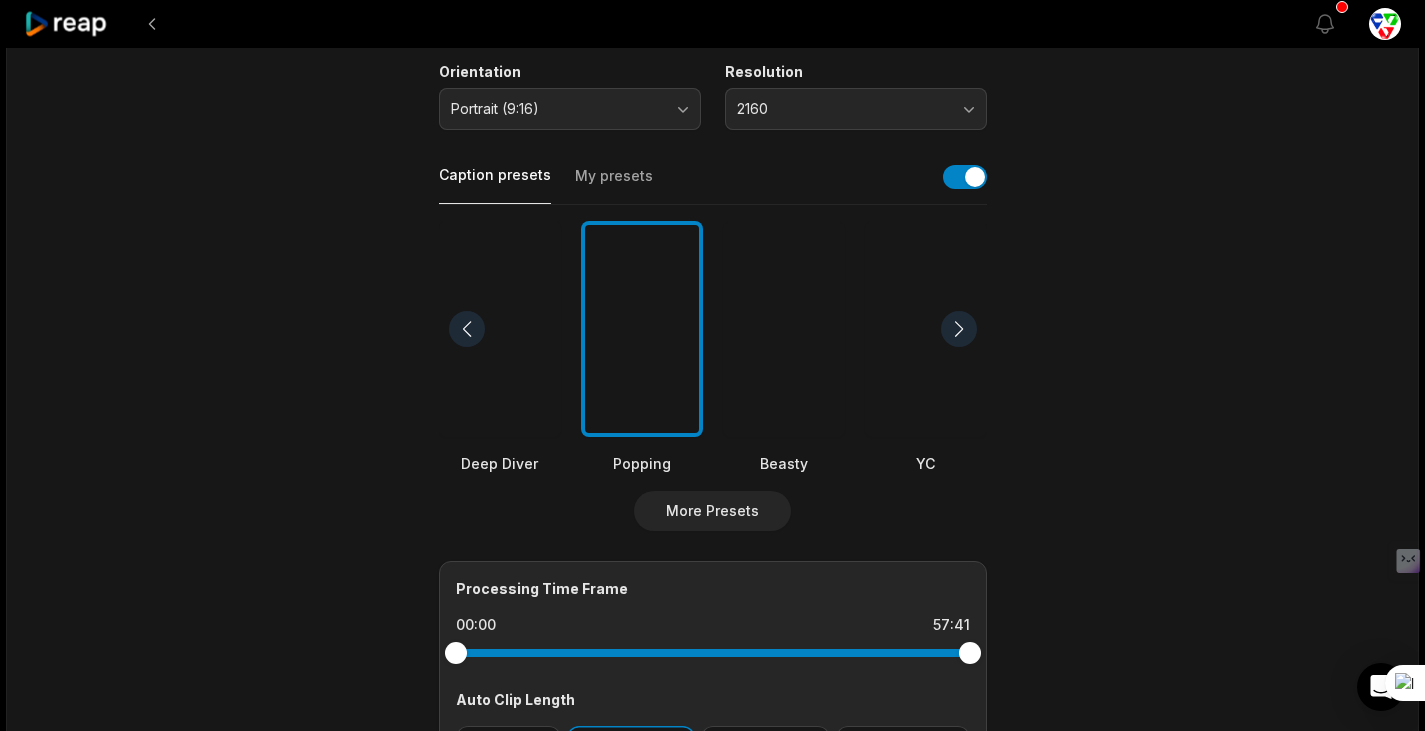 scroll, scrollTop: 719, scrollLeft: 0, axis: vertical 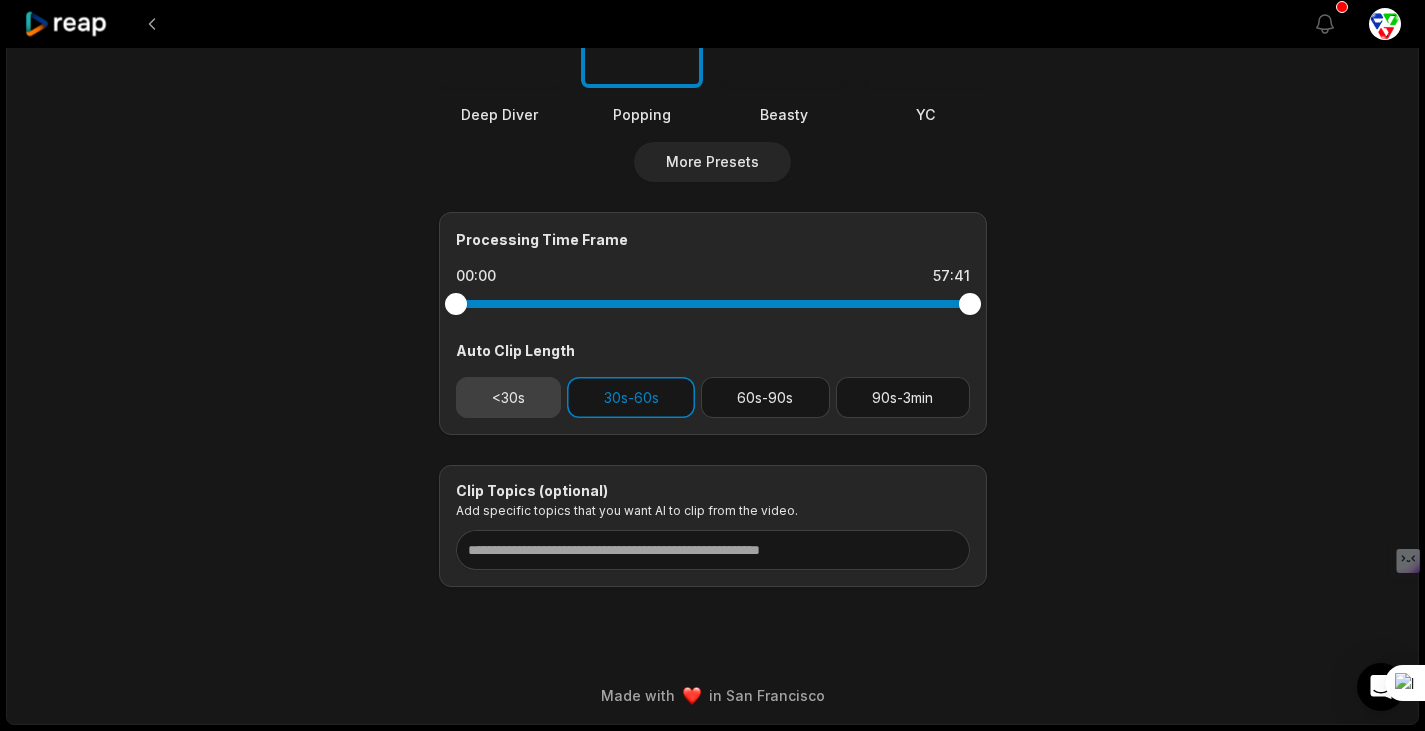 click on "<30s" at bounding box center (509, 397) 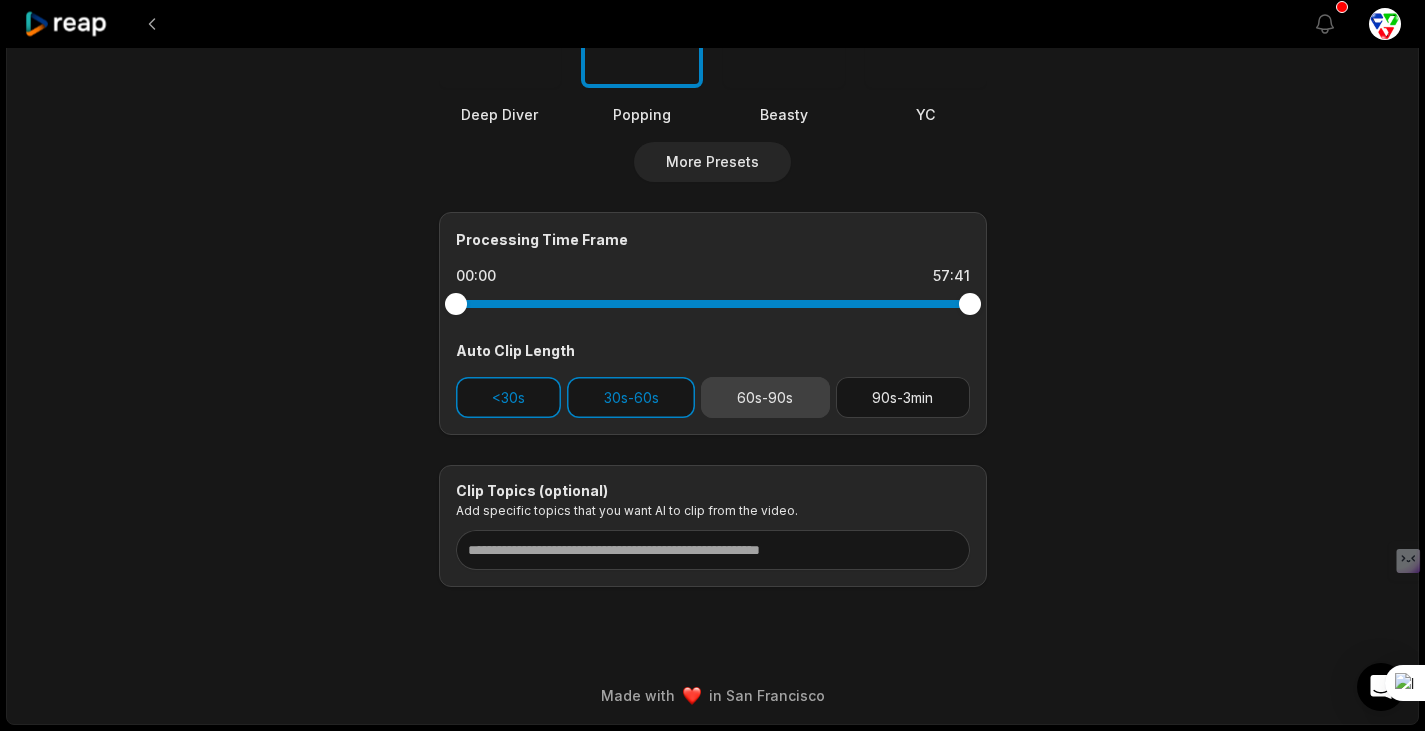 click on "60s-90s" at bounding box center [765, 397] 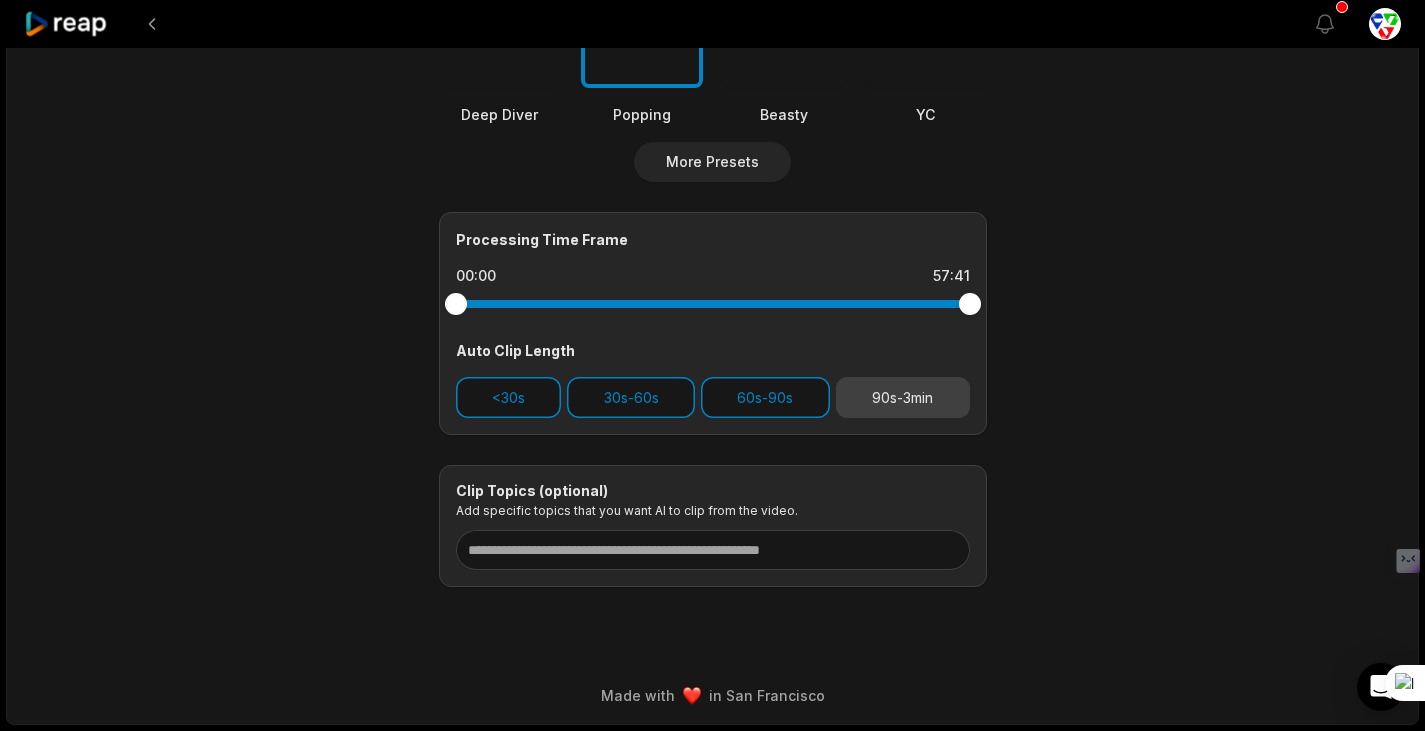 click on "90s-3min" at bounding box center [903, 397] 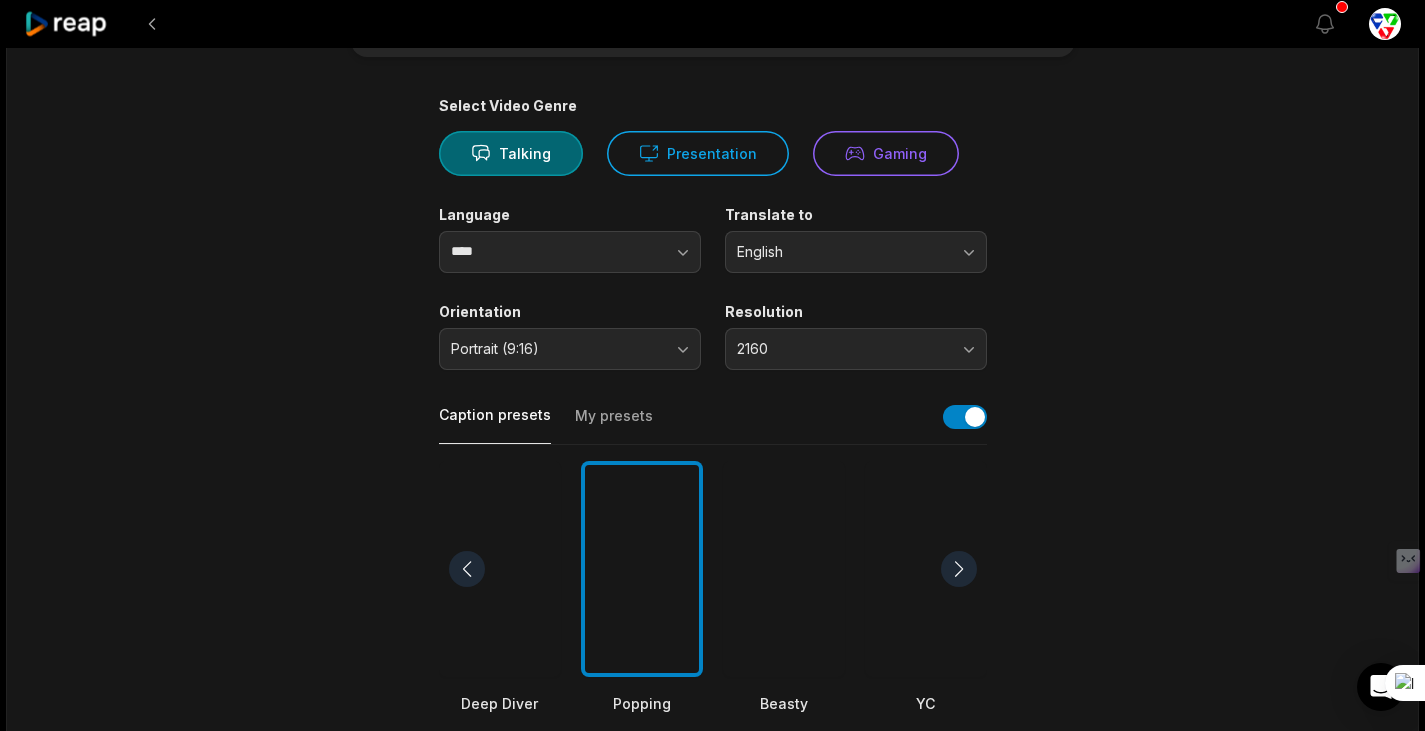 scroll, scrollTop: 129, scrollLeft: 0, axis: vertical 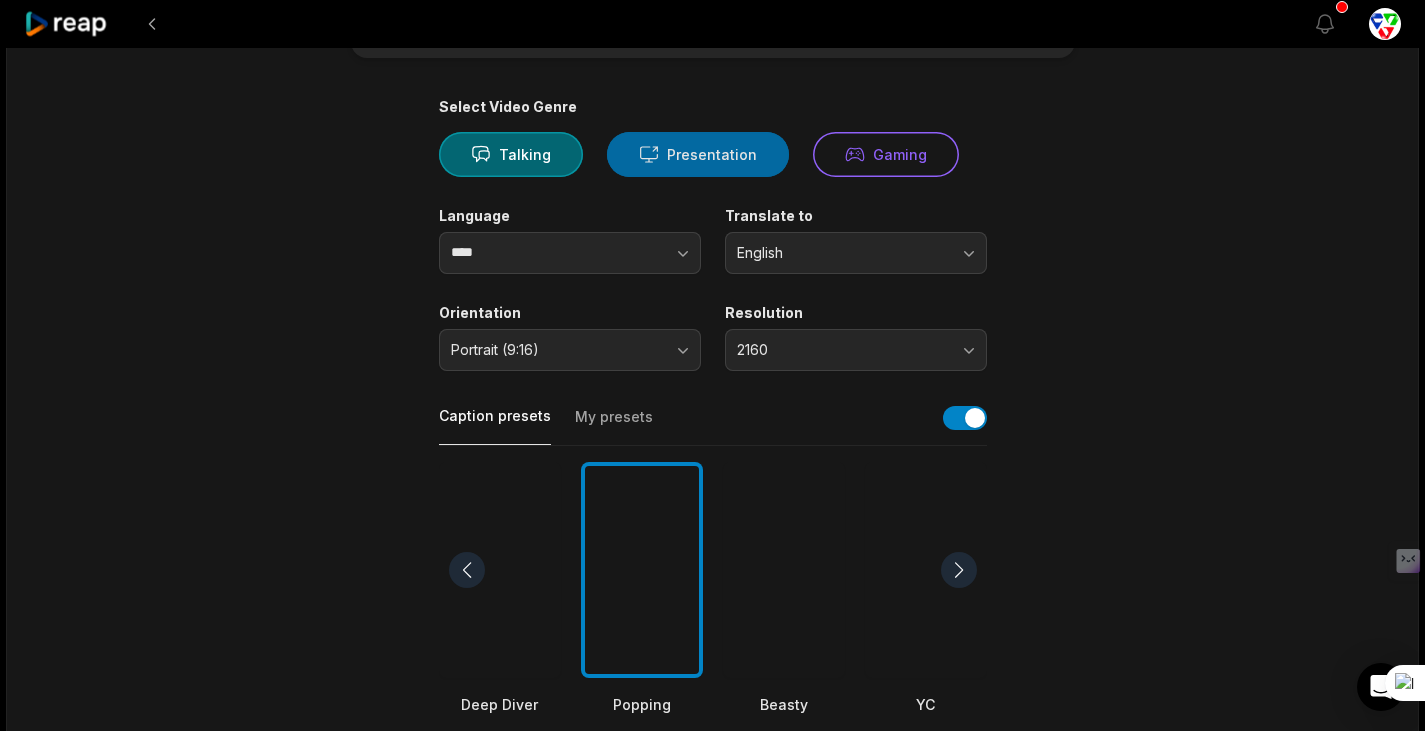 click on "Presentation" at bounding box center (698, 154) 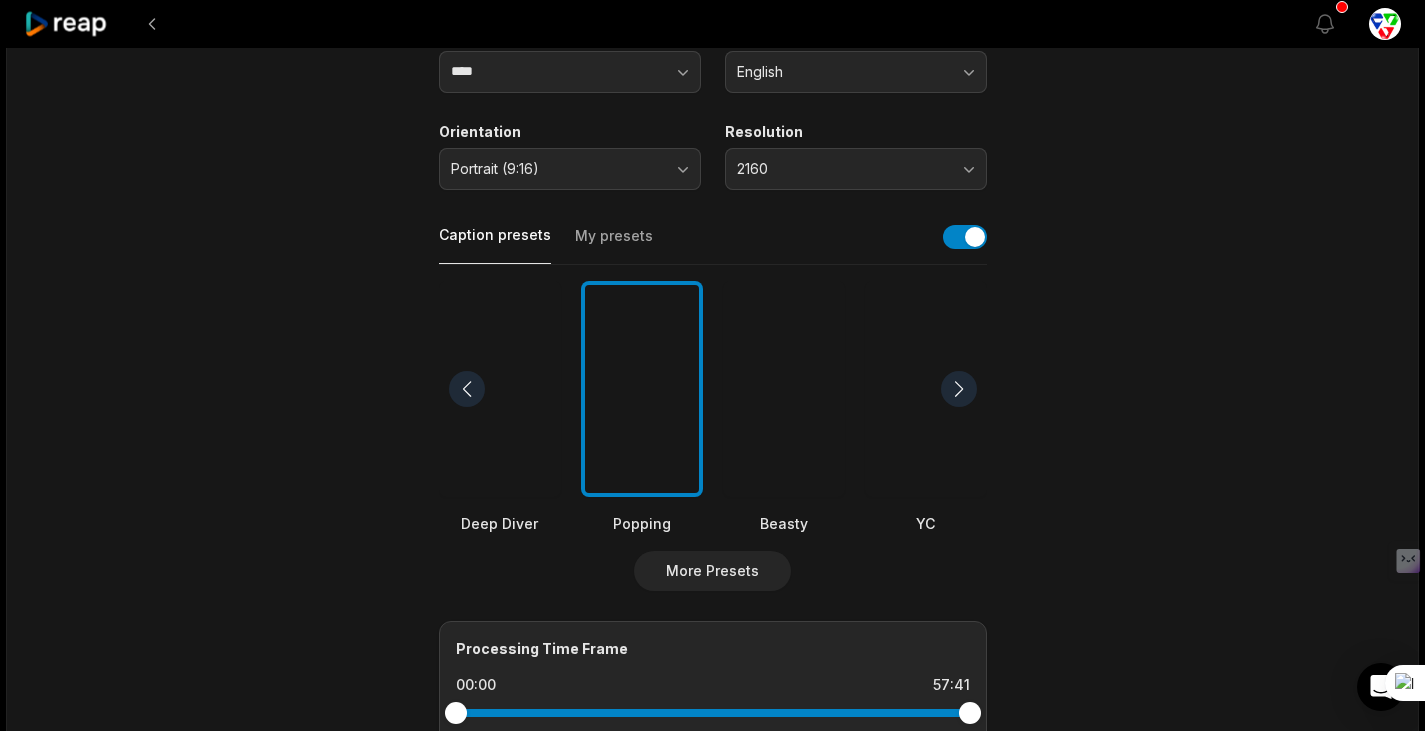 scroll, scrollTop: 0, scrollLeft: 0, axis: both 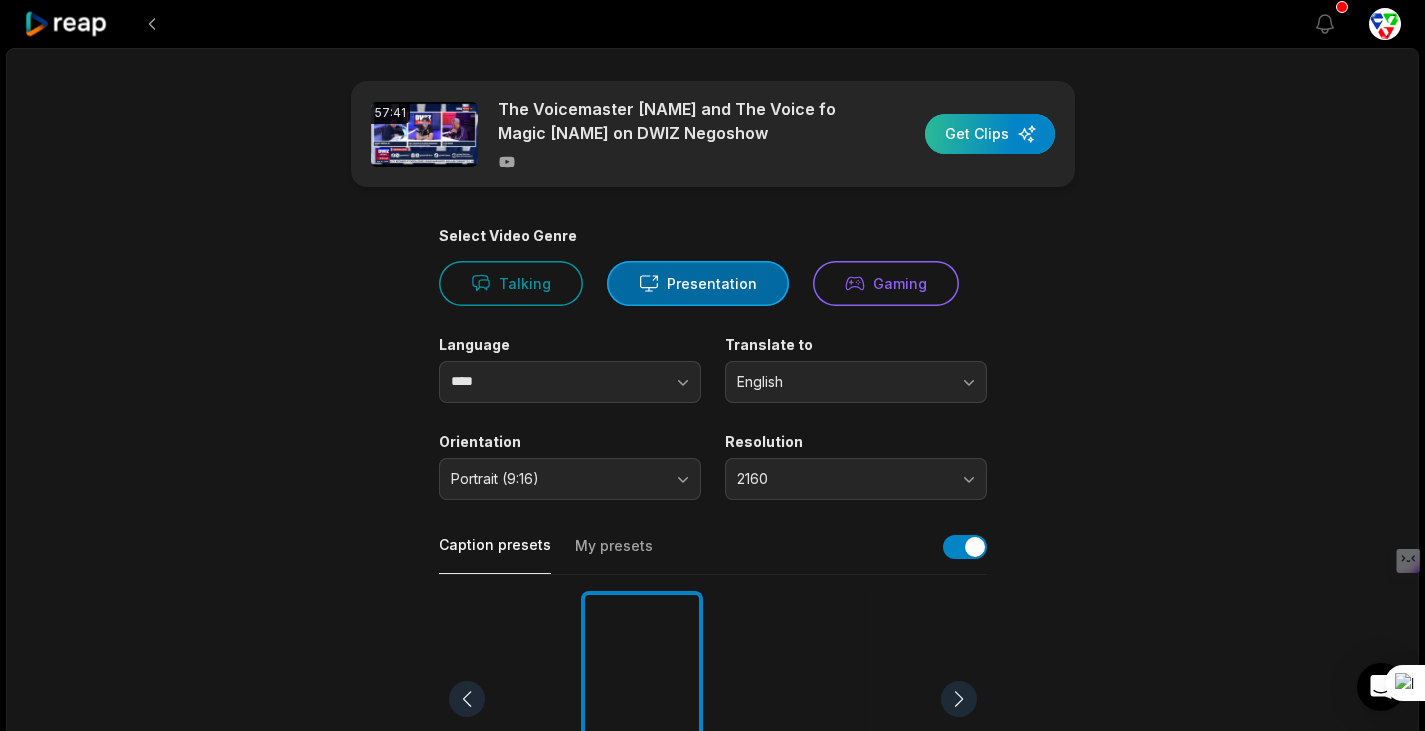 click at bounding box center (990, 134) 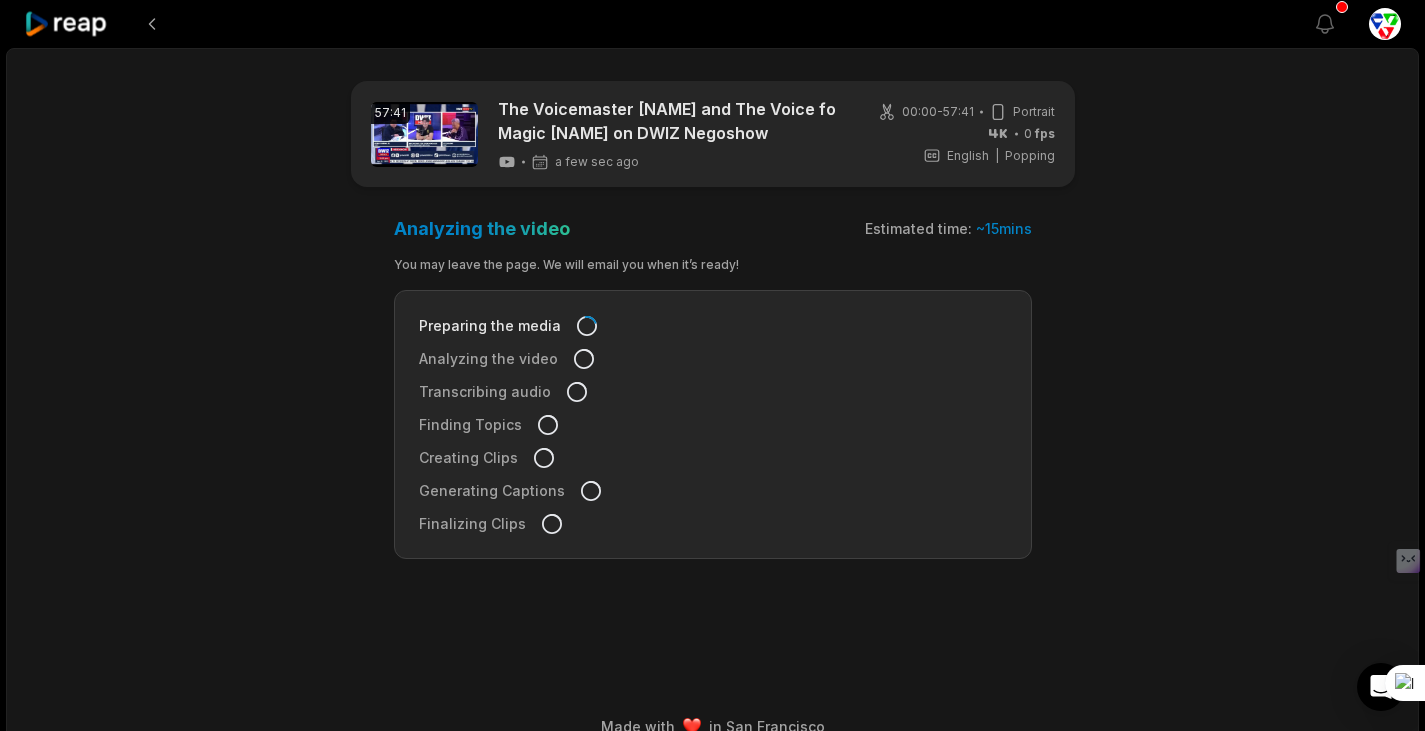 scroll, scrollTop: 0, scrollLeft: 0, axis: both 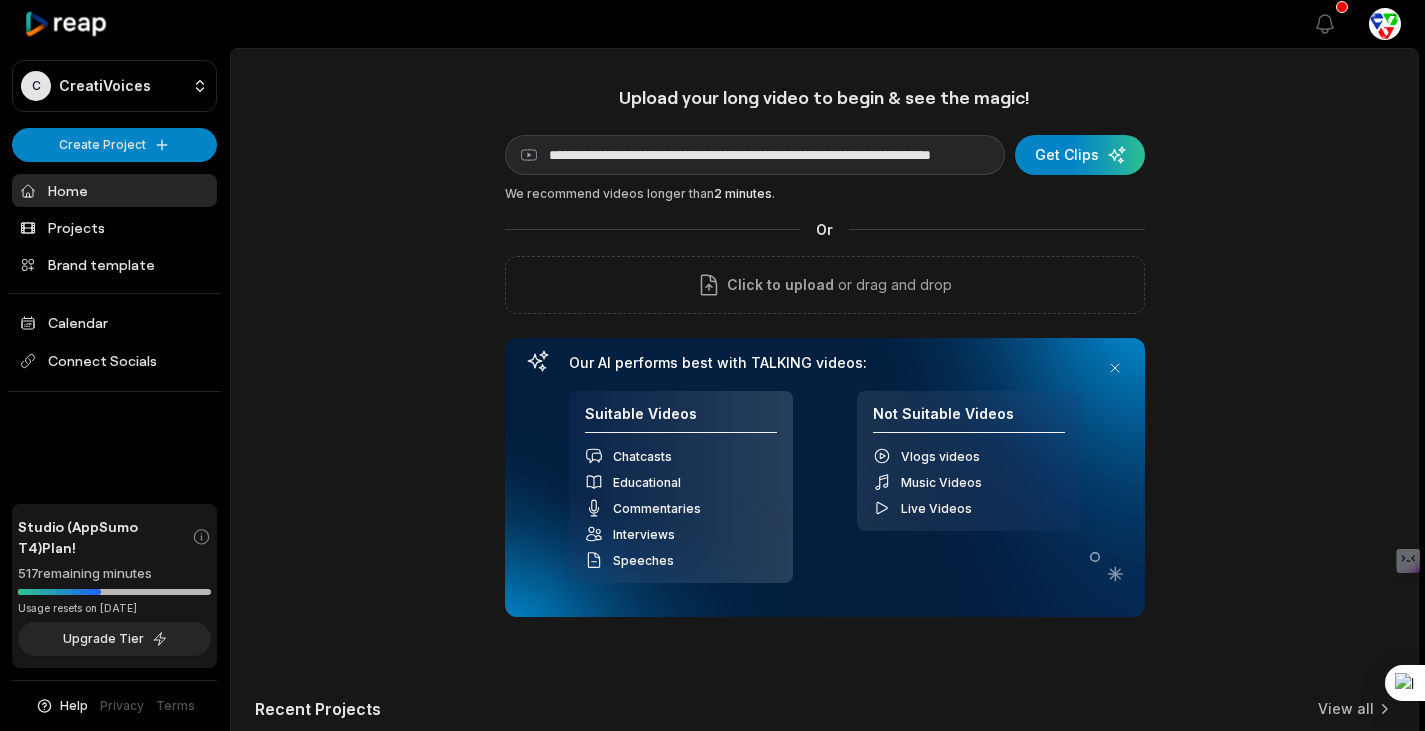 type on "**********" 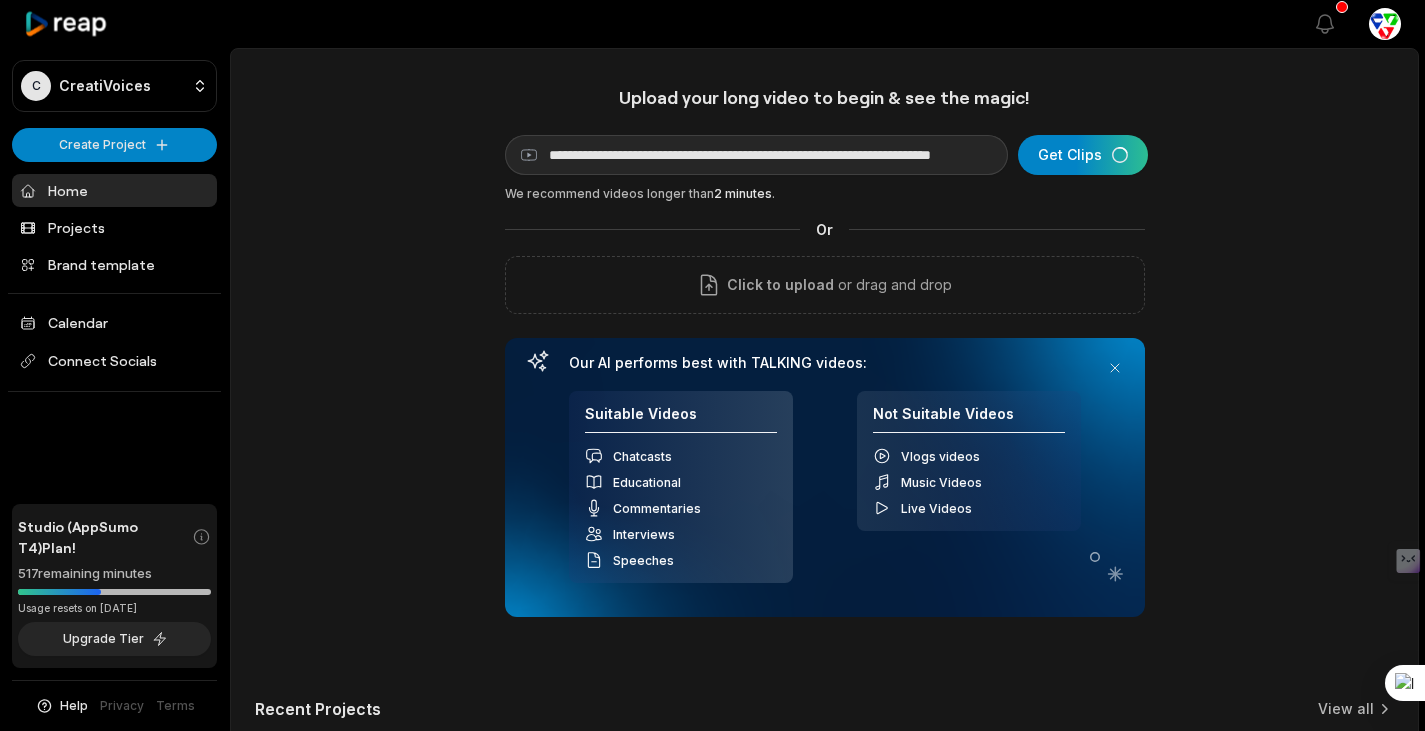 scroll, scrollTop: 0, scrollLeft: 0, axis: both 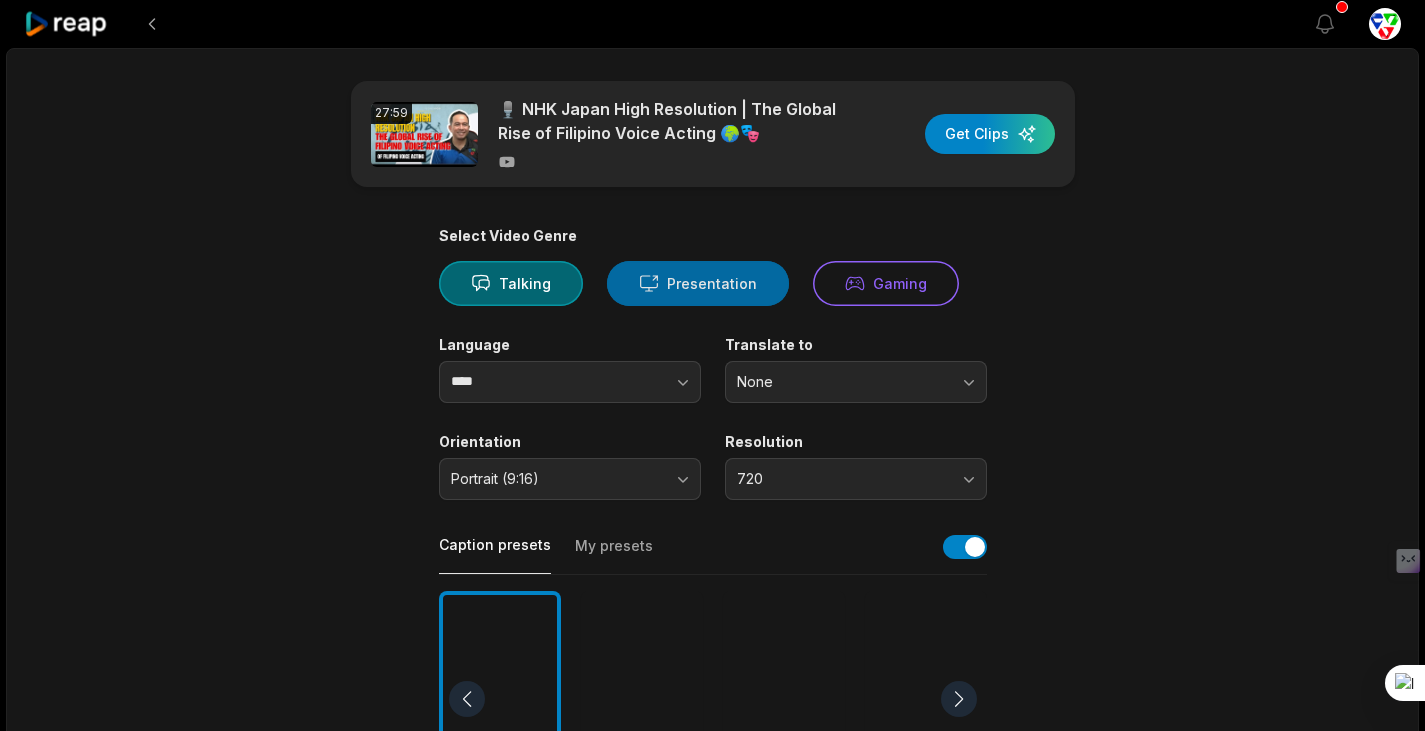 click on "Presentation" at bounding box center [698, 283] 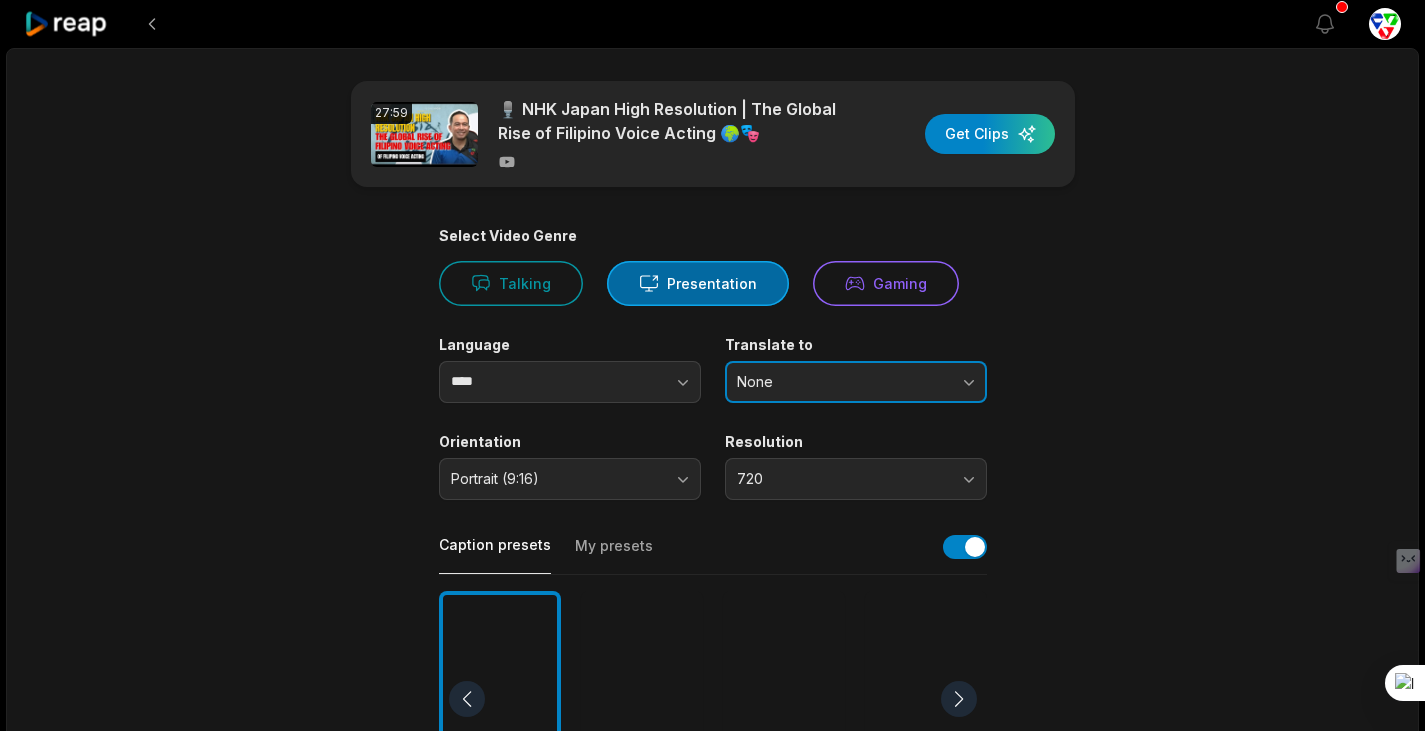 click on "None" at bounding box center [842, 382] 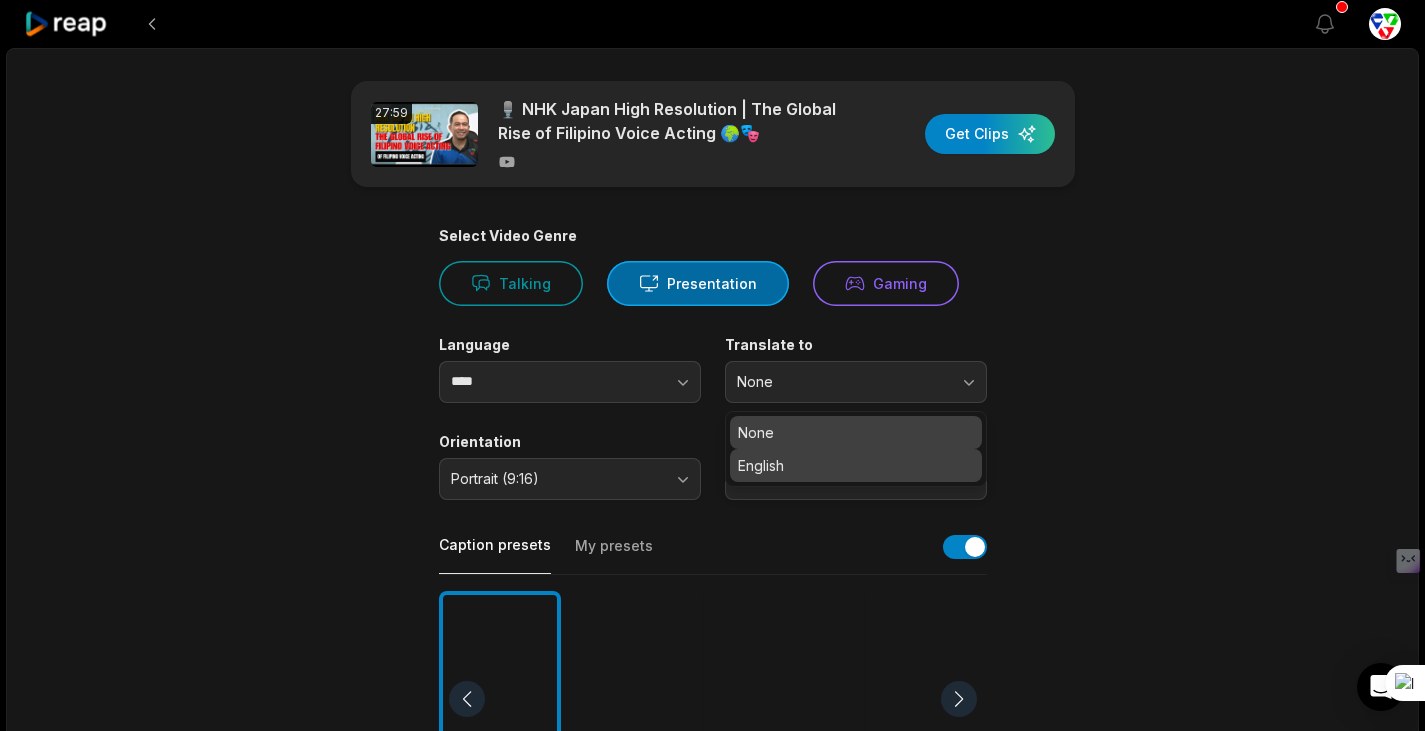 click on "English" at bounding box center (856, 465) 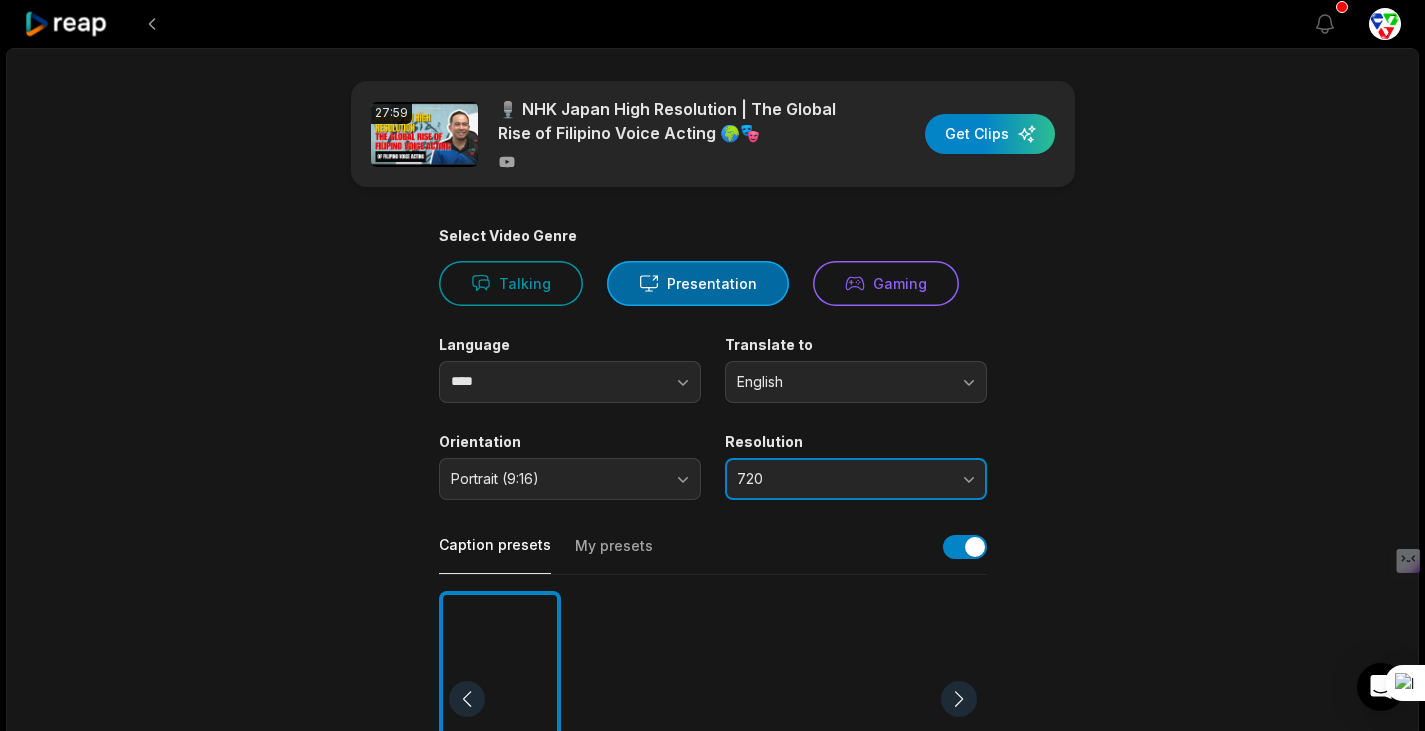 click on "720" at bounding box center [856, 479] 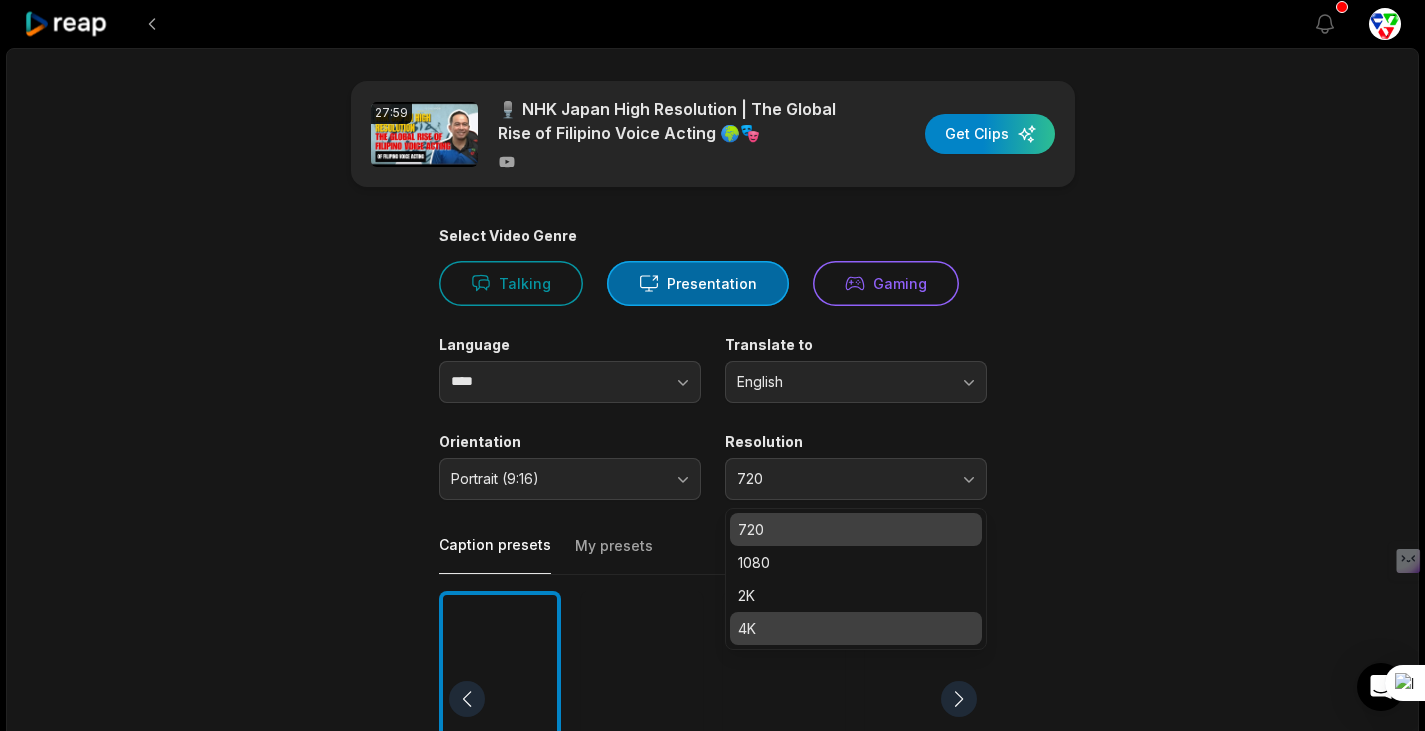 click on "4K" at bounding box center (856, 628) 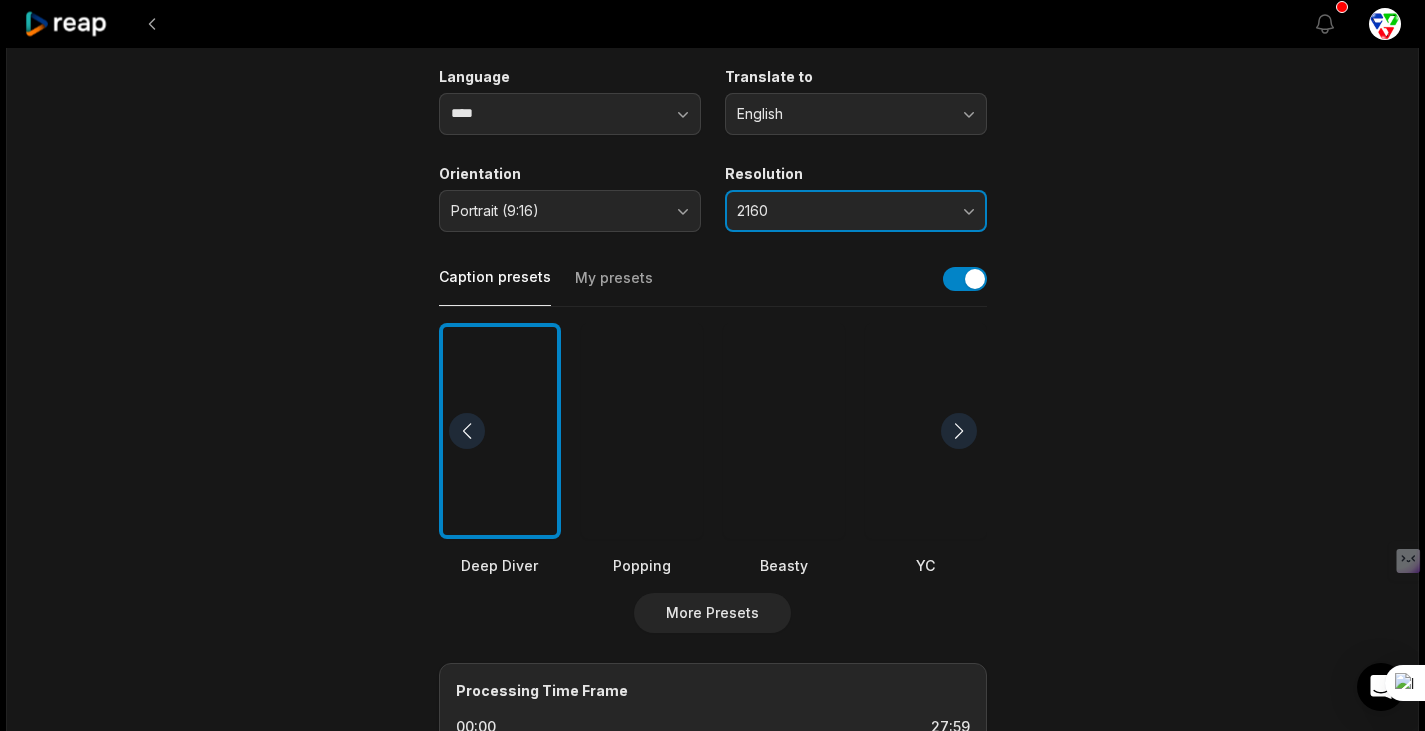 scroll, scrollTop: 267, scrollLeft: 0, axis: vertical 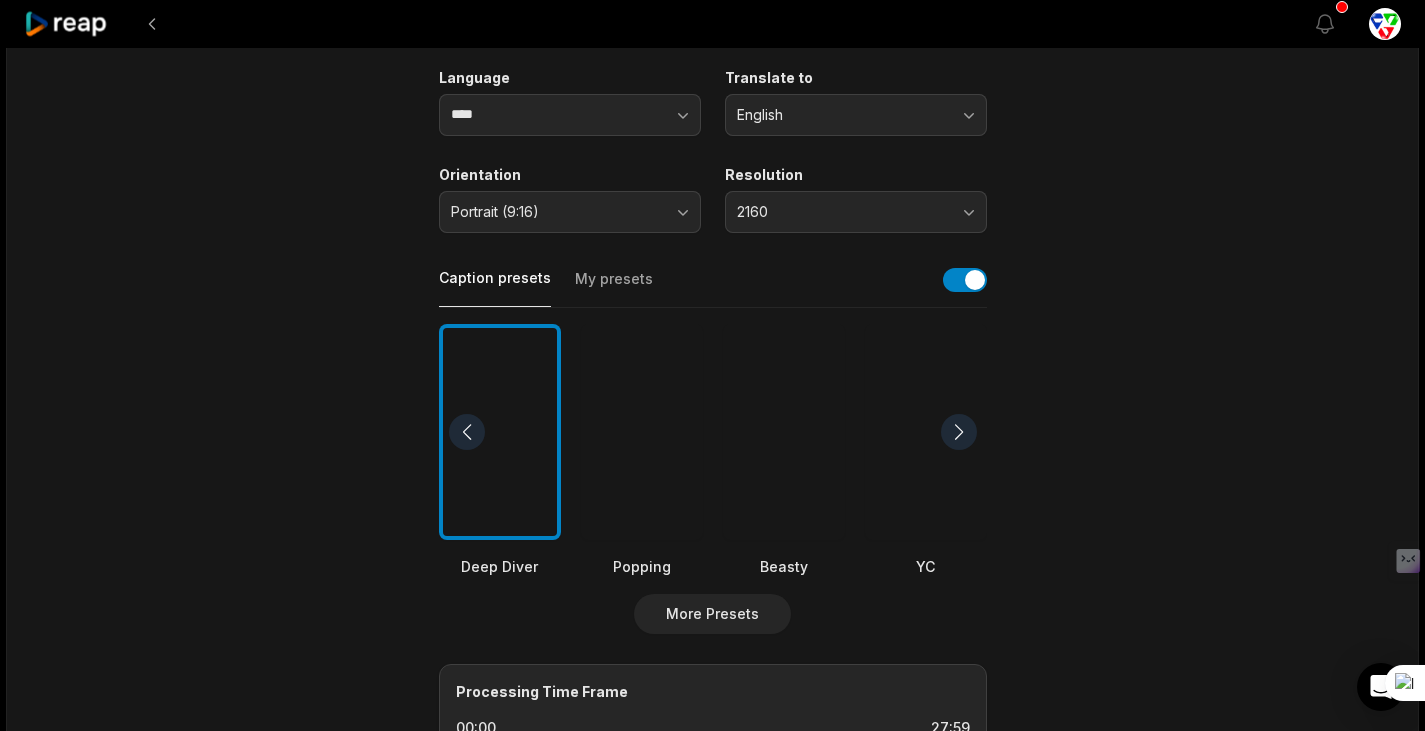 click at bounding box center [642, 432] 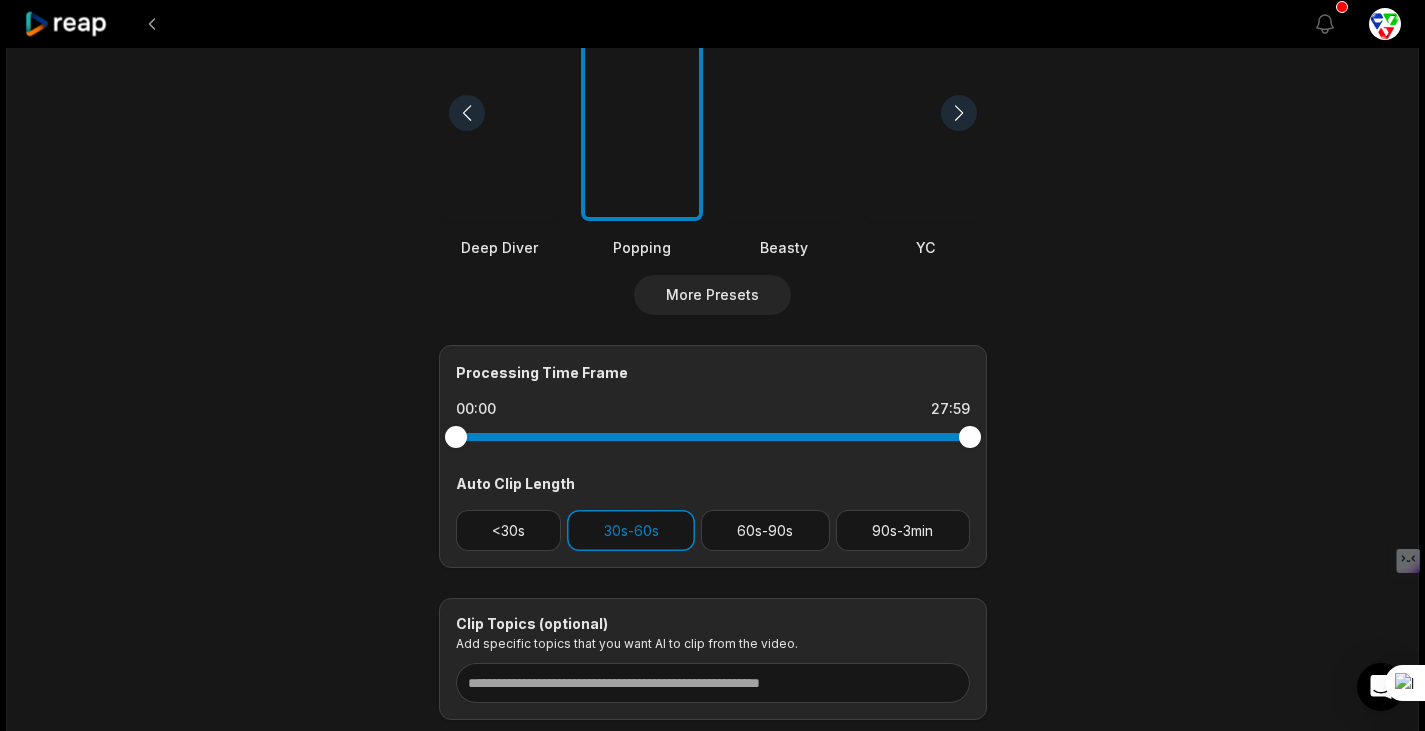 scroll, scrollTop: 585, scrollLeft: 0, axis: vertical 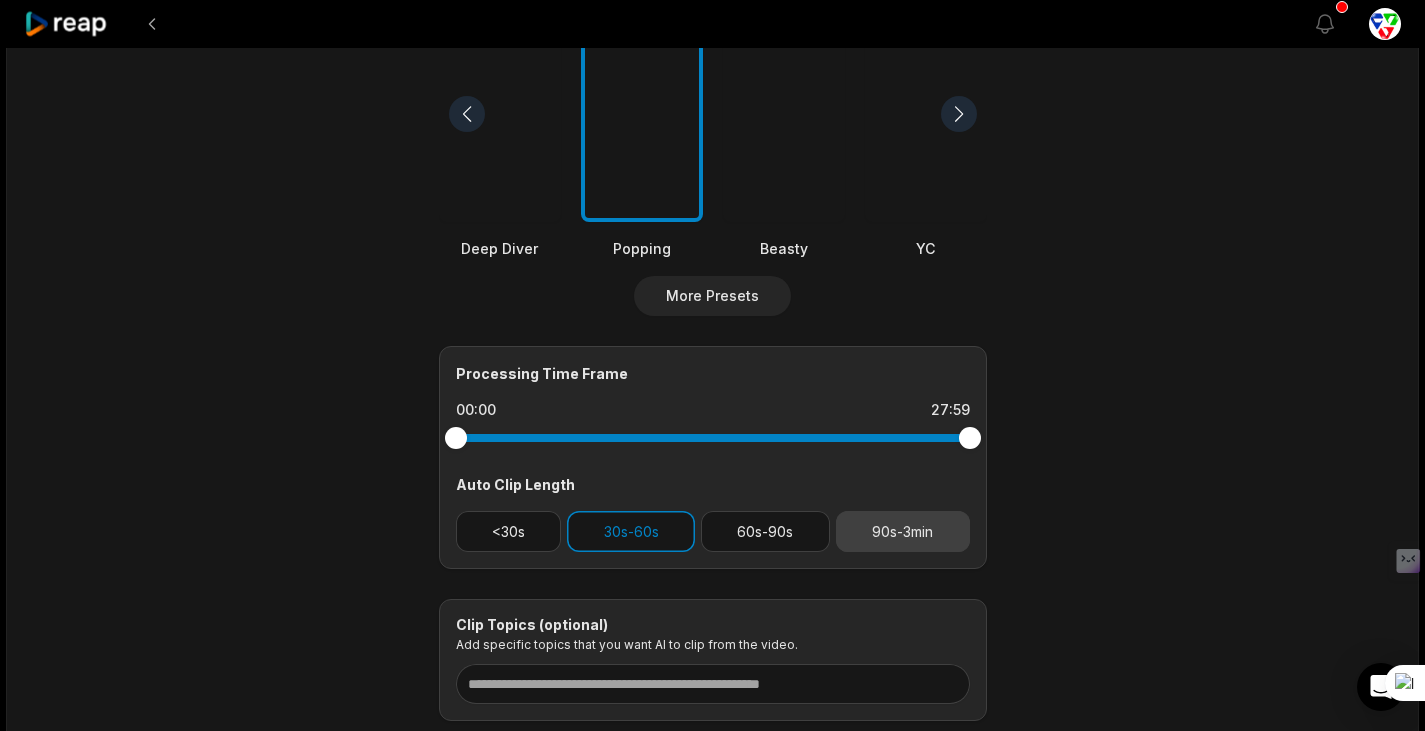 drag, startPoint x: 493, startPoint y: 531, endPoint x: 848, endPoint y: 549, distance: 355.45605 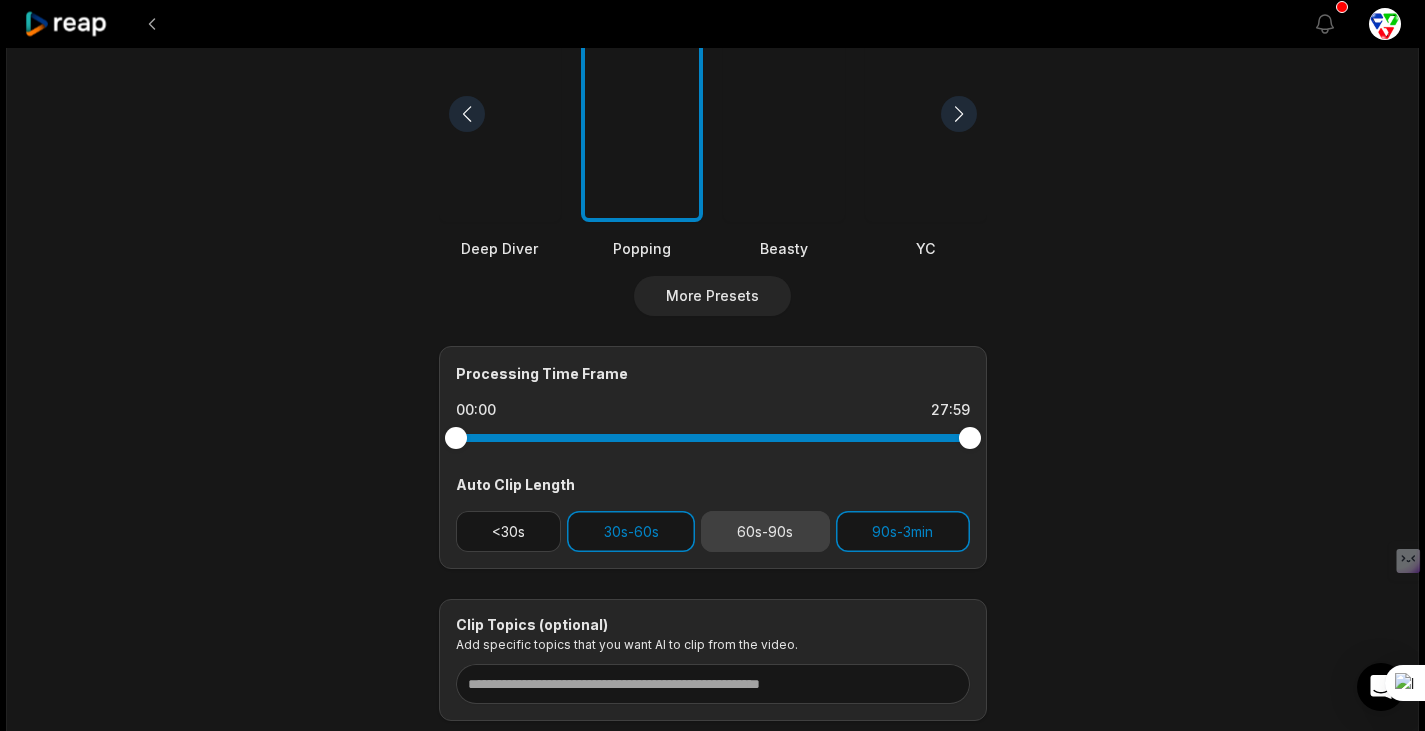 click on "60s-90s" at bounding box center [765, 531] 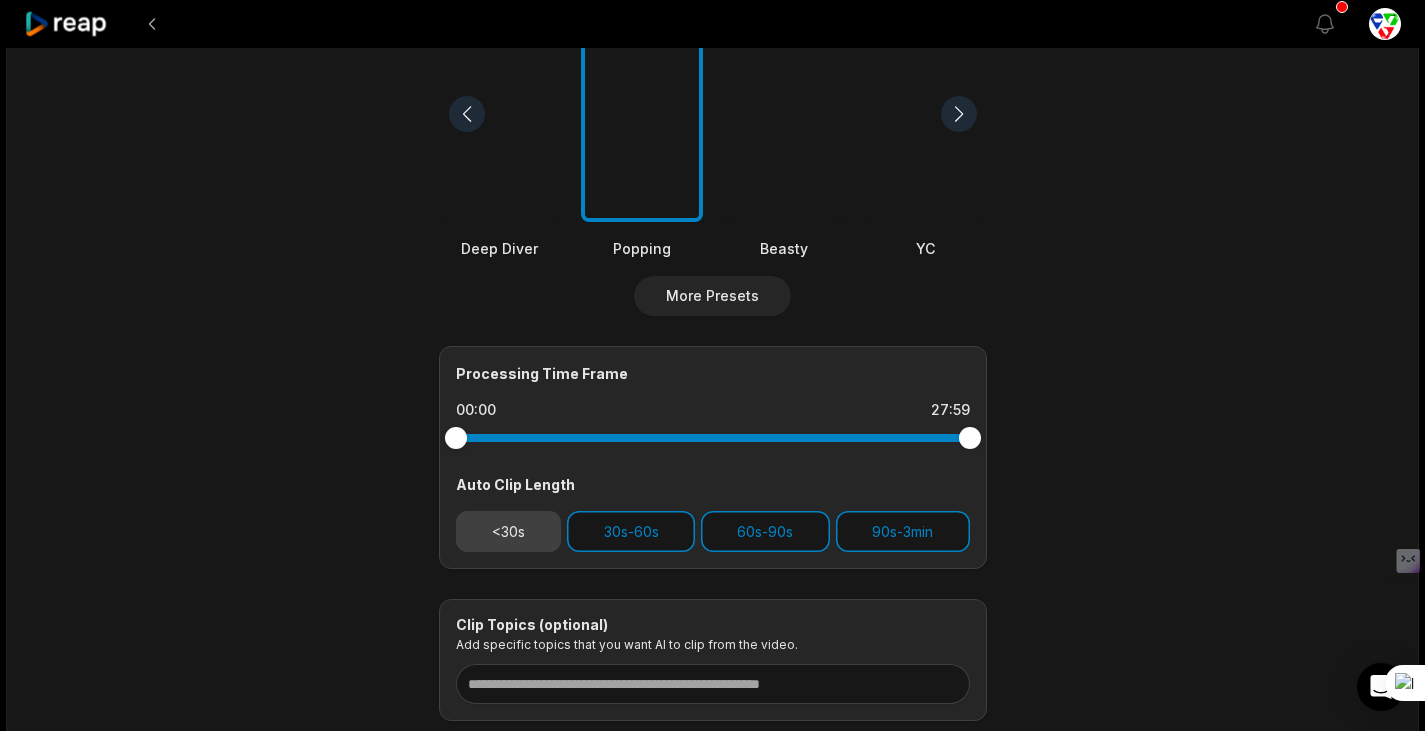 click on "<30s" at bounding box center [509, 531] 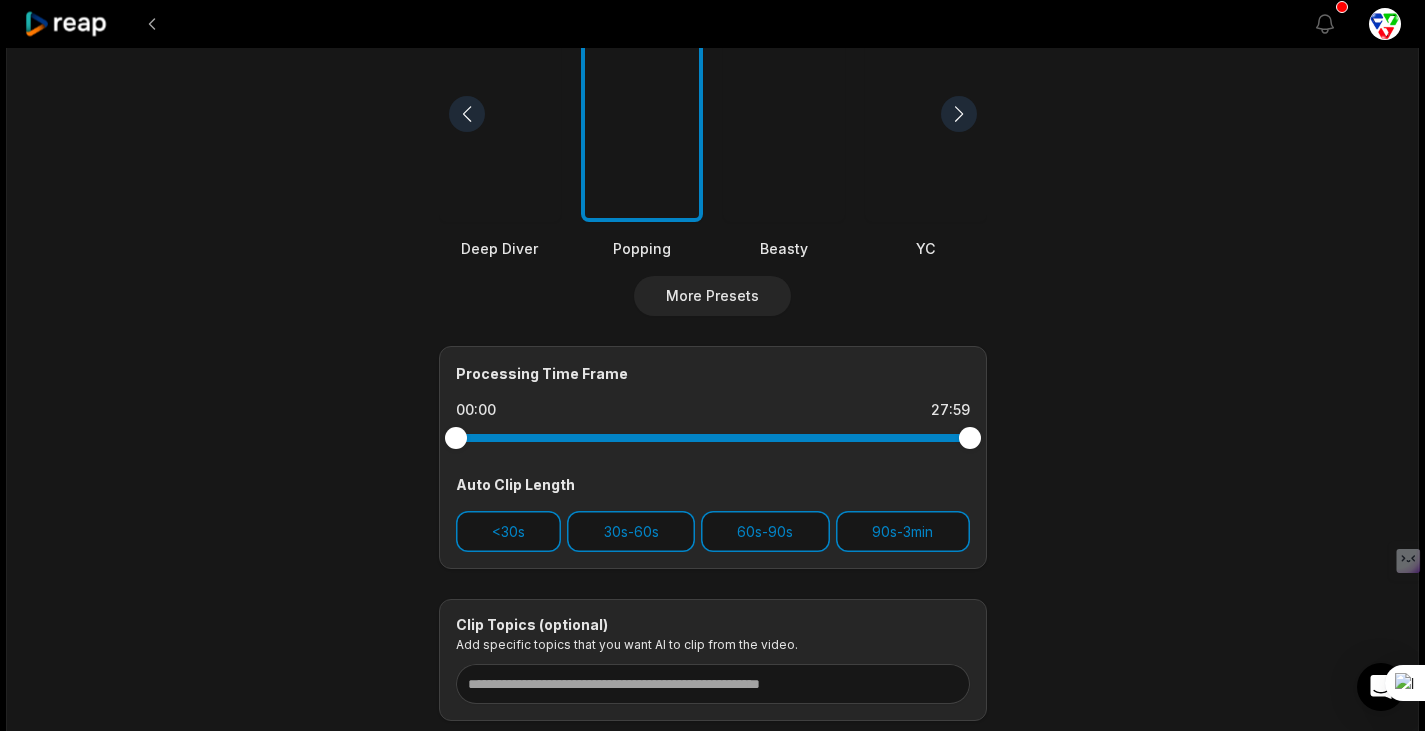 scroll, scrollTop: 0, scrollLeft: 0, axis: both 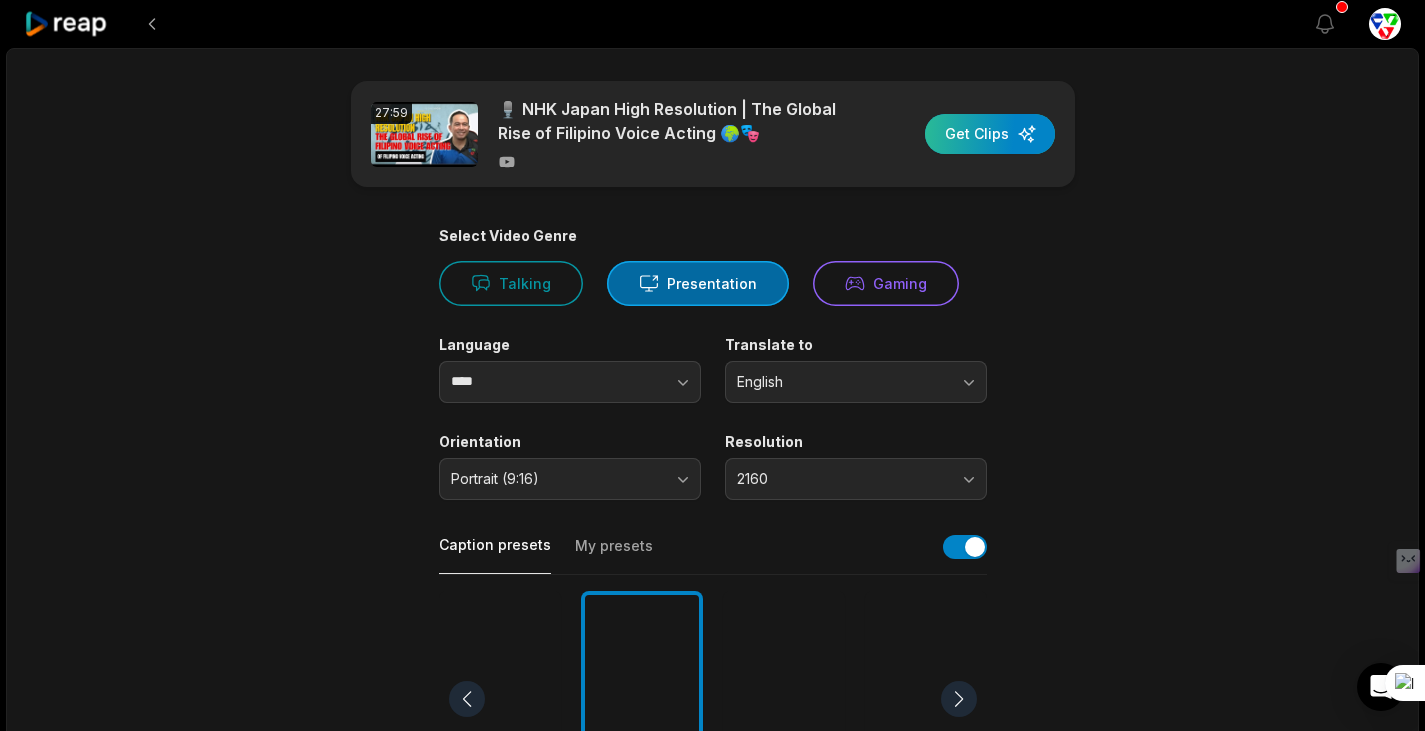 click at bounding box center (990, 134) 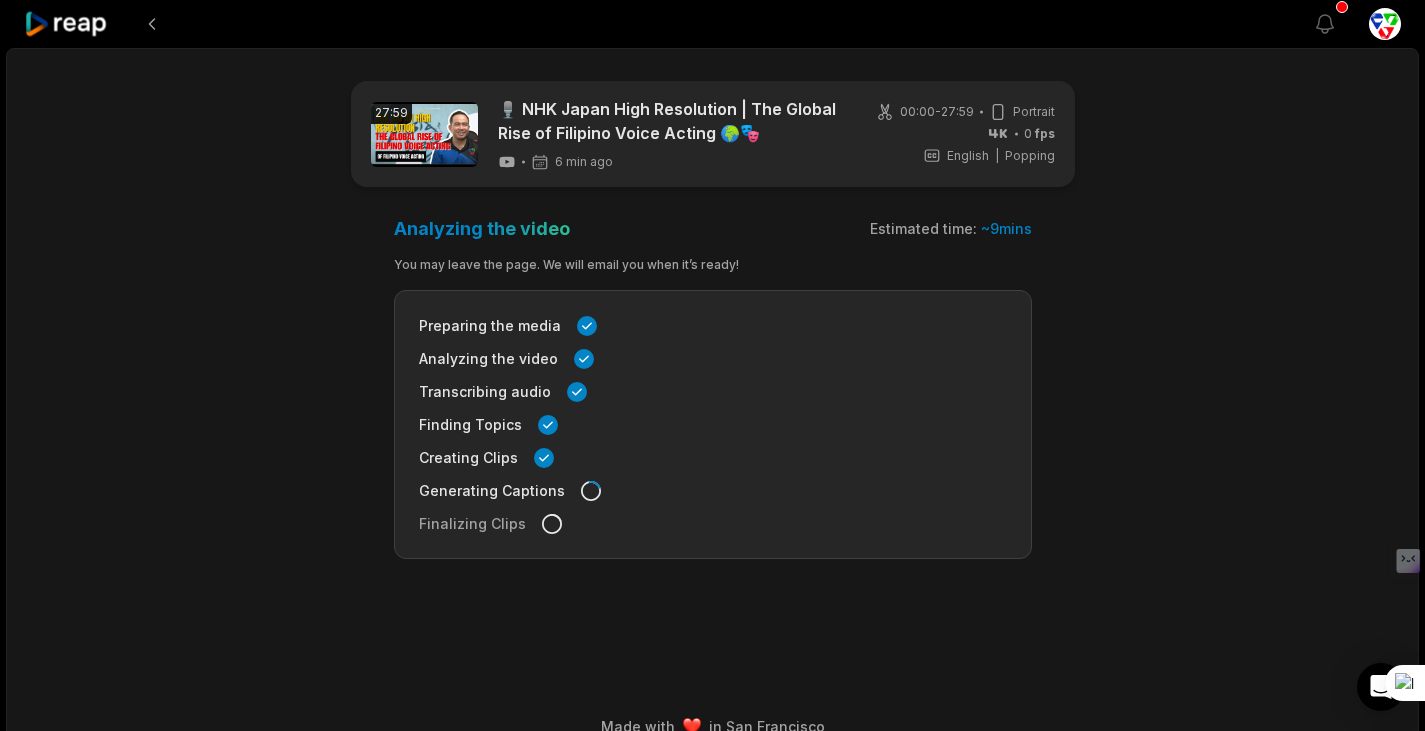 scroll, scrollTop: 0, scrollLeft: 0, axis: both 